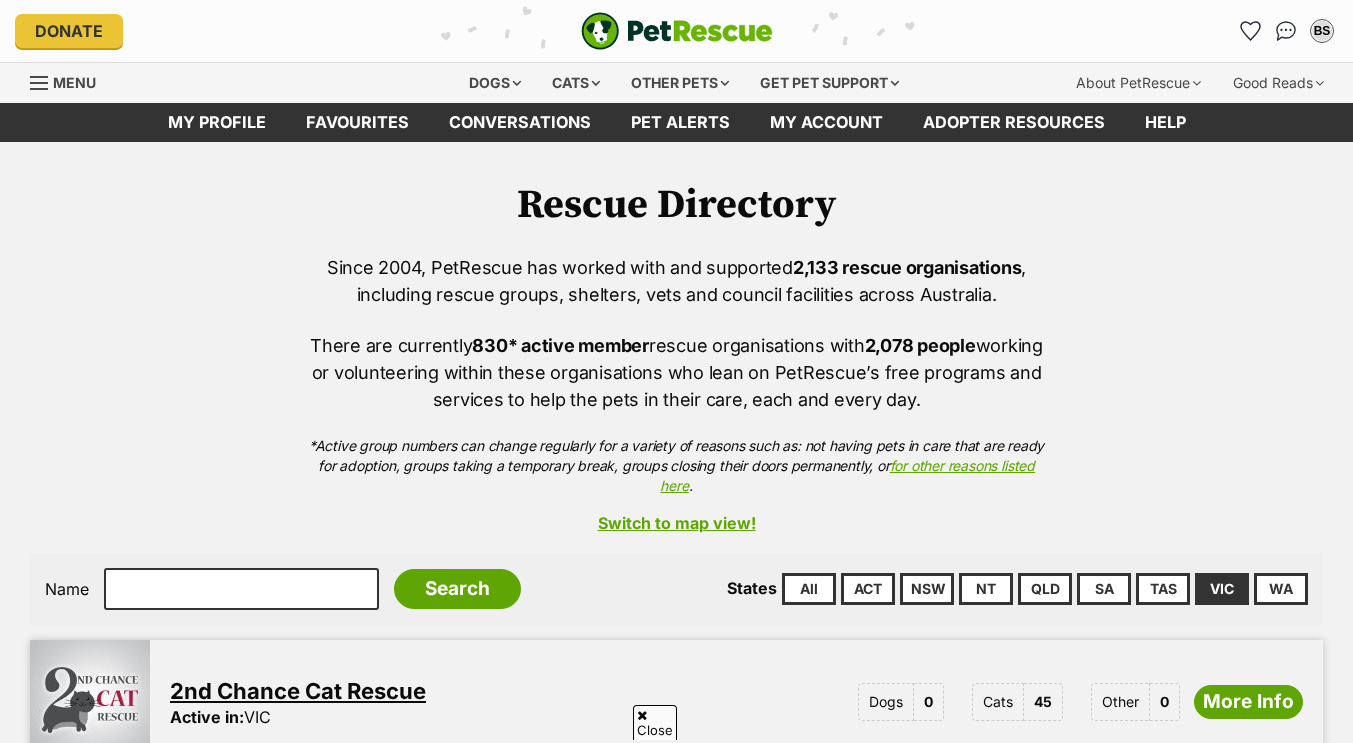 scroll, scrollTop: 509, scrollLeft: 0, axis: vertical 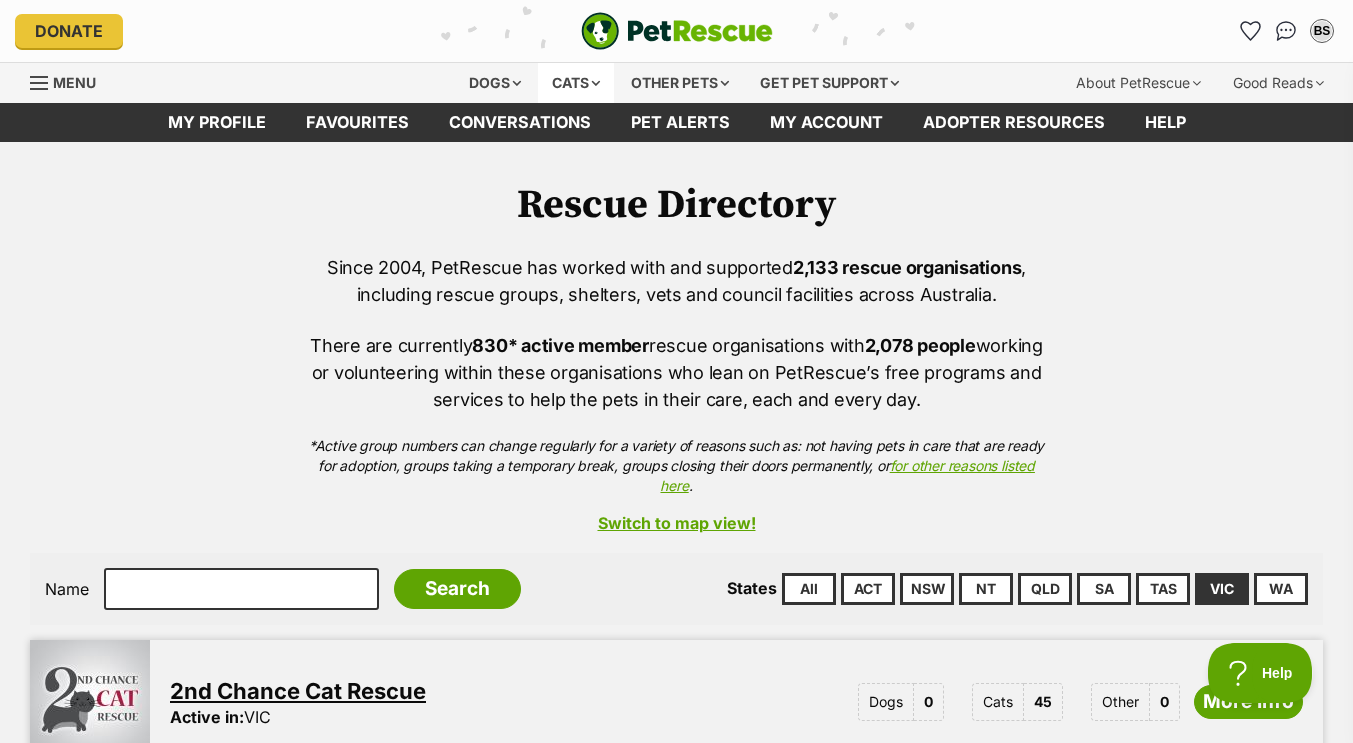 click on "Cats" at bounding box center (576, 83) 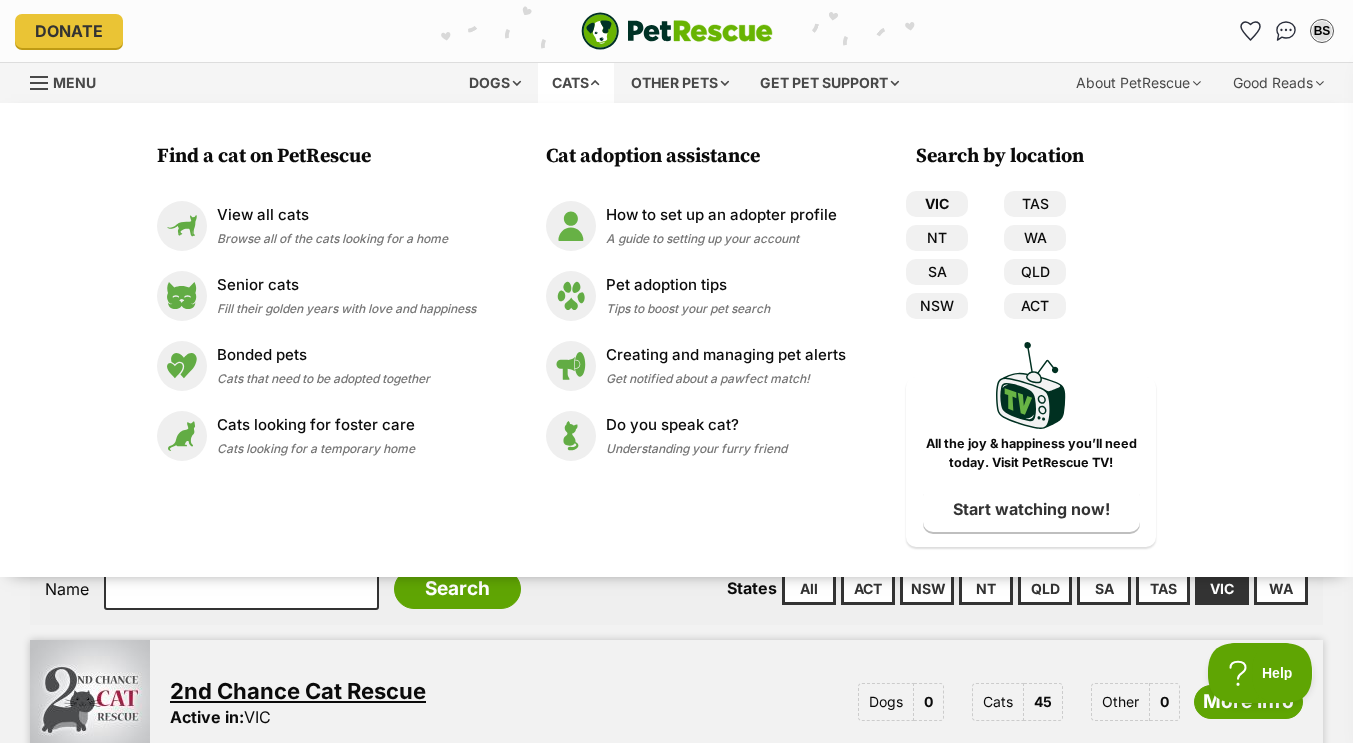 click on "VIC" at bounding box center [937, 204] 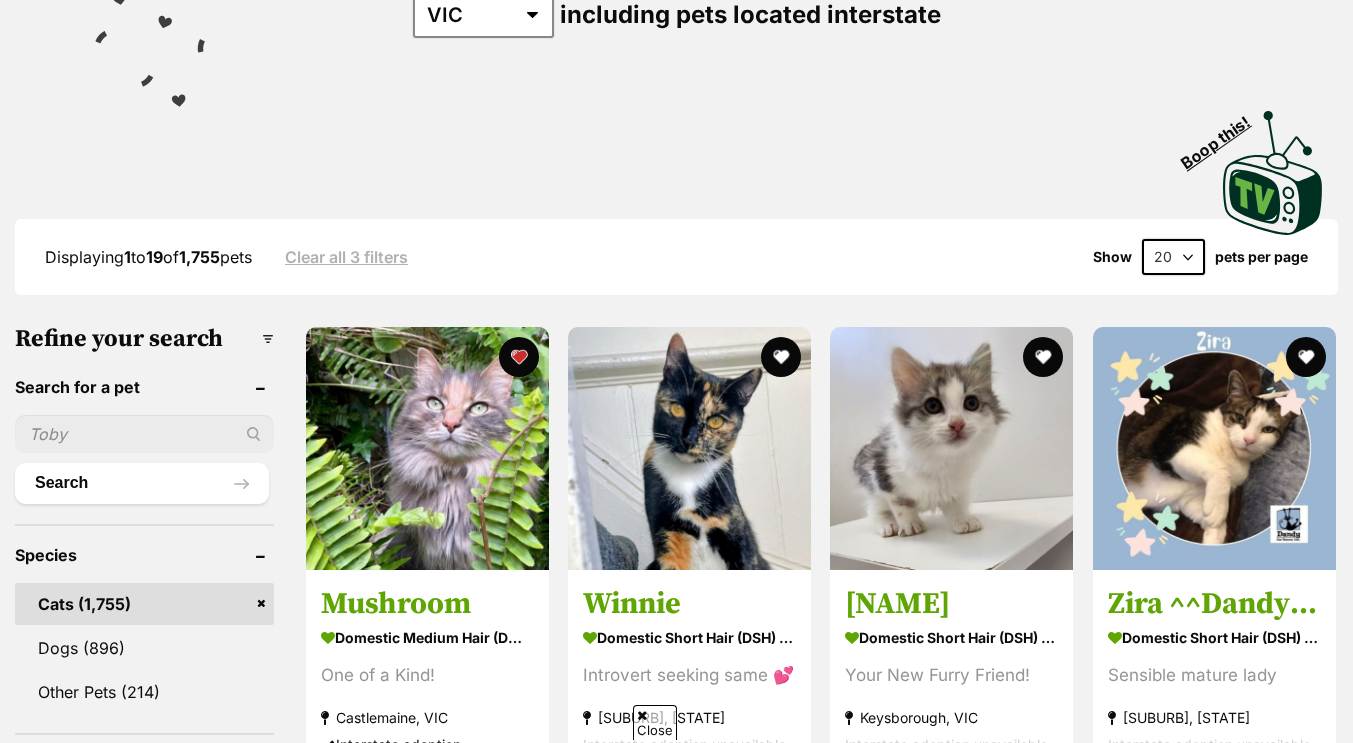 scroll, scrollTop: 327, scrollLeft: 0, axis: vertical 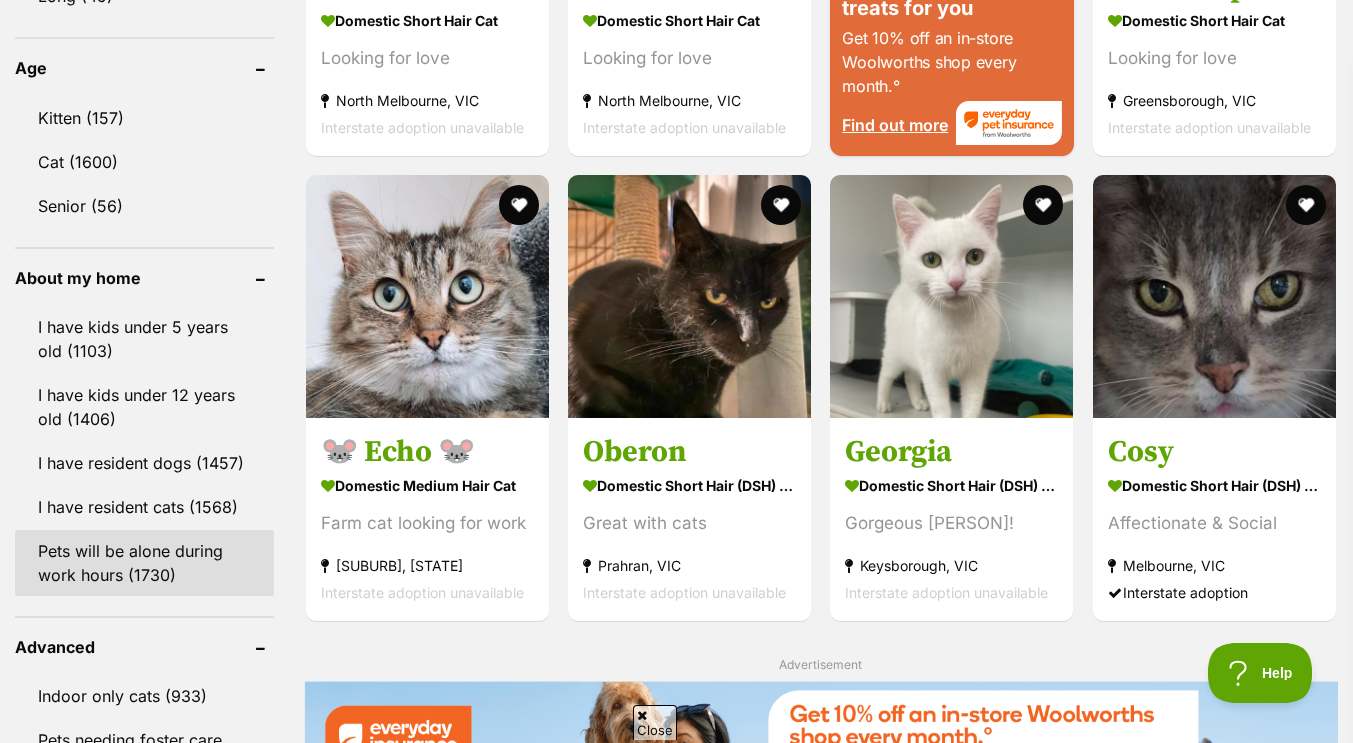 click on "Pets will be alone during work hours (1730)" at bounding box center [144, 563] 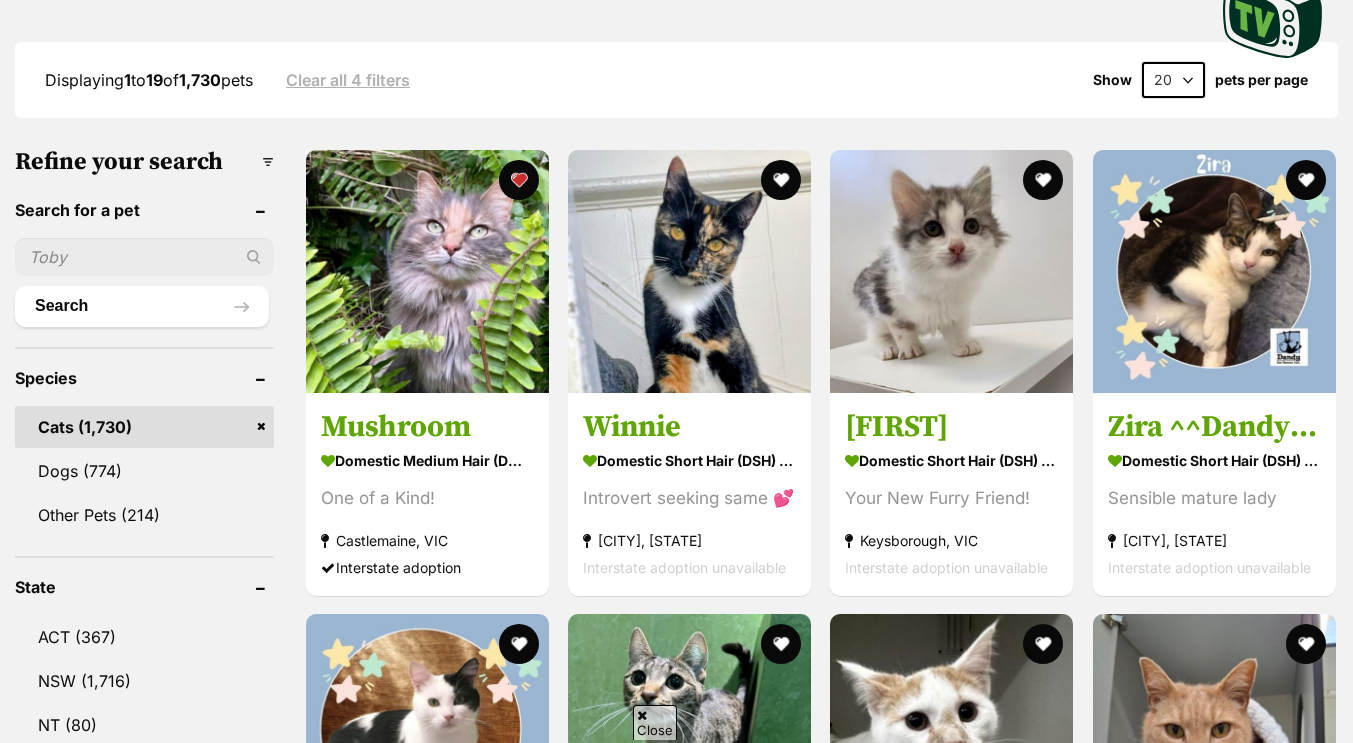 scroll, scrollTop: 995, scrollLeft: 0, axis: vertical 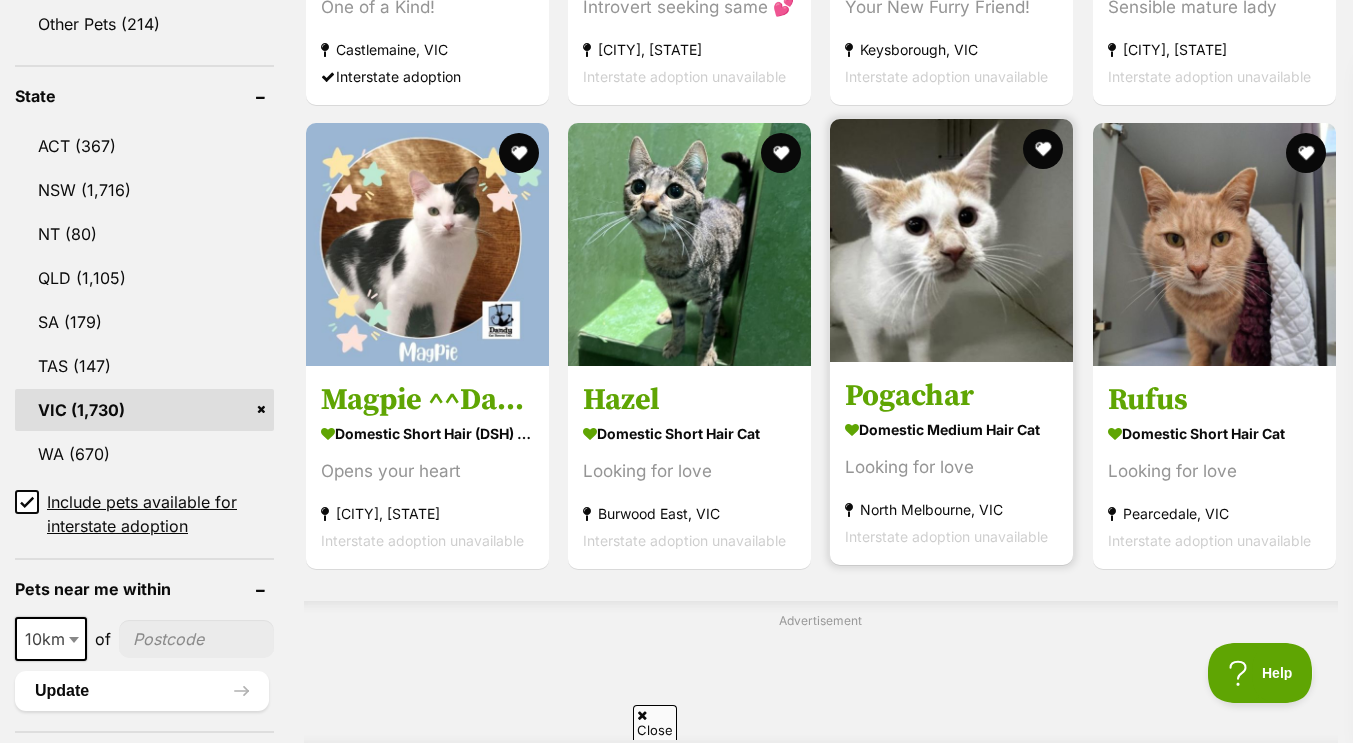 click at bounding box center [951, 240] 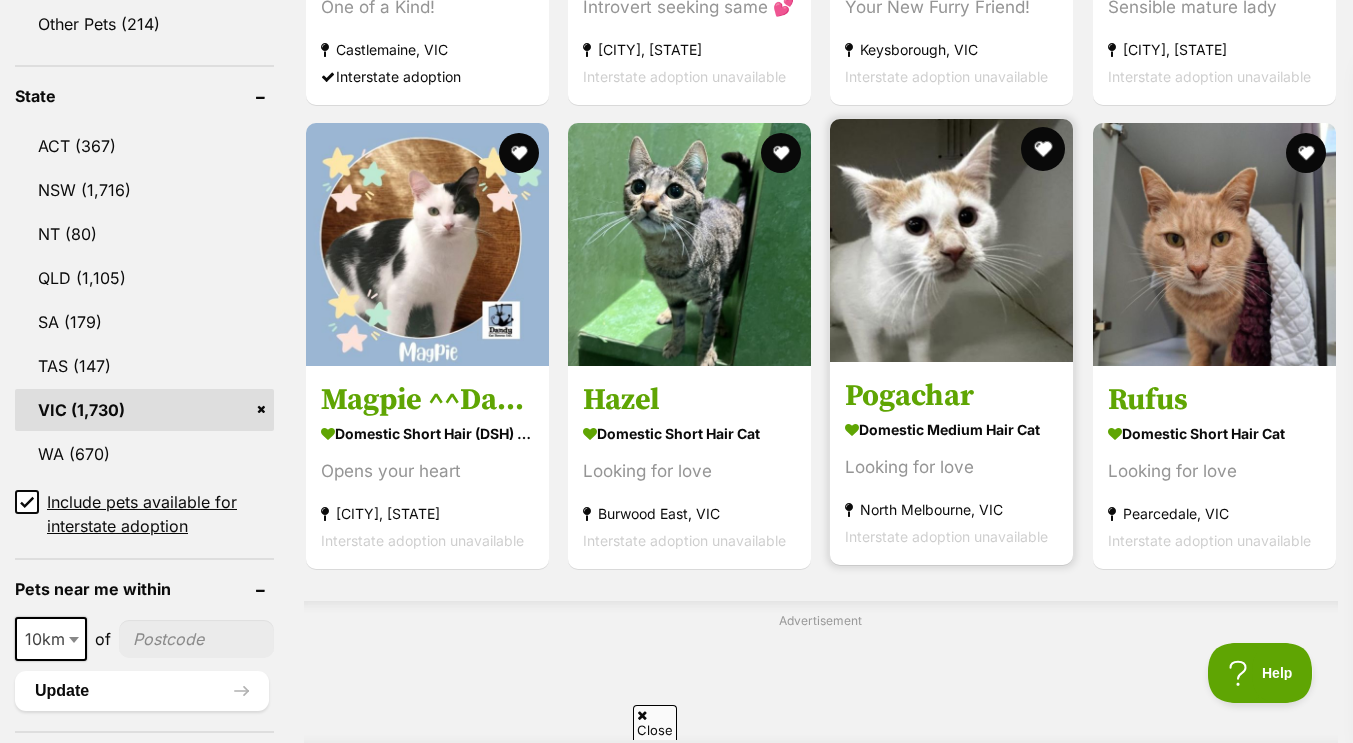 click at bounding box center (1044, 149) 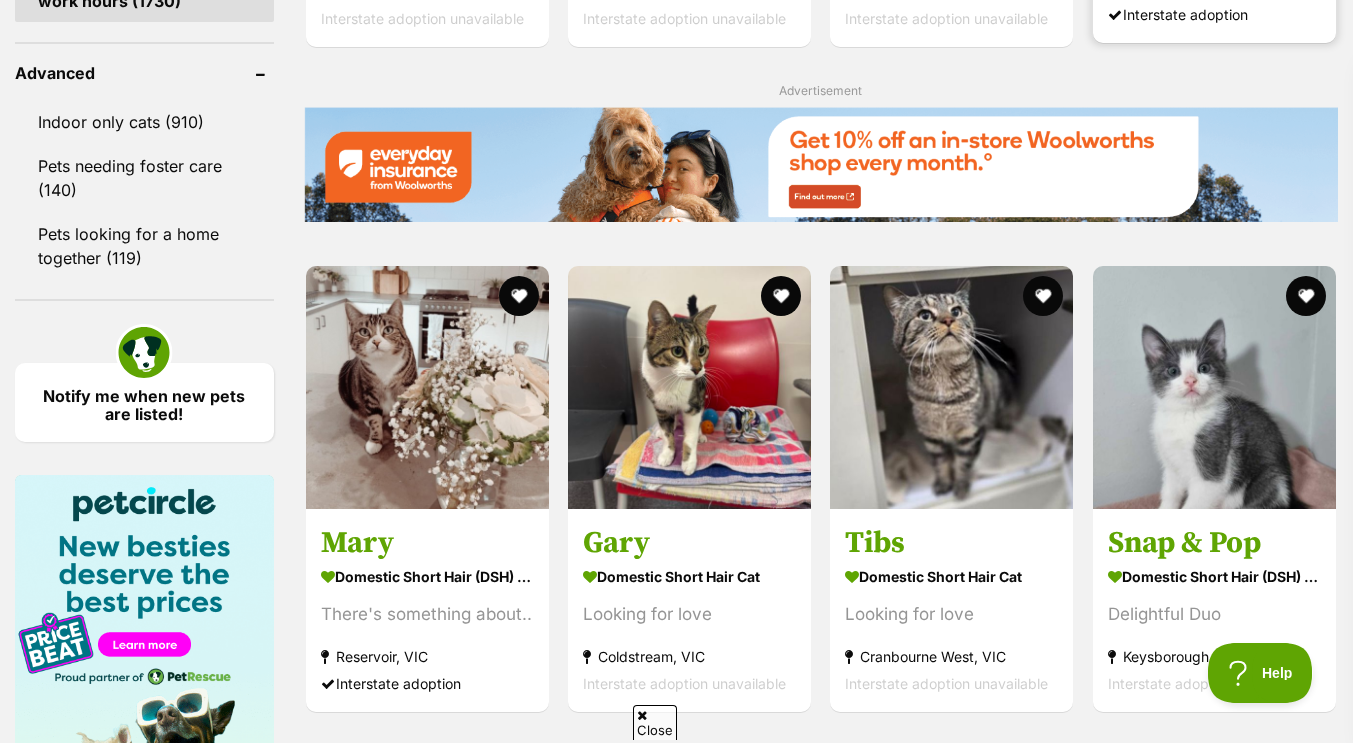 scroll, scrollTop: 2640, scrollLeft: 0, axis: vertical 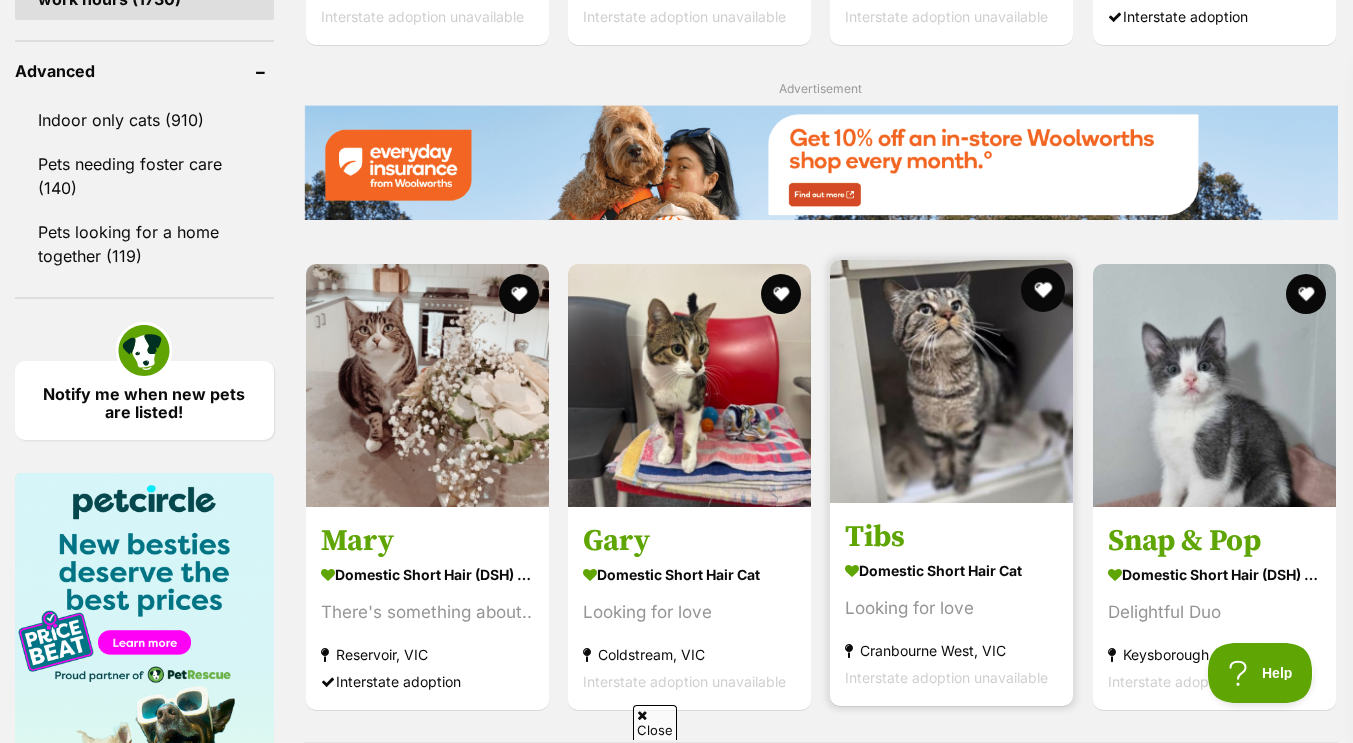 click at bounding box center (1044, 290) 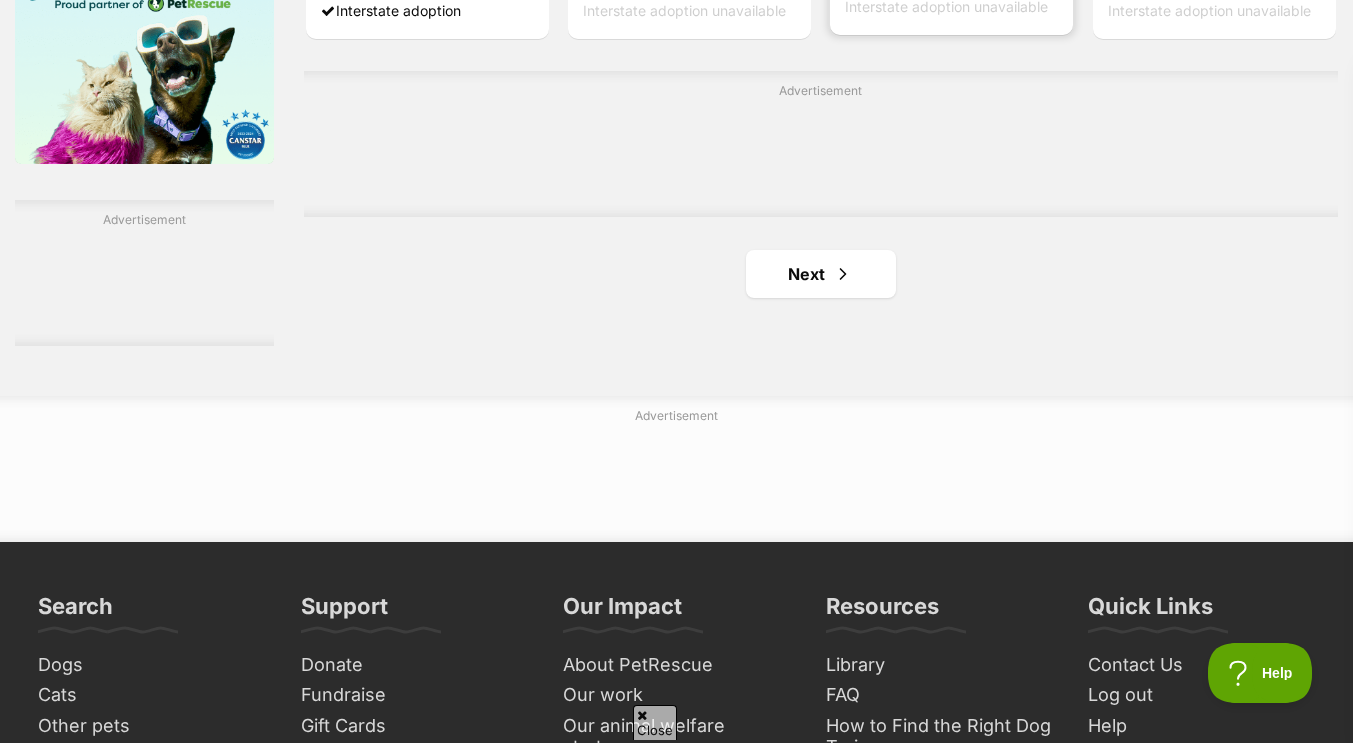 scroll, scrollTop: 3312, scrollLeft: 0, axis: vertical 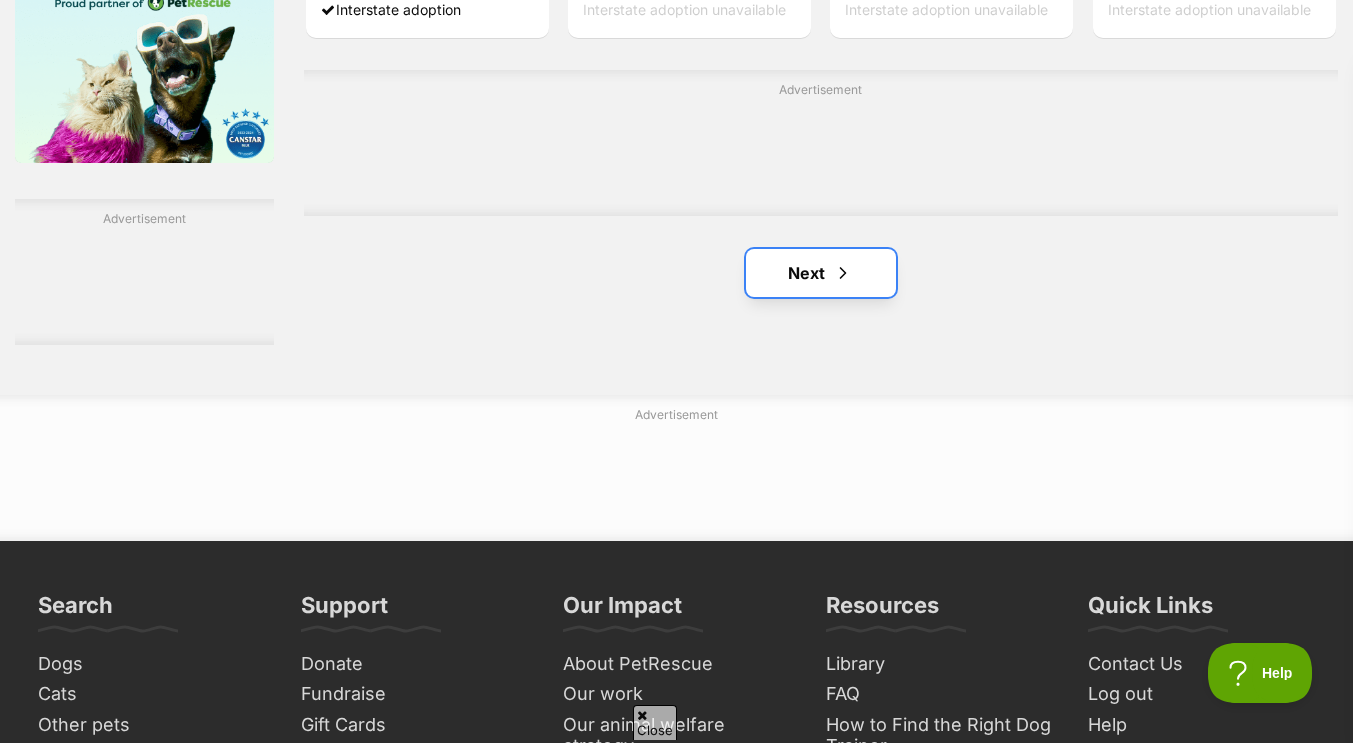 click at bounding box center [843, 273] 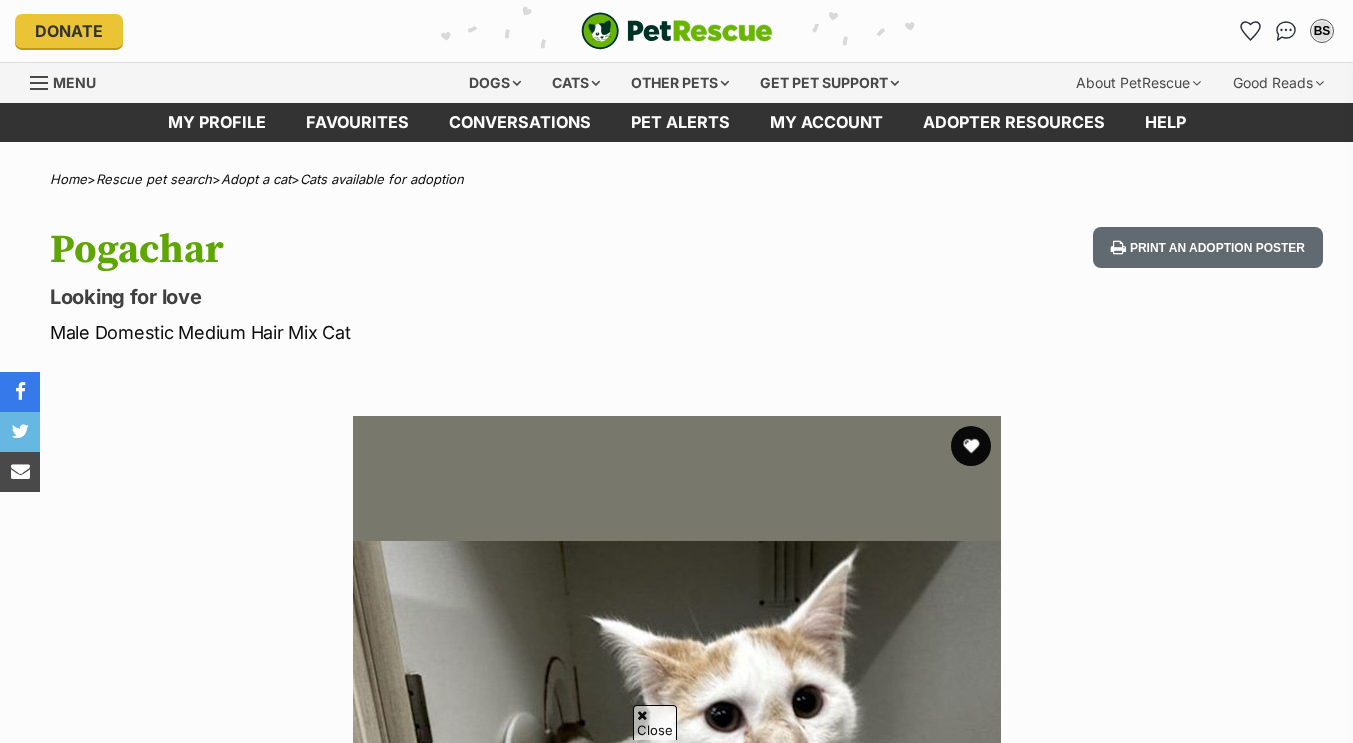 scroll, scrollTop: 394, scrollLeft: 0, axis: vertical 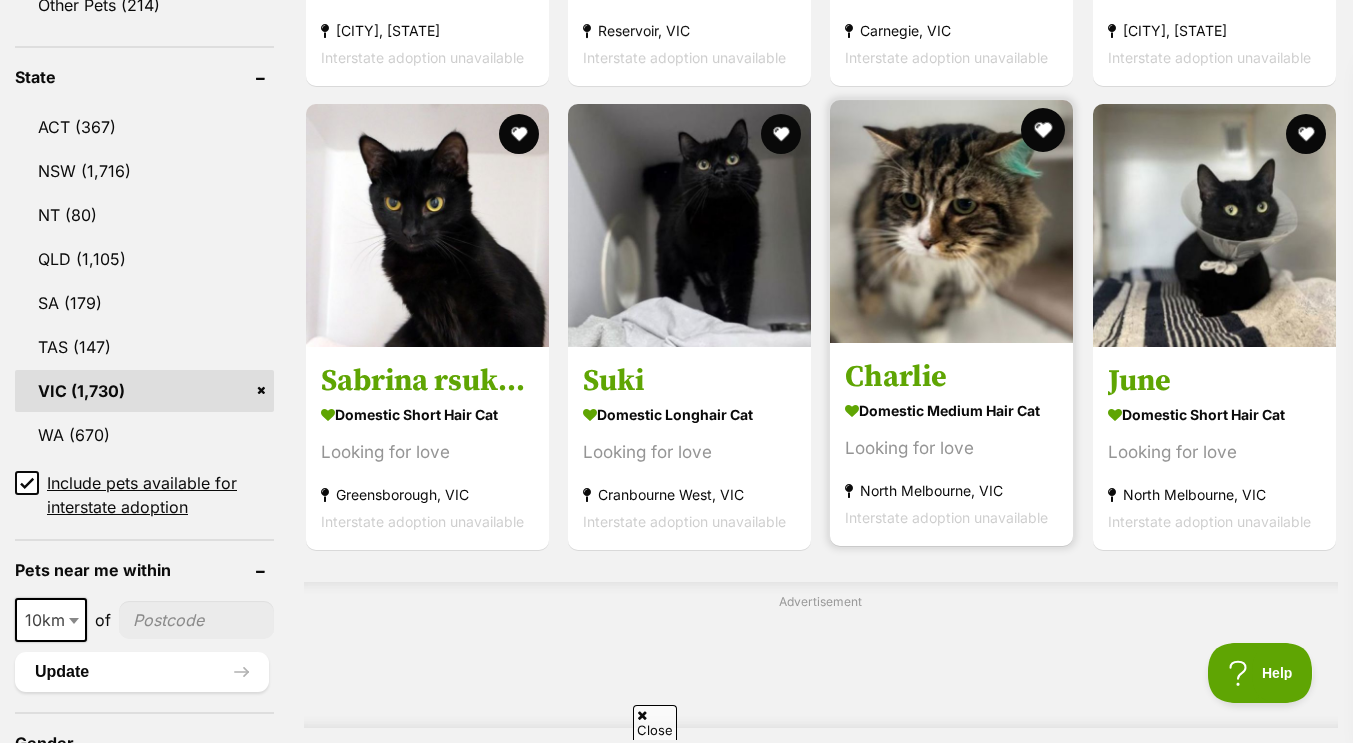 click at bounding box center (1044, 130) 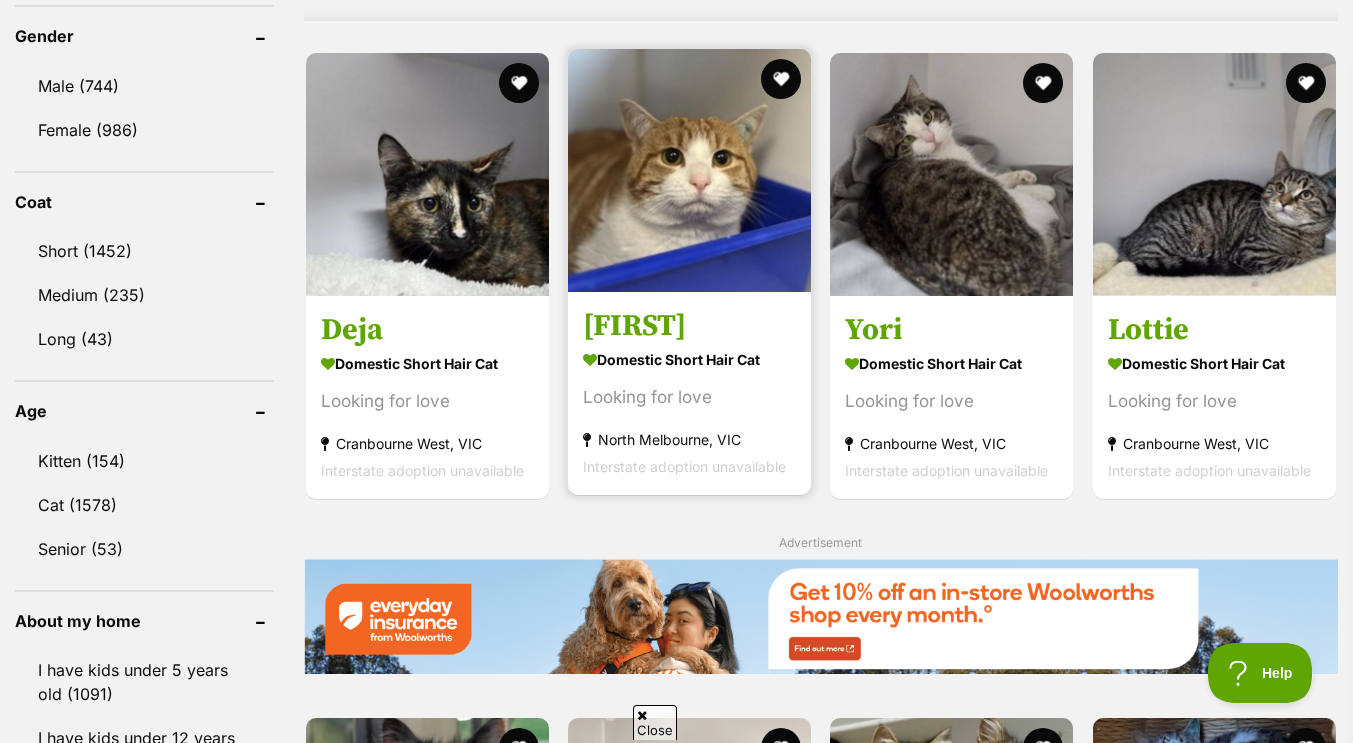 scroll, scrollTop: 2203, scrollLeft: 0, axis: vertical 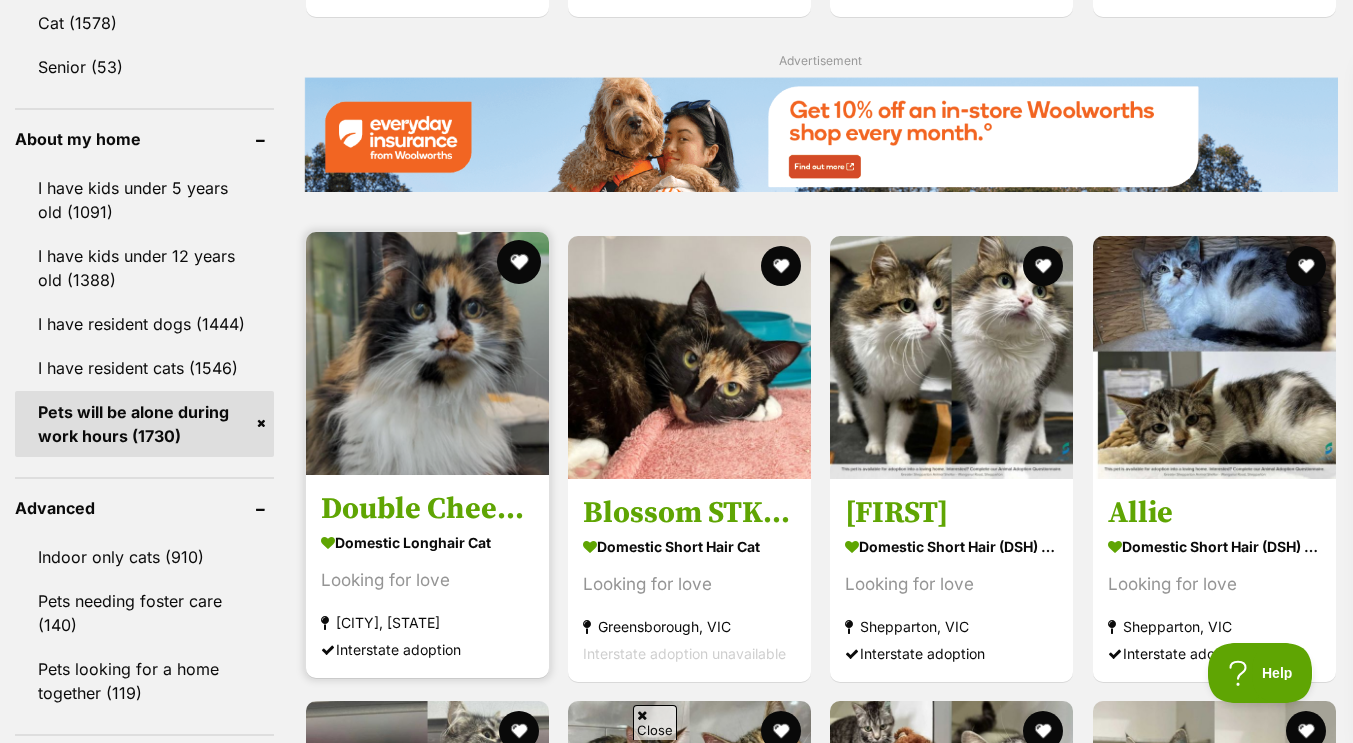 click at bounding box center [519, 262] 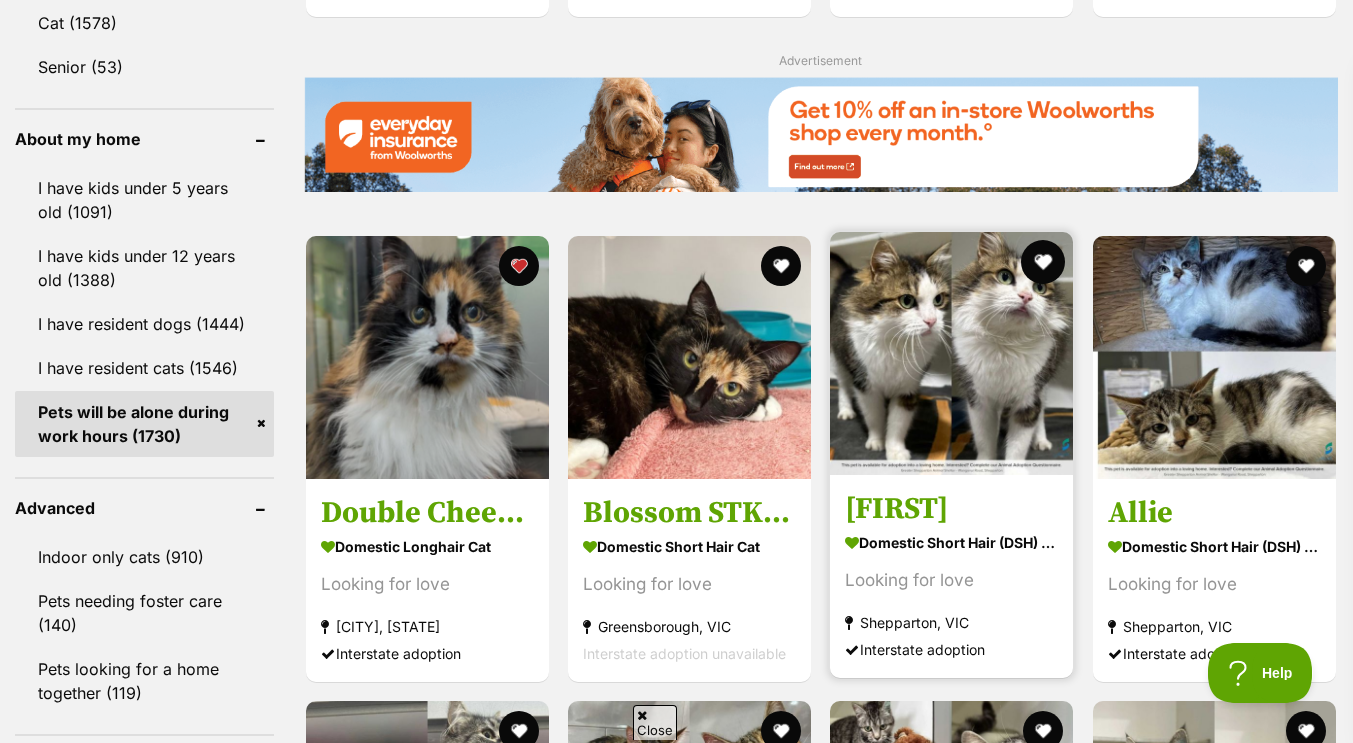 click at bounding box center [1044, 262] 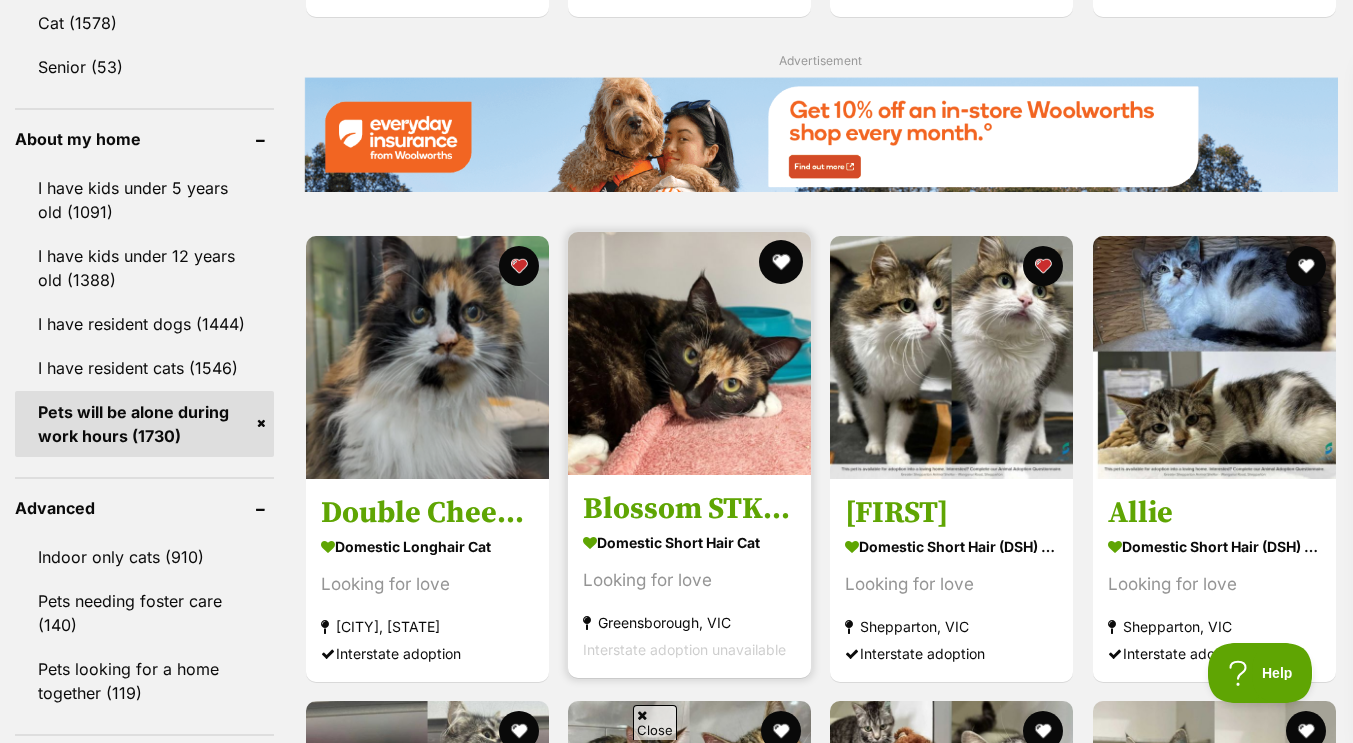 click at bounding box center (781, 262) 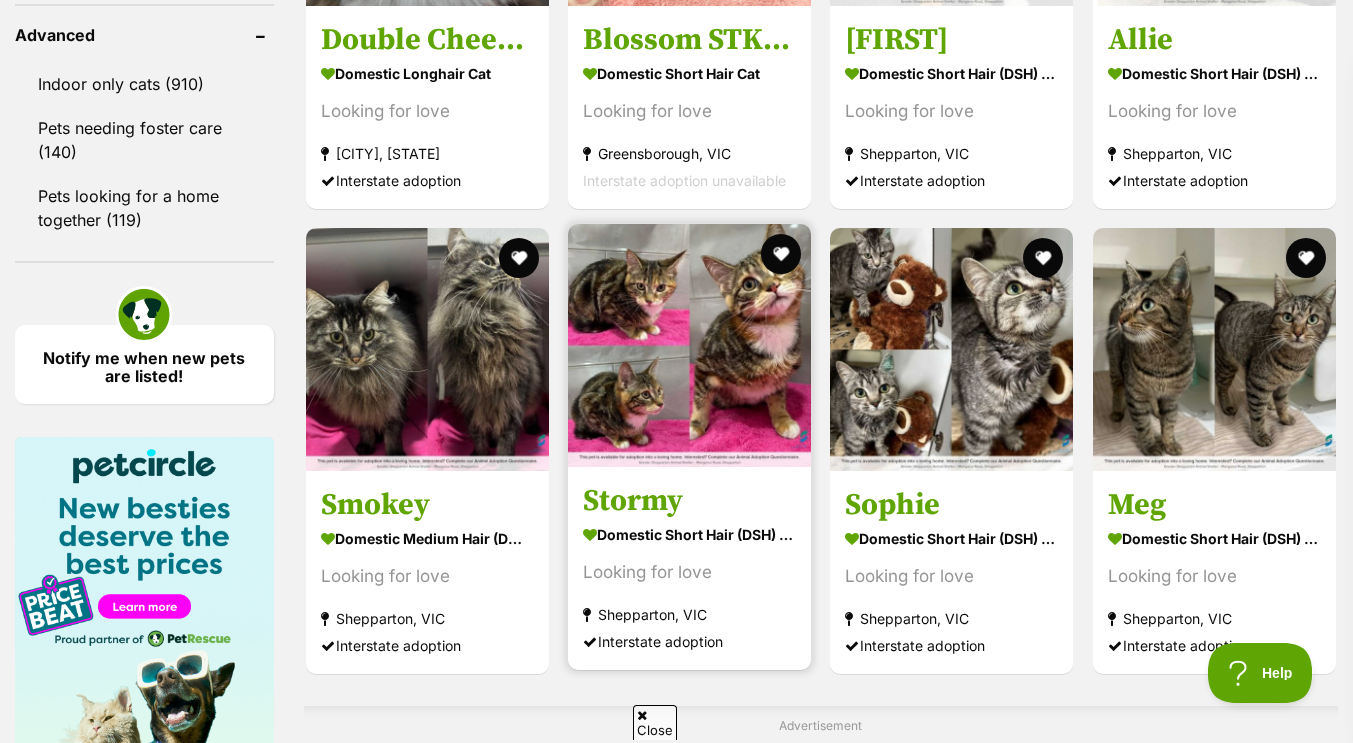 scroll, scrollTop: 2718, scrollLeft: 0, axis: vertical 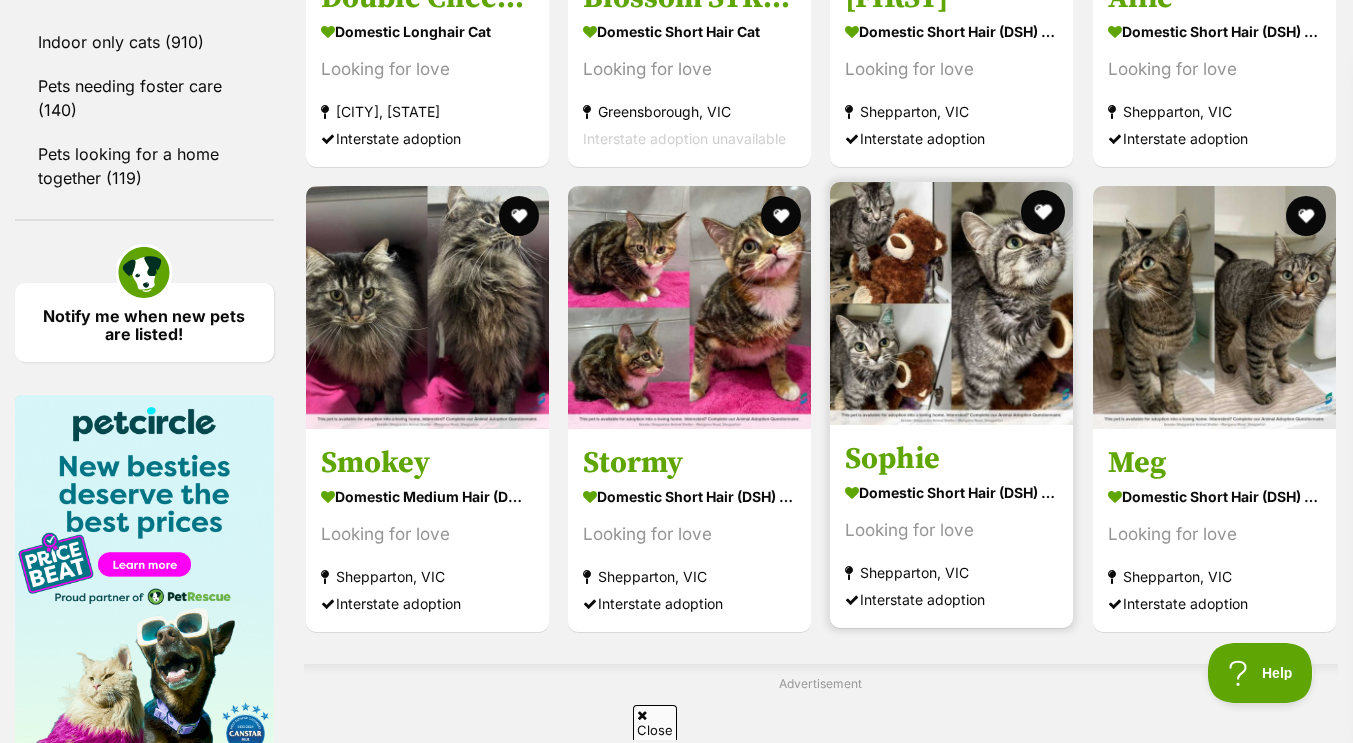click at bounding box center (1044, 212) 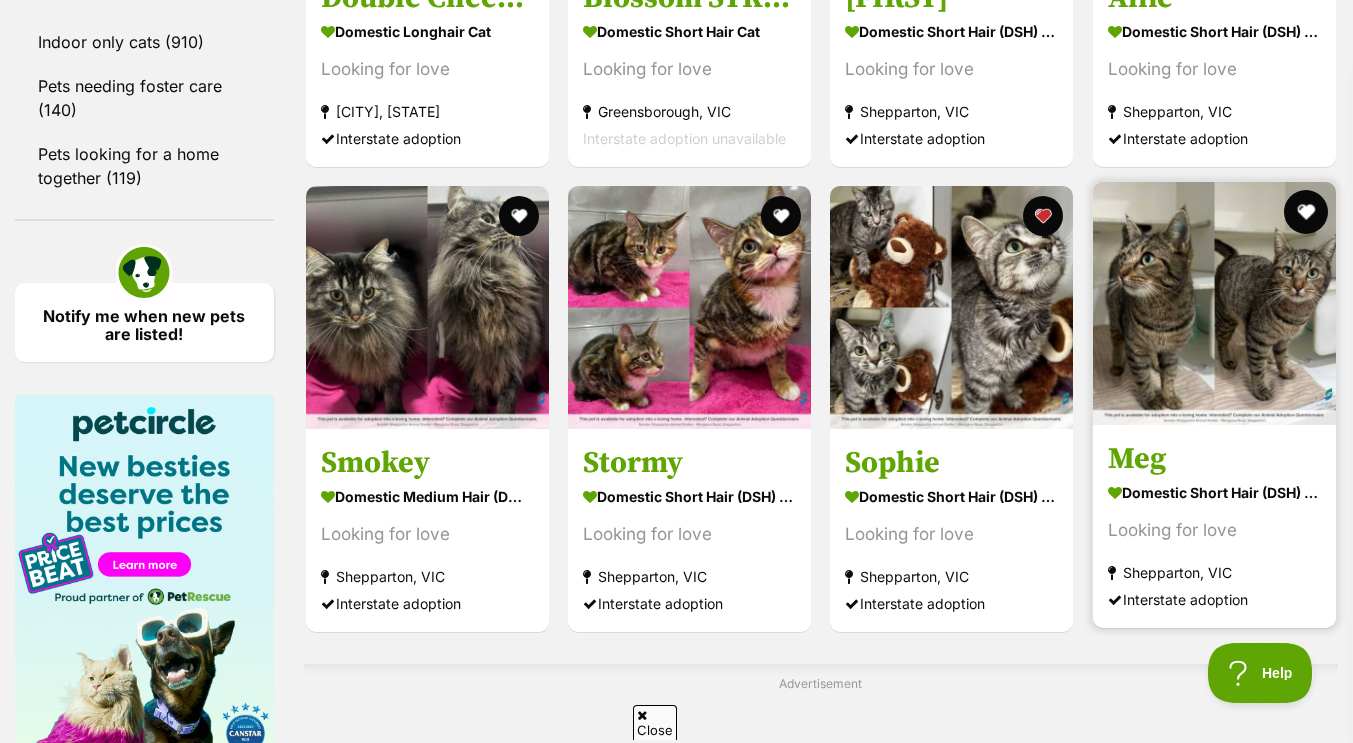 click at bounding box center [1306, 212] 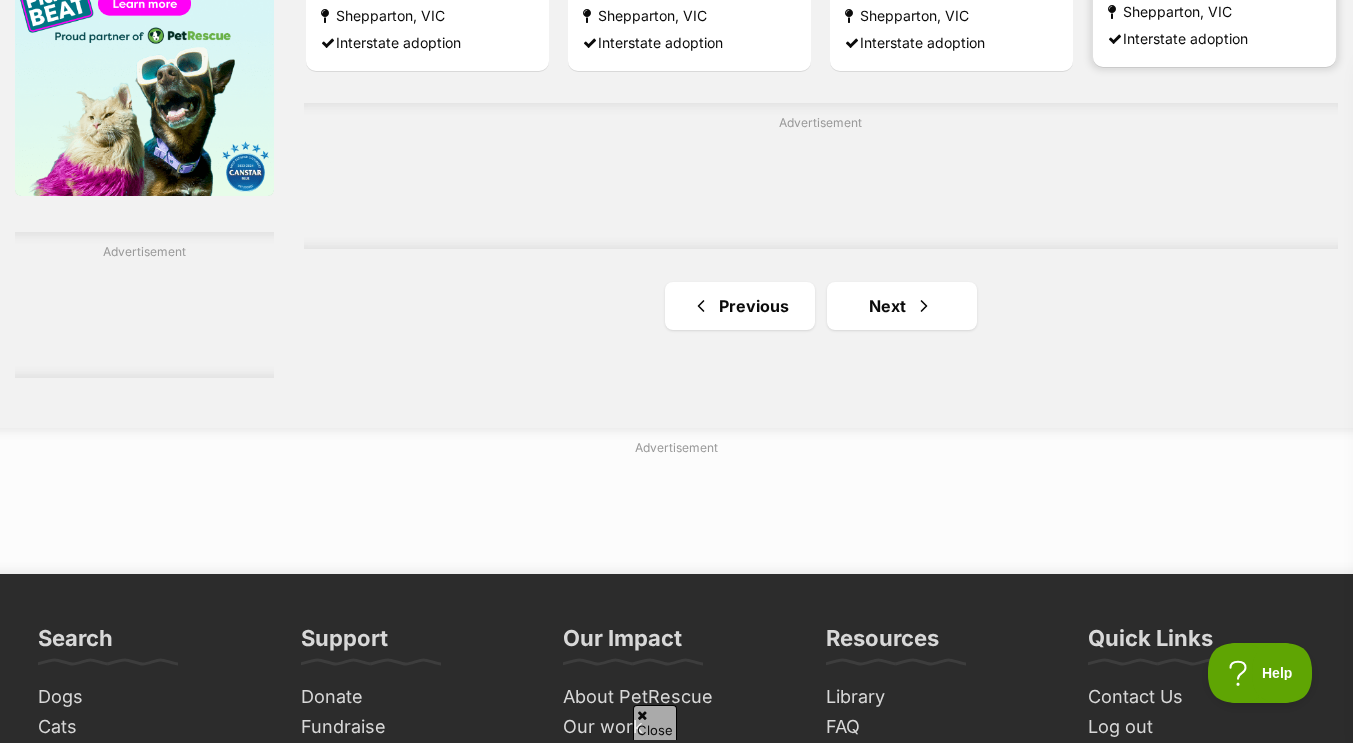 scroll, scrollTop: 3284, scrollLeft: 0, axis: vertical 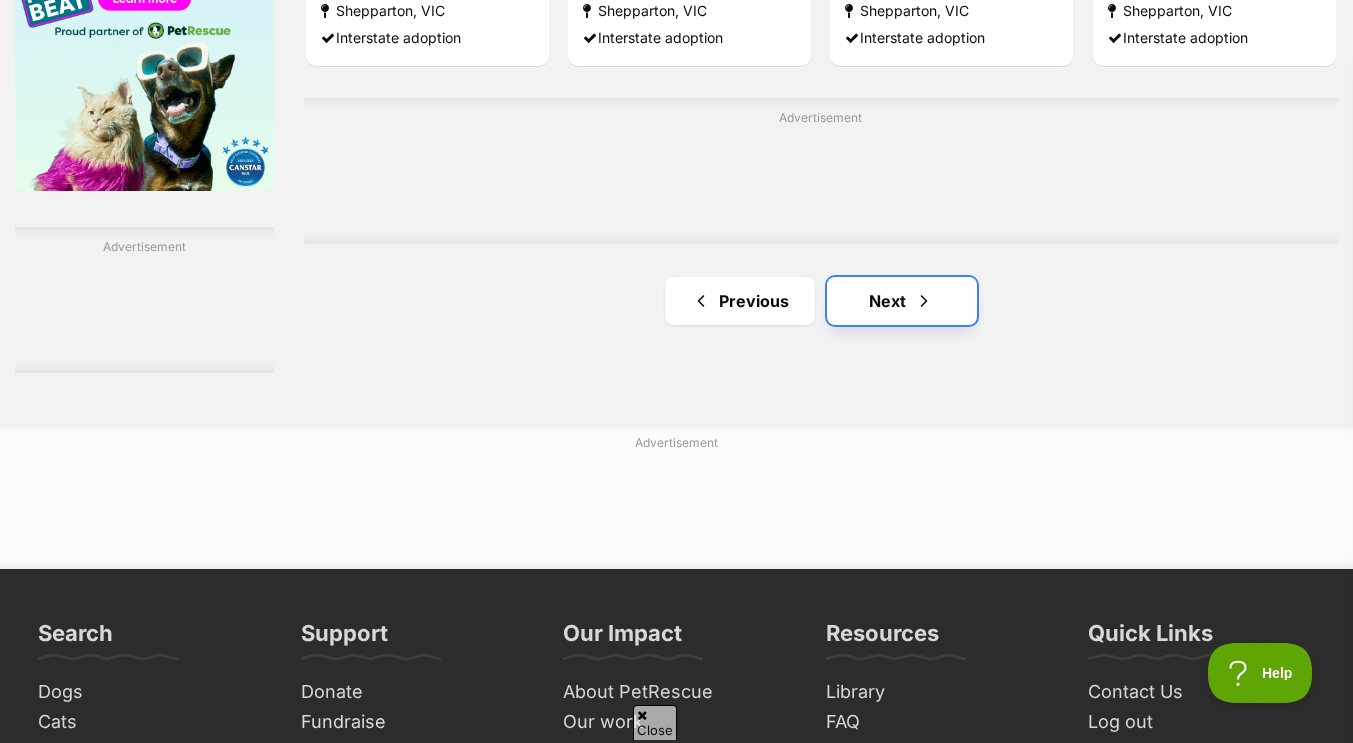 click on "Next" at bounding box center (902, 301) 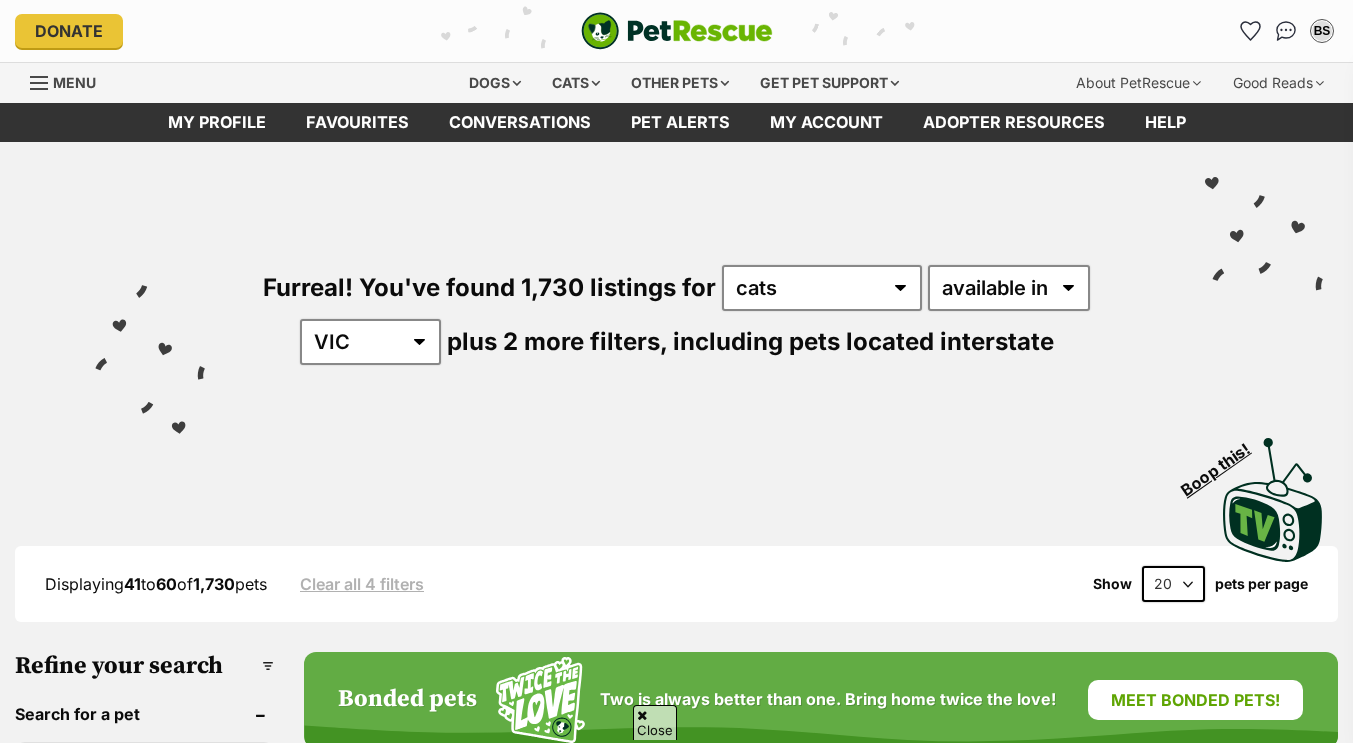 scroll, scrollTop: 544, scrollLeft: 0, axis: vertical 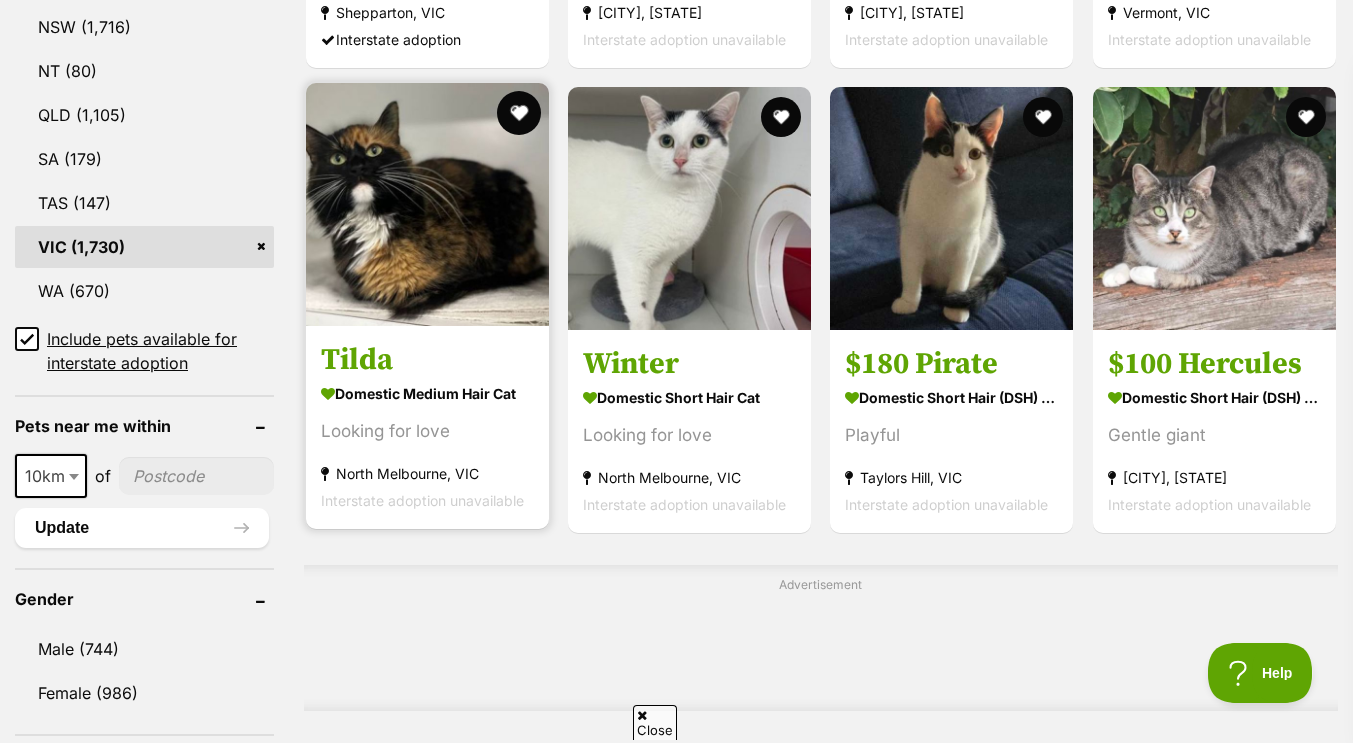 click at bounding box center (519, 113) 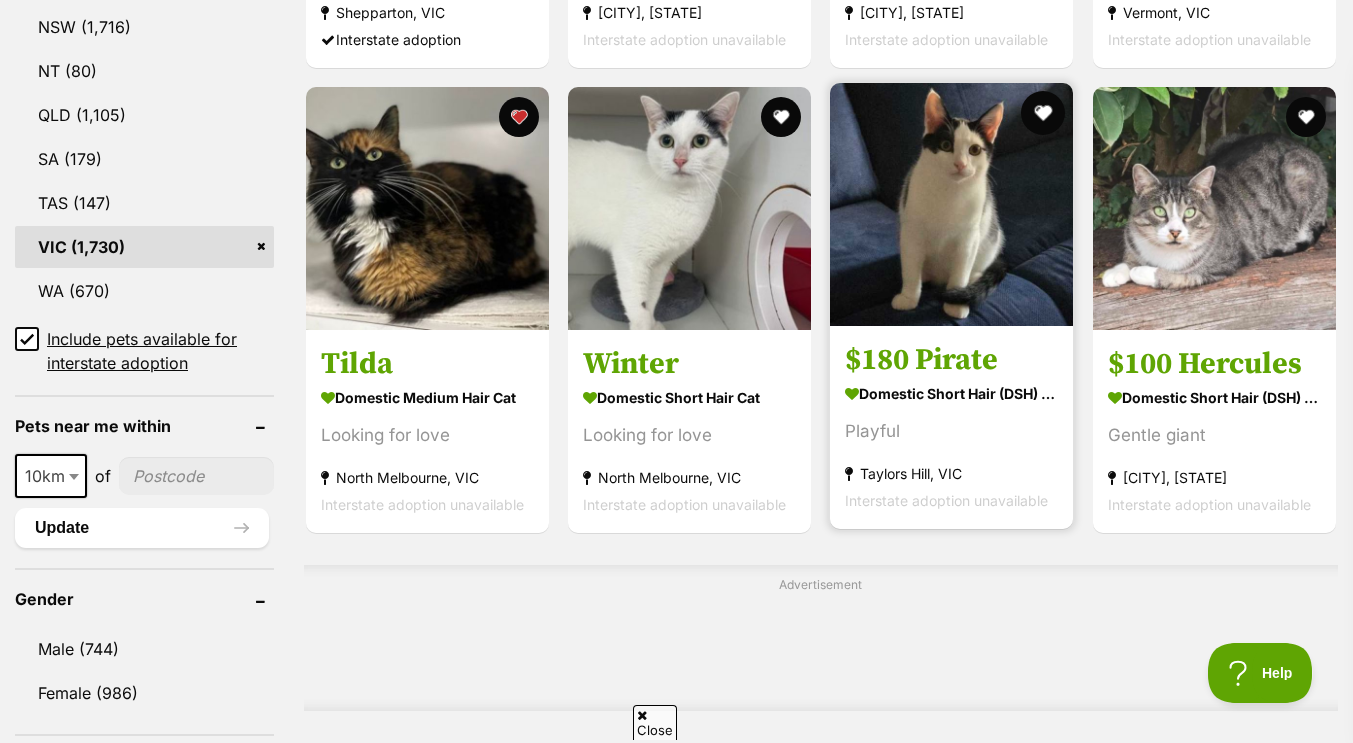 click at bounding box center [1044, 113] 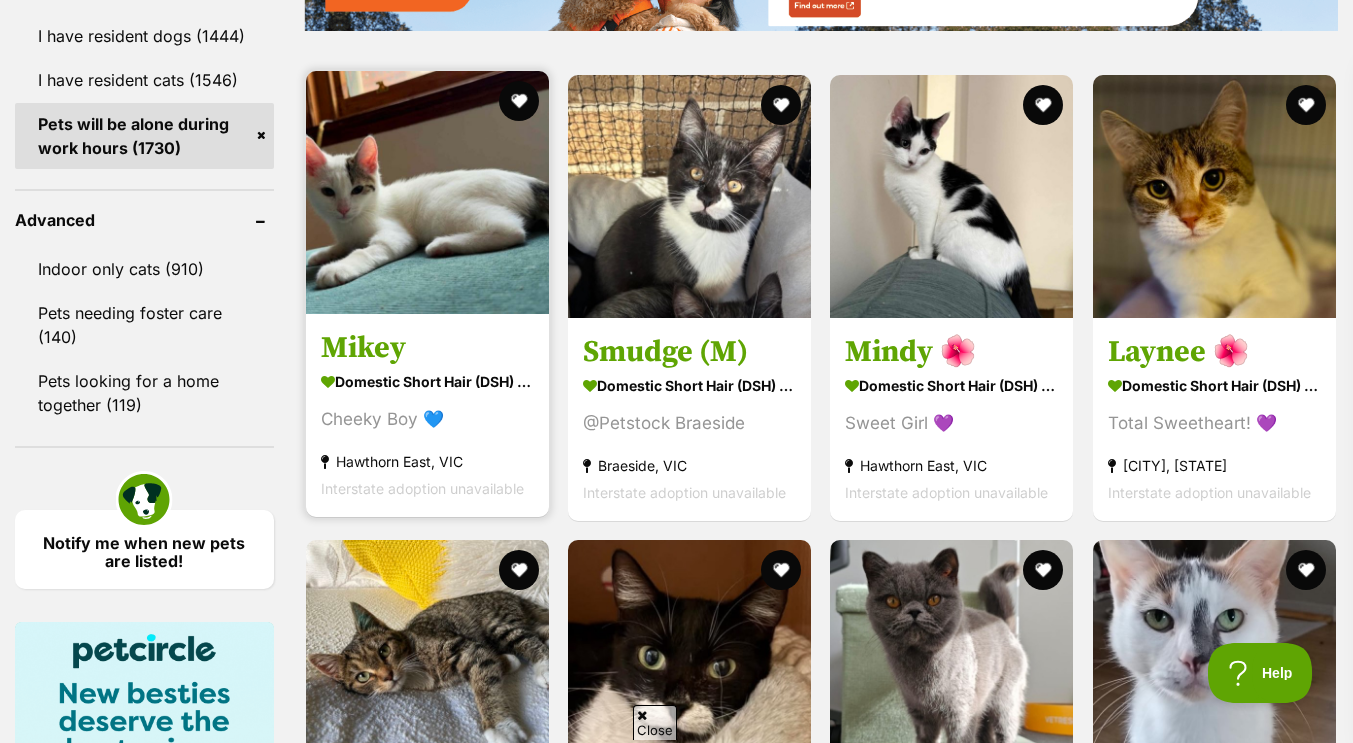 scroll, scrollTop: 2492, scrollLeft: 0, axis: vertical 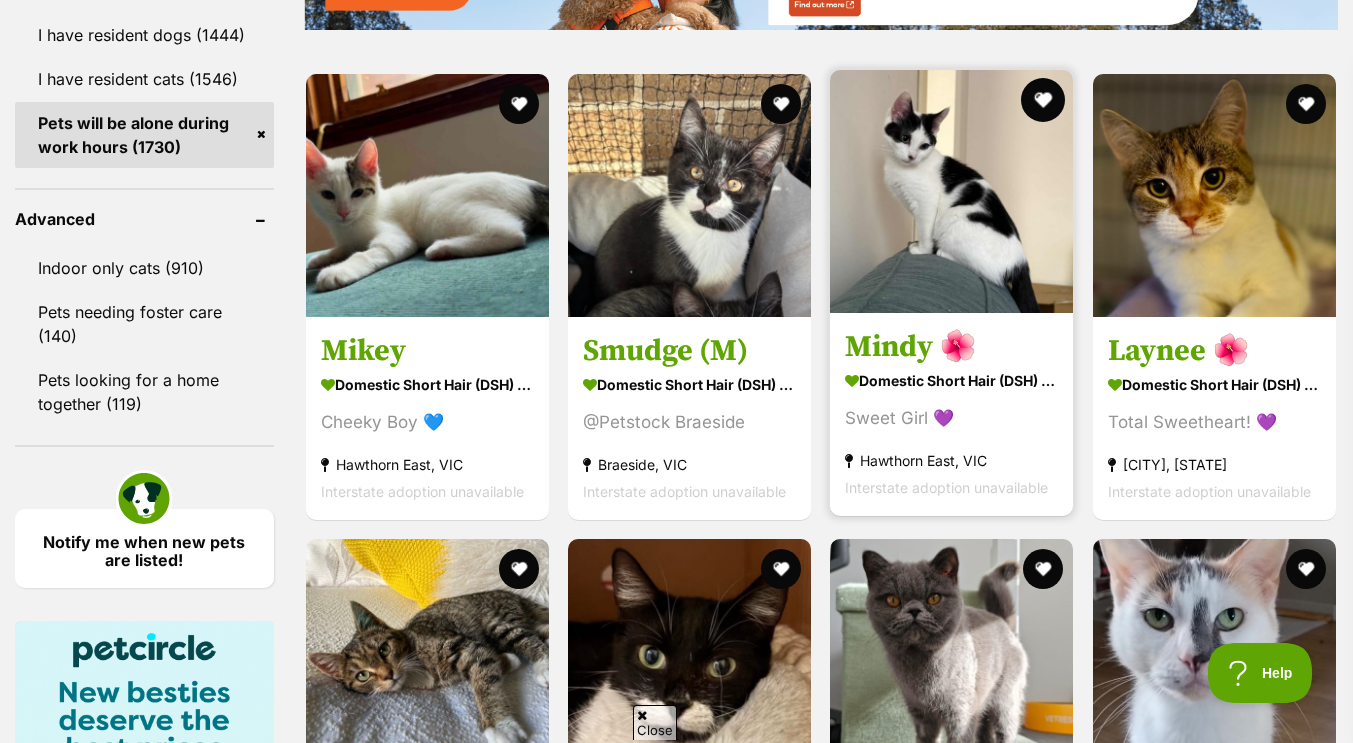 click at bounding box center (1044, 100) 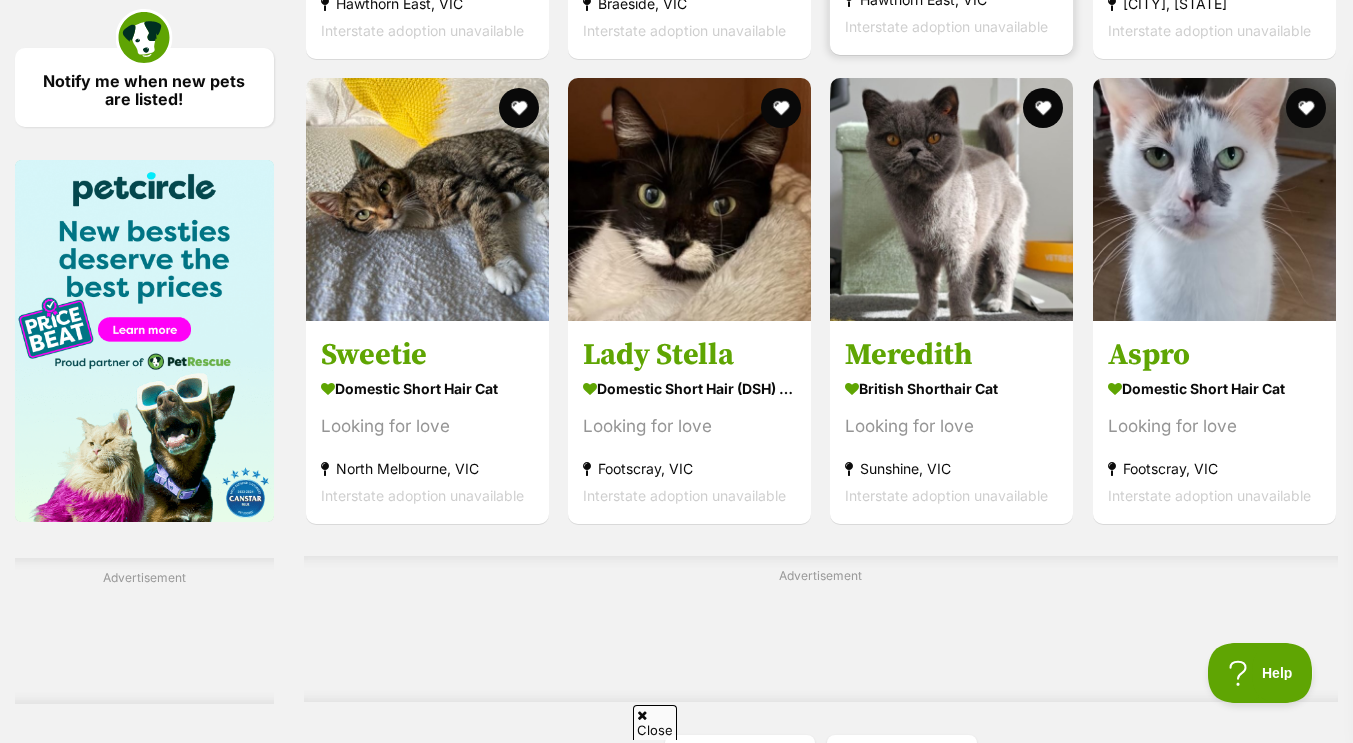 scroll, scrollTop: 3111, scrollLeft: 0, axis: vertical 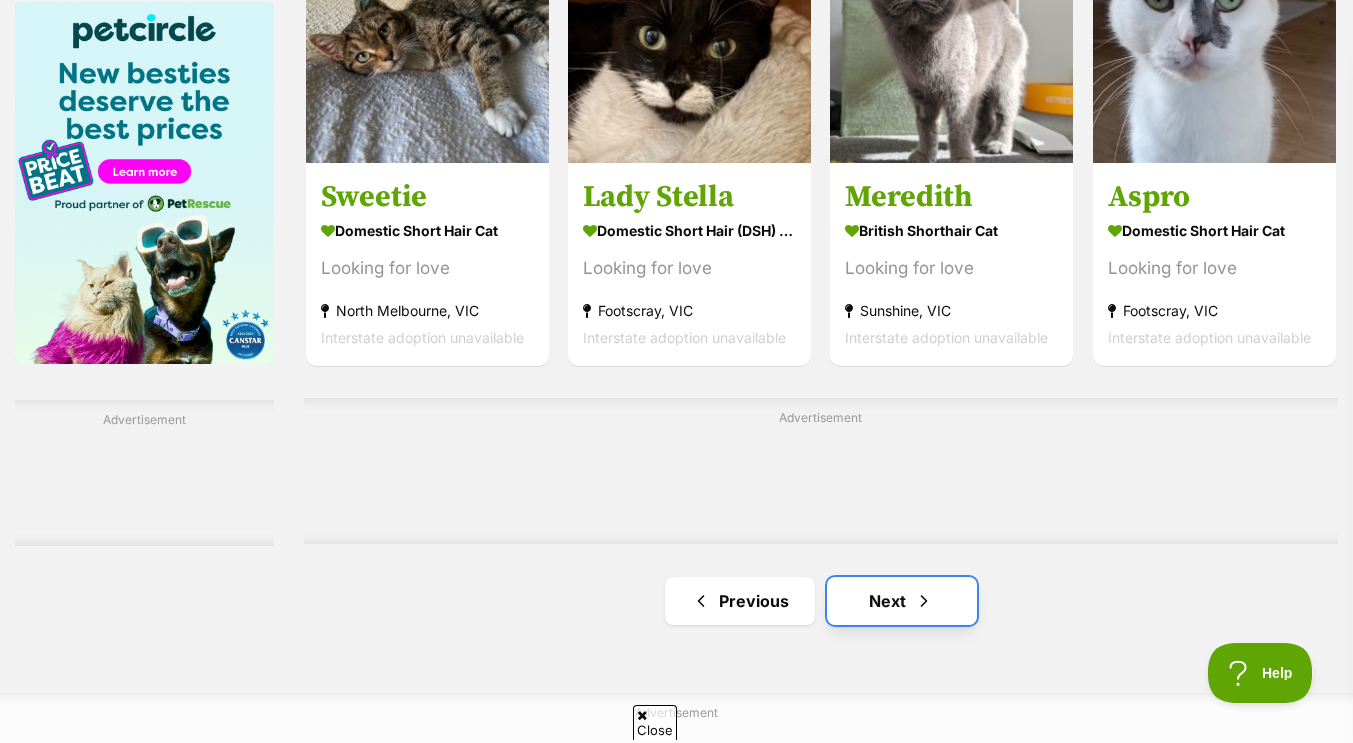 click at bounding box center (924, 601) 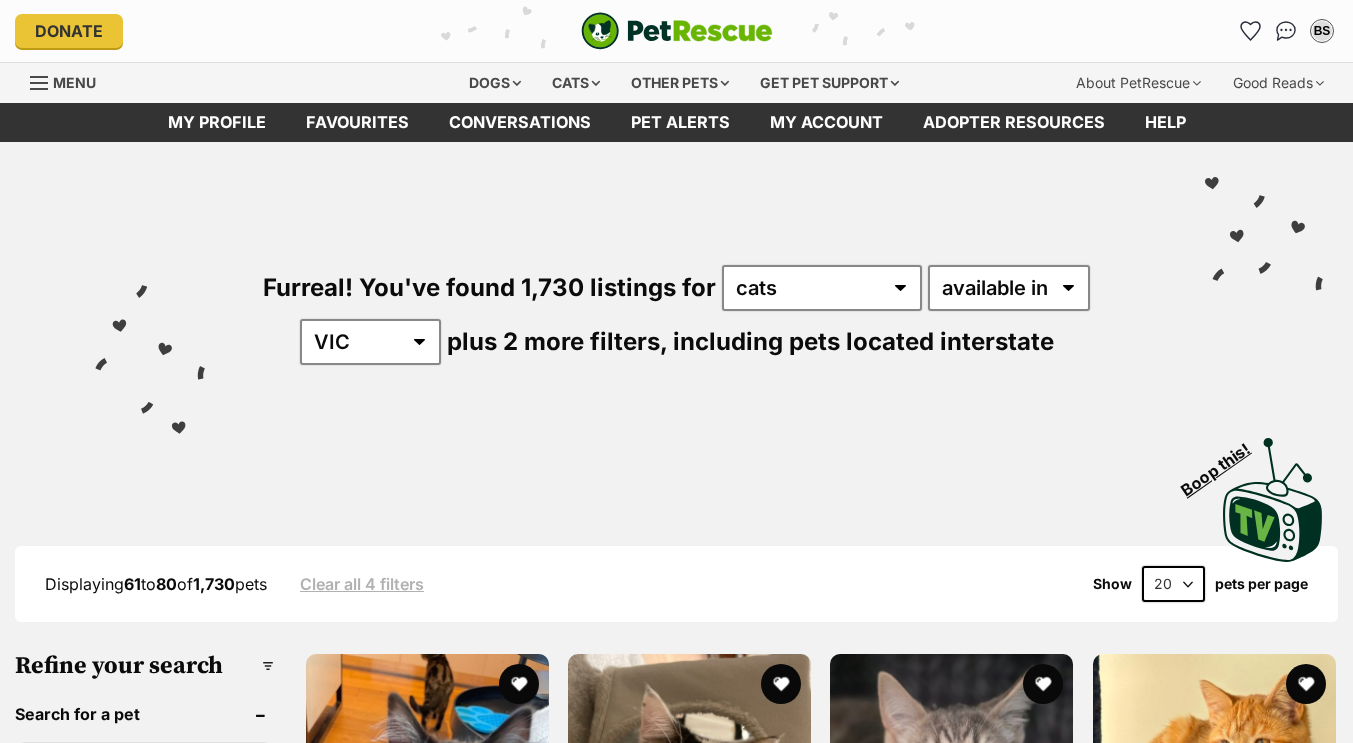 scroll, scrollTop: 0, scrollLeft: 0, axis: both 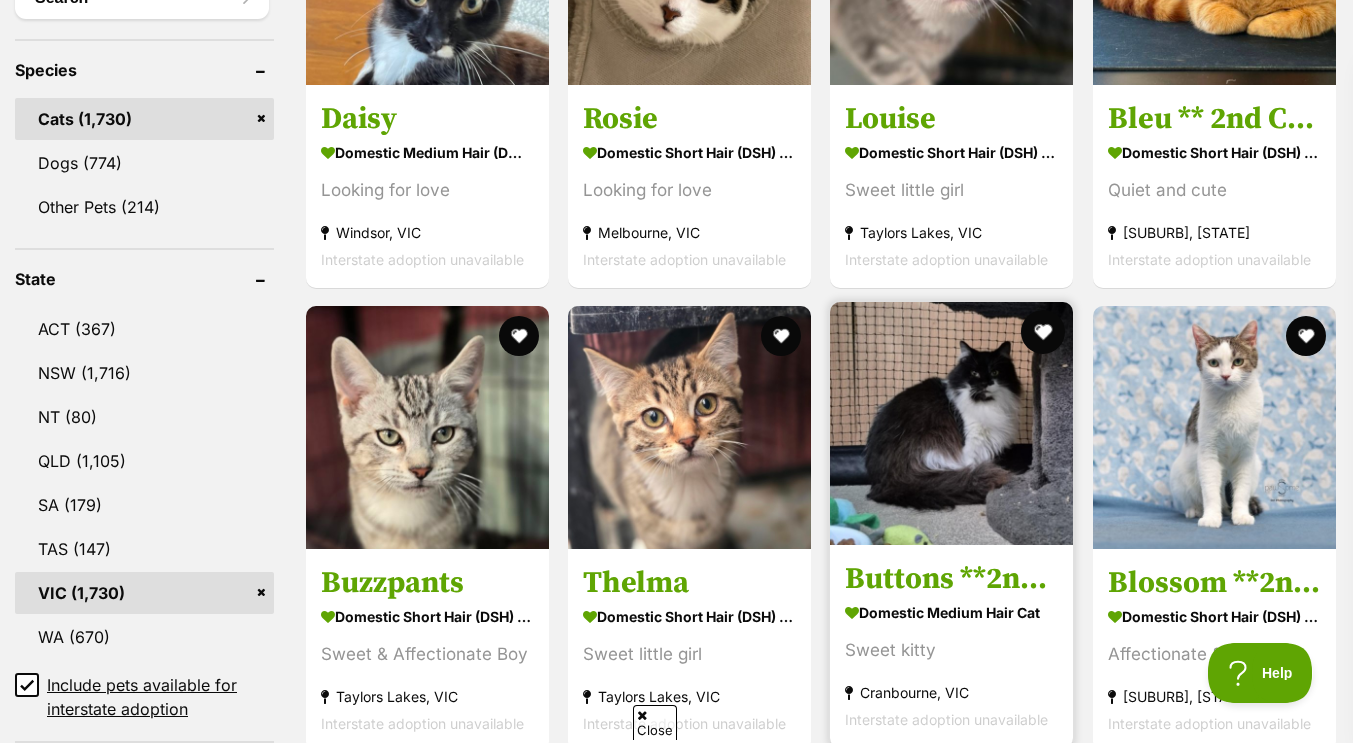 click at bounding box center [1044, 332] 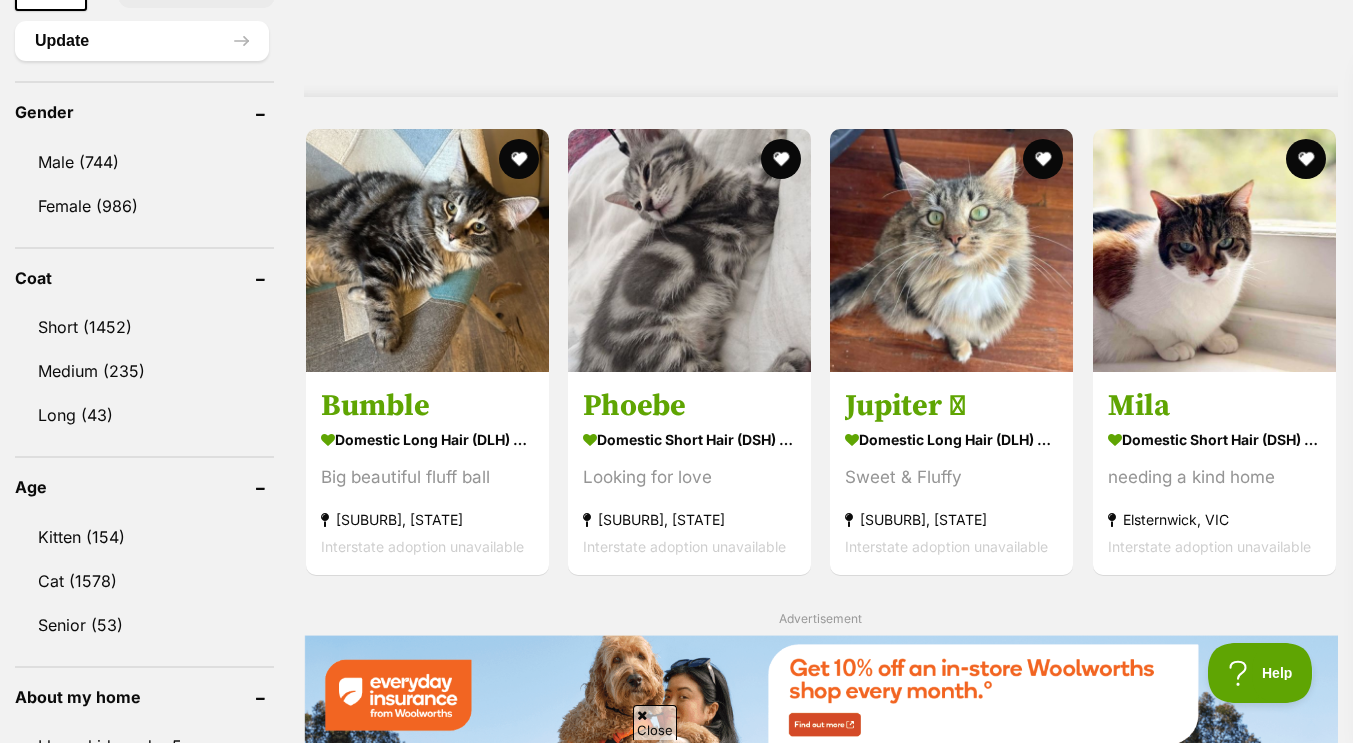 scroll, scrollTop: 1625, scrollLeft: 0, axis: vertical 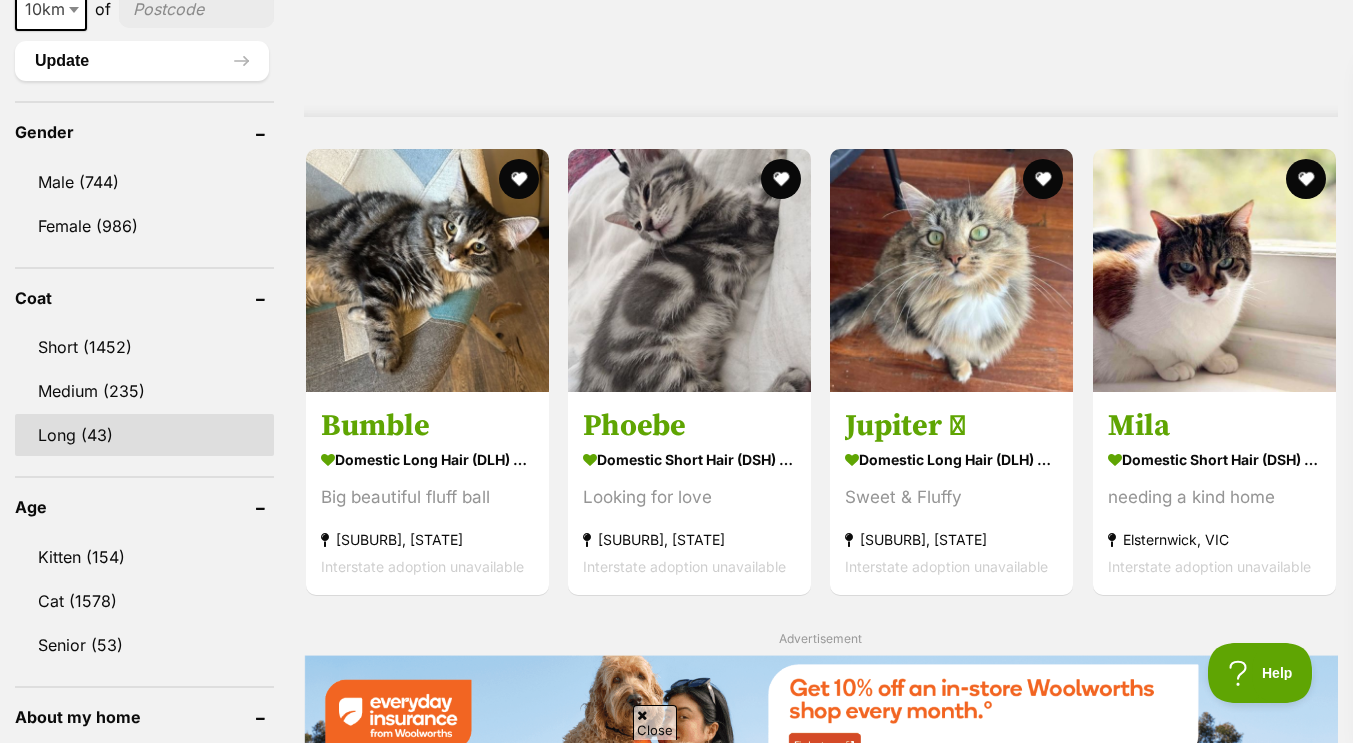 click on "Long (43)" at bounding box center (144, 435) 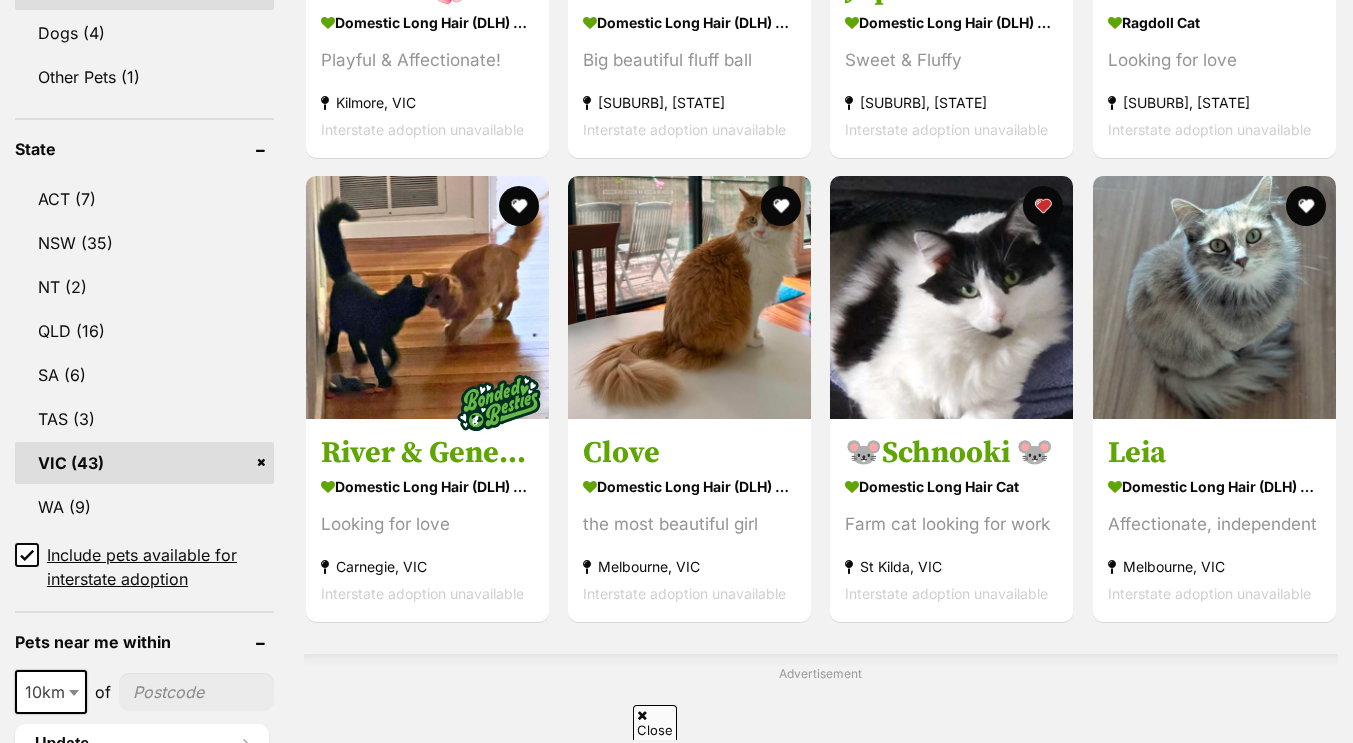 scroll, scrollTop: 661, scrollLeft: 0, axis: vertical 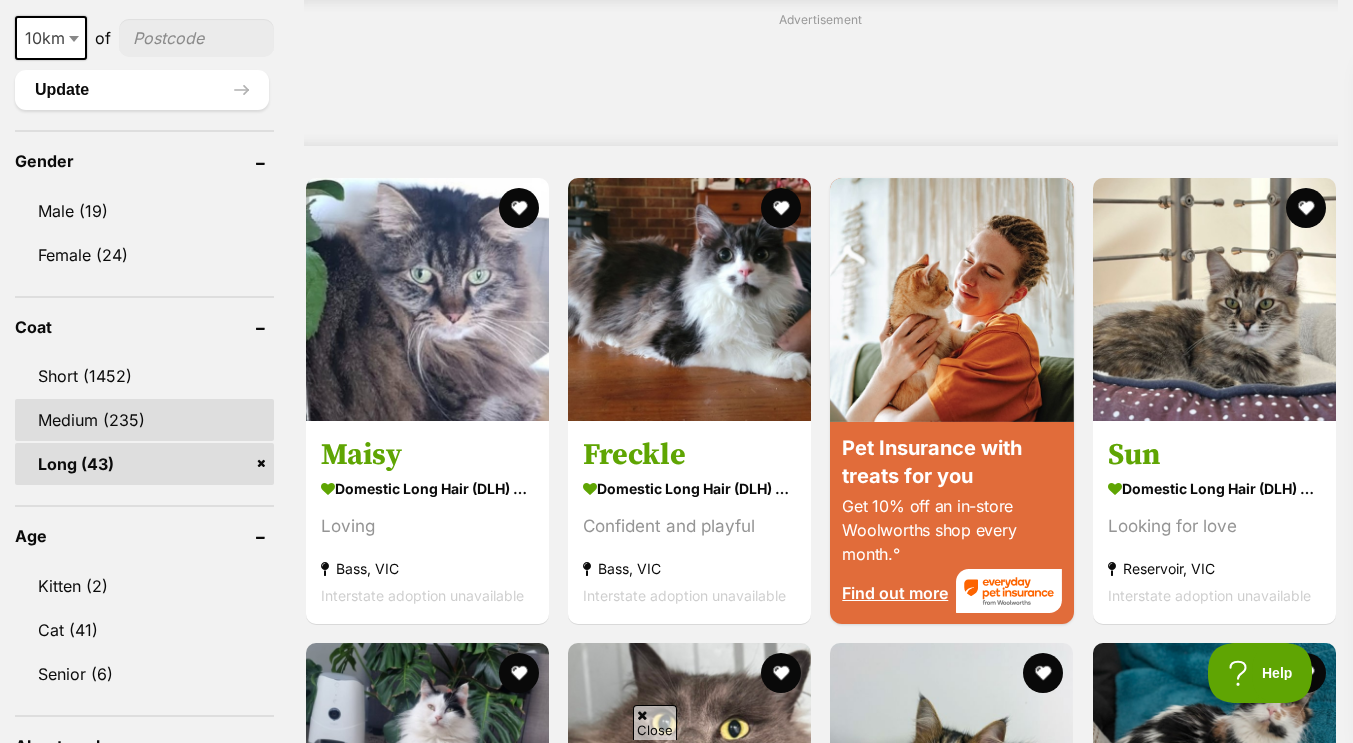 click on "Medium (235)" at bounding box center (144, 420) 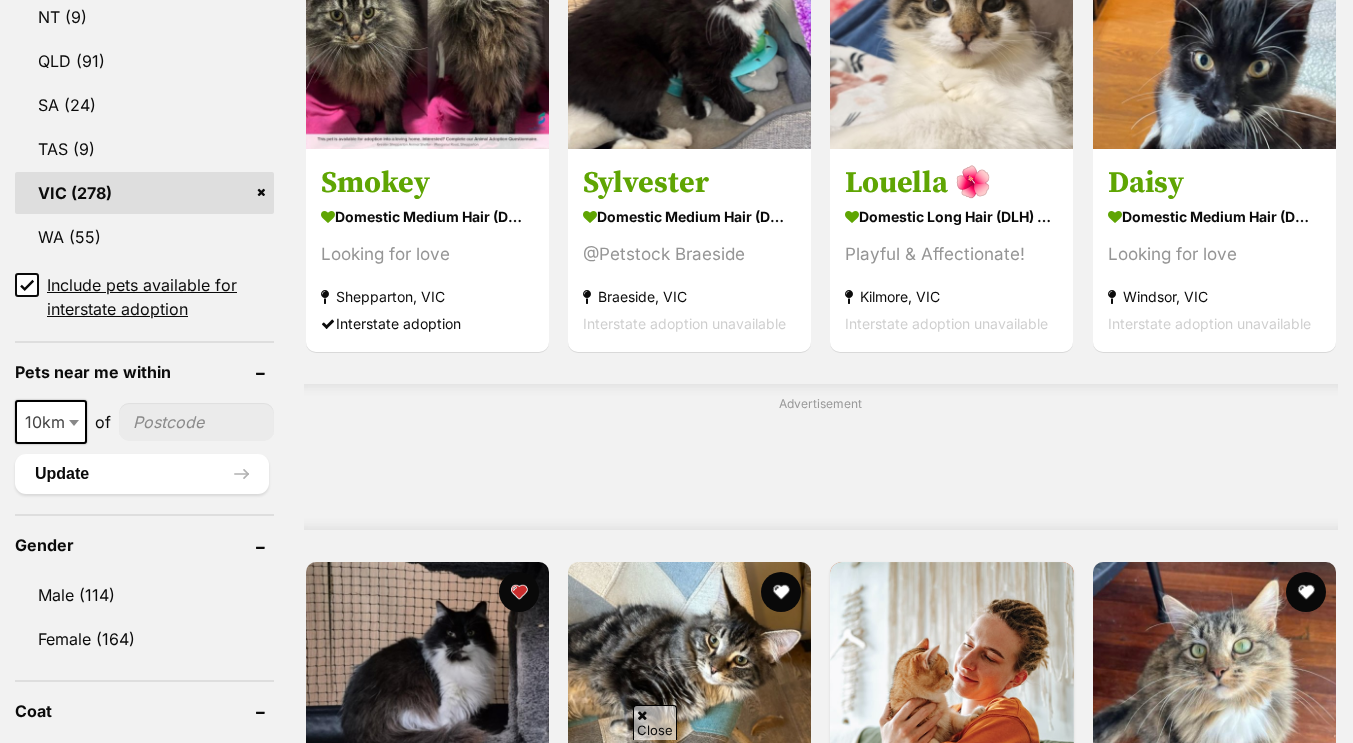scroll, scrollTop: 1196, scrollLeft: 0, axis: vertical 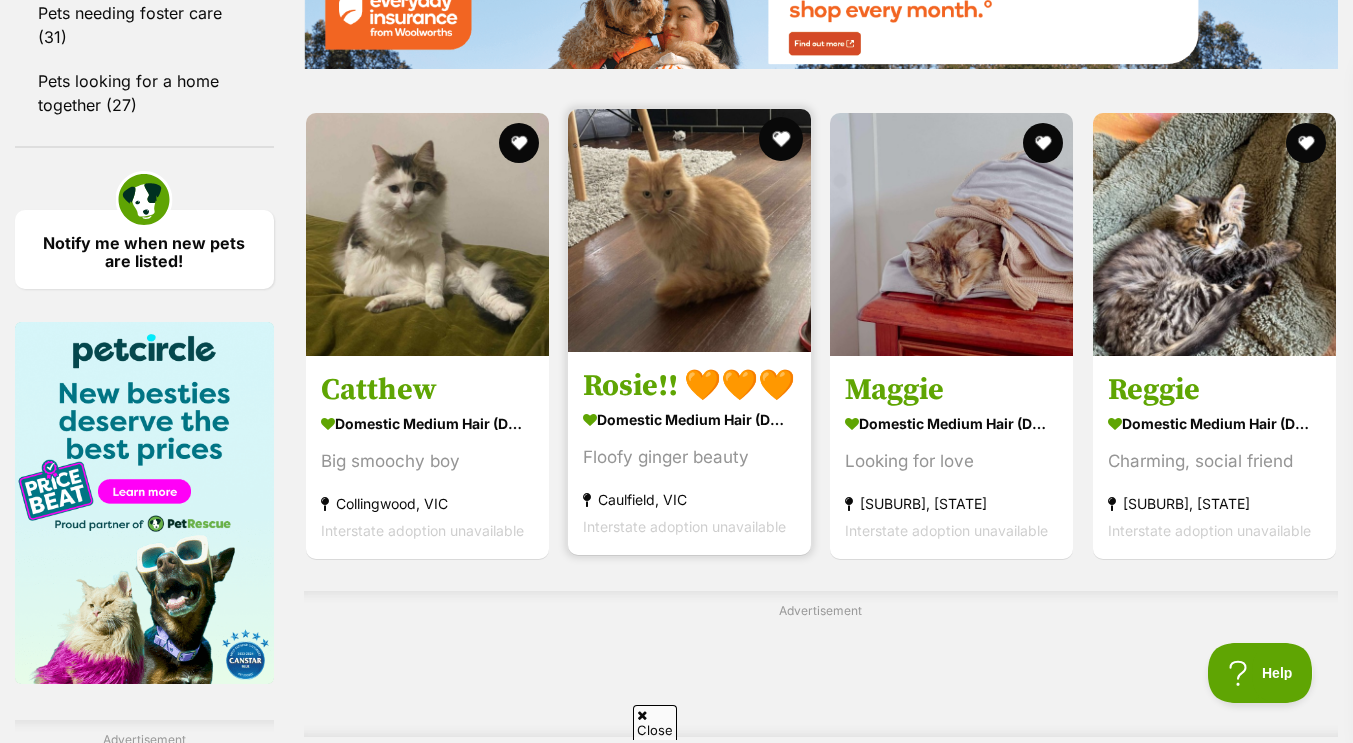 click at bounding box center (781, 139) 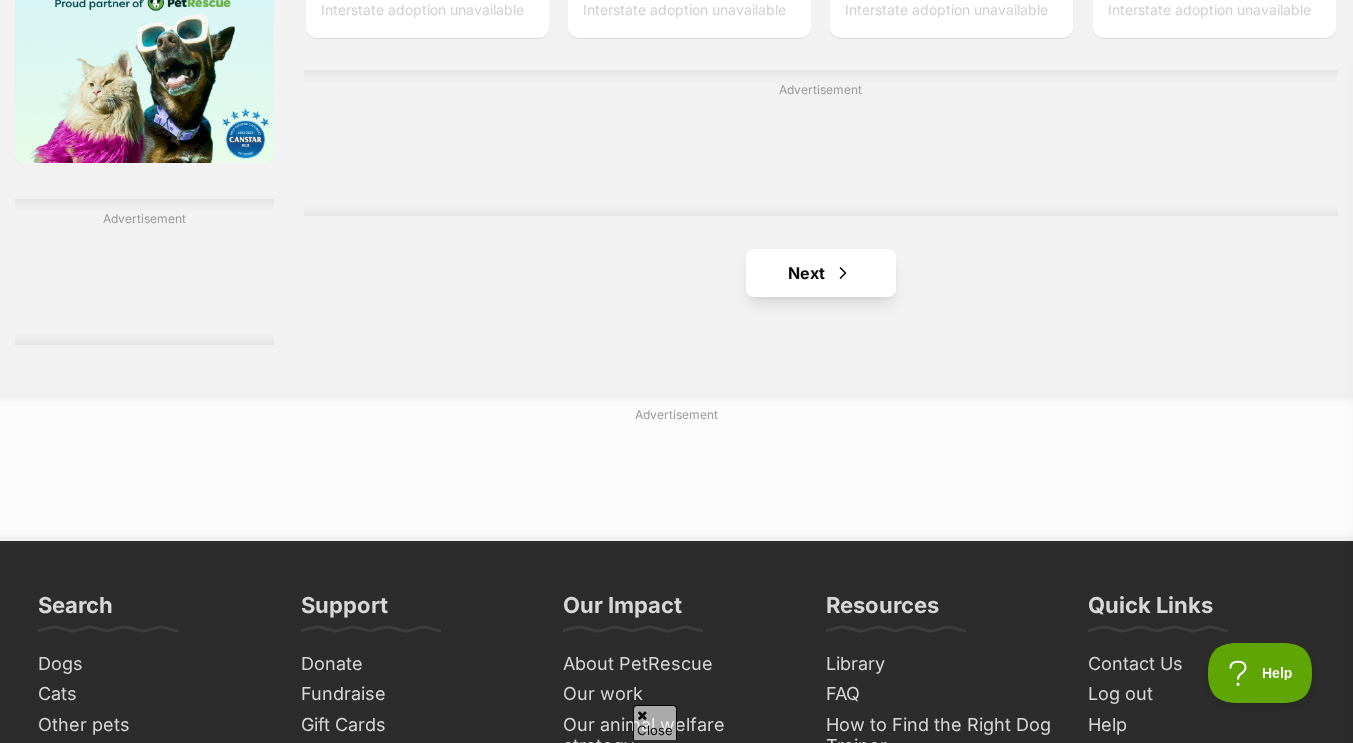 scroll, scrollTop: 3313, scrollLeft: 0, axis: vertical 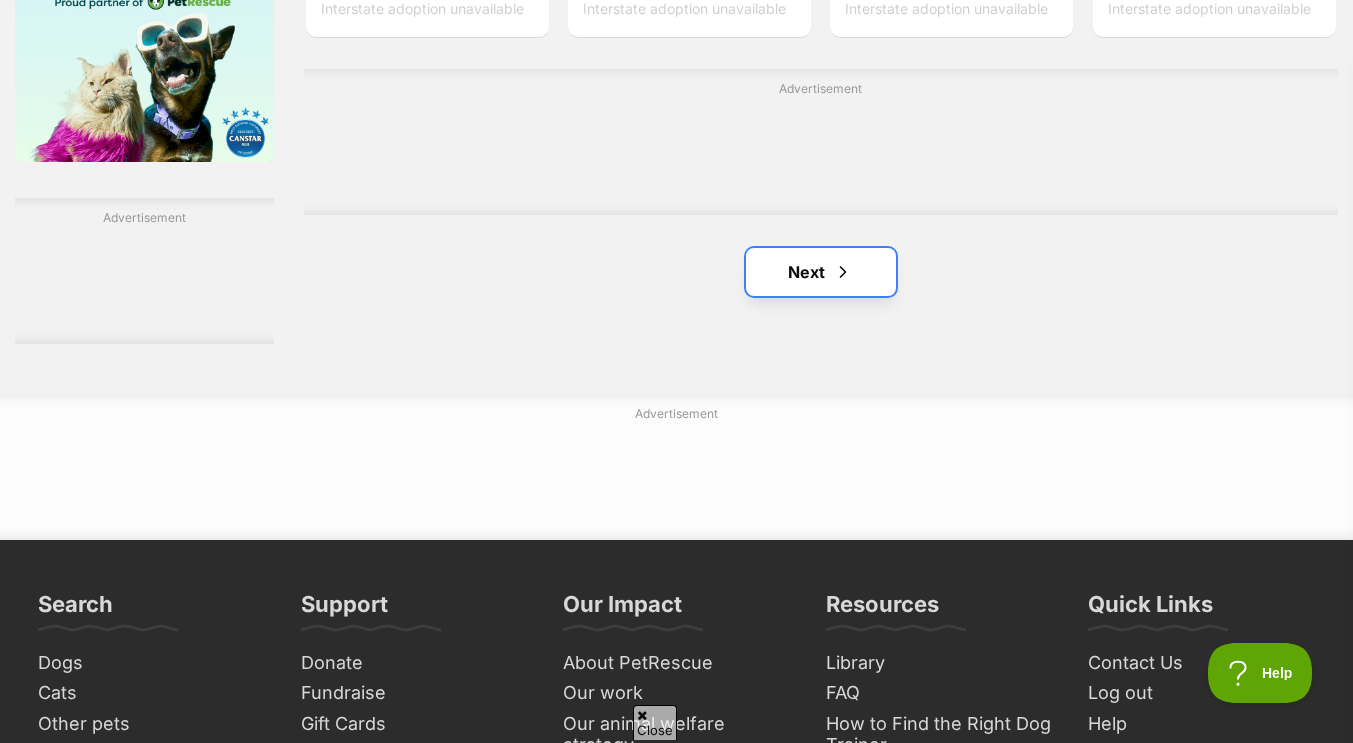 click at bounding box center (843, 272) 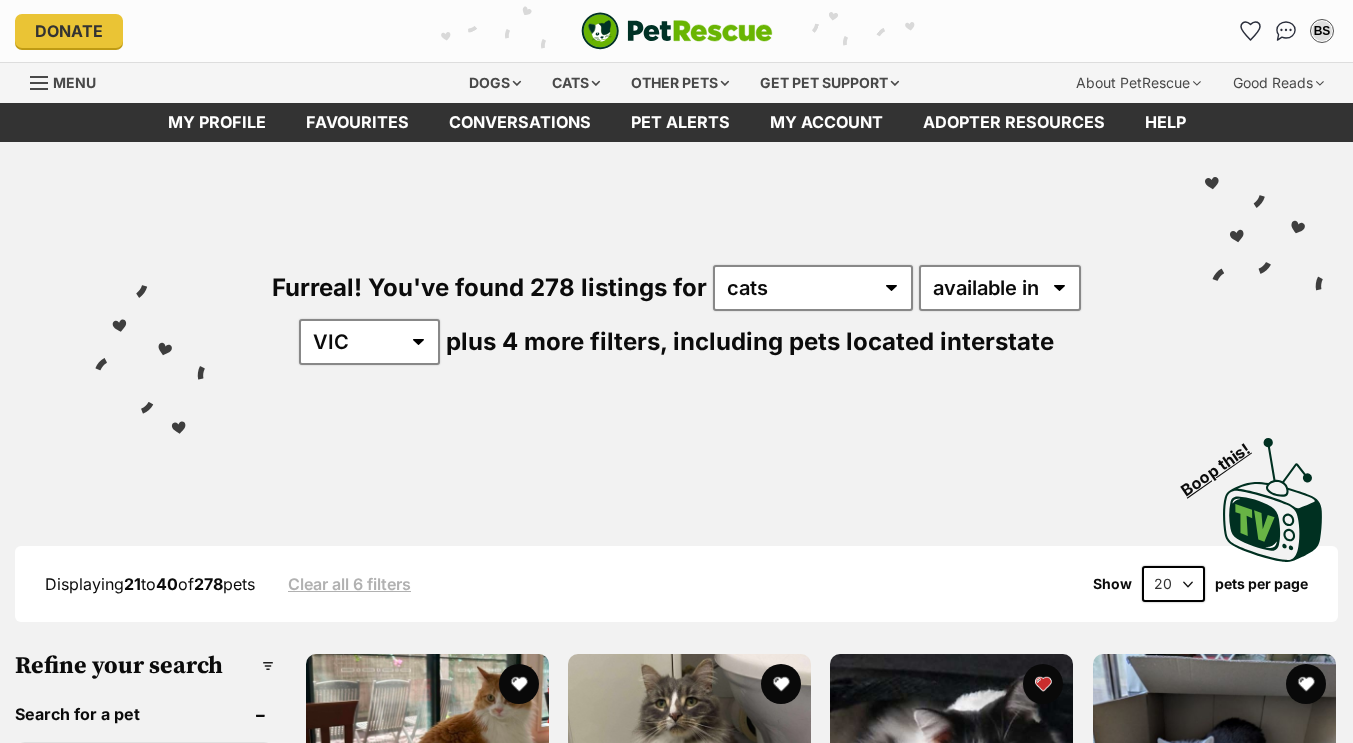 scroll, scrollTop: 0, scrollLeft: 0, axis: both 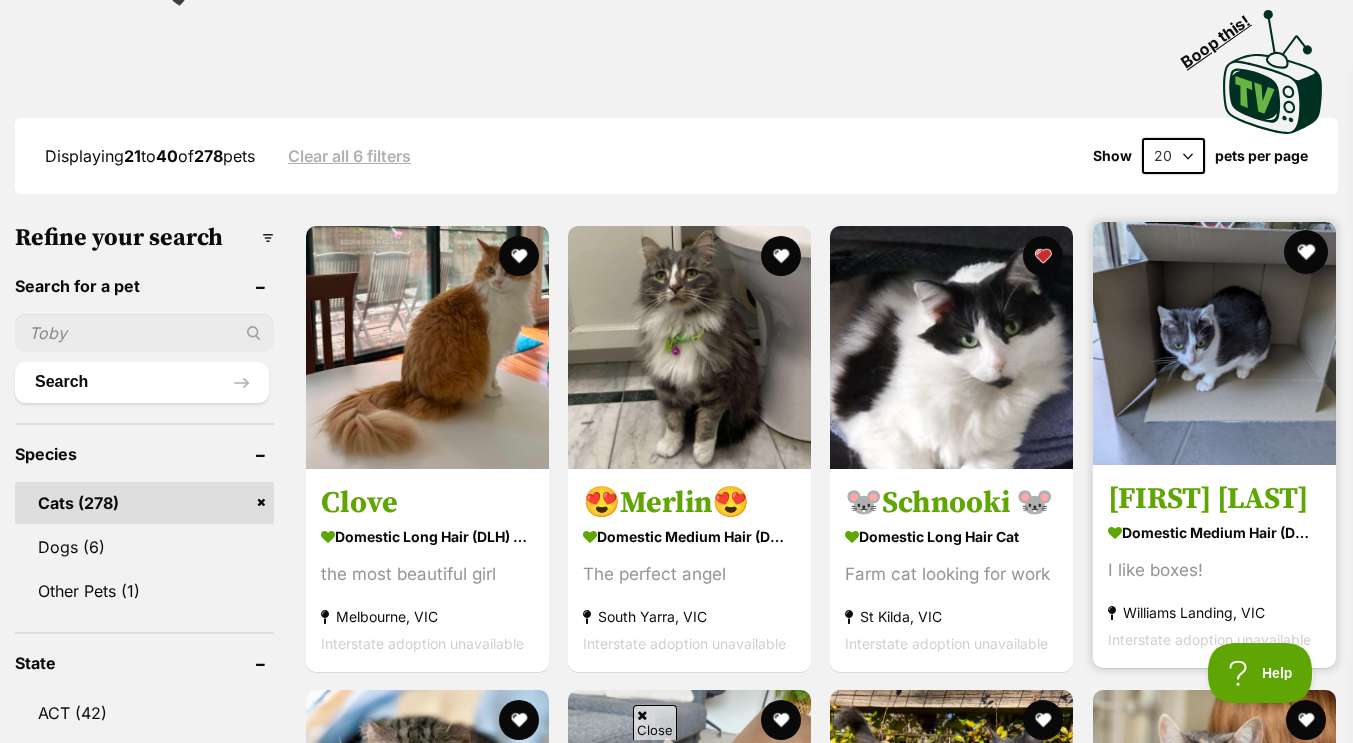 click at bounding box center [1306, 252] 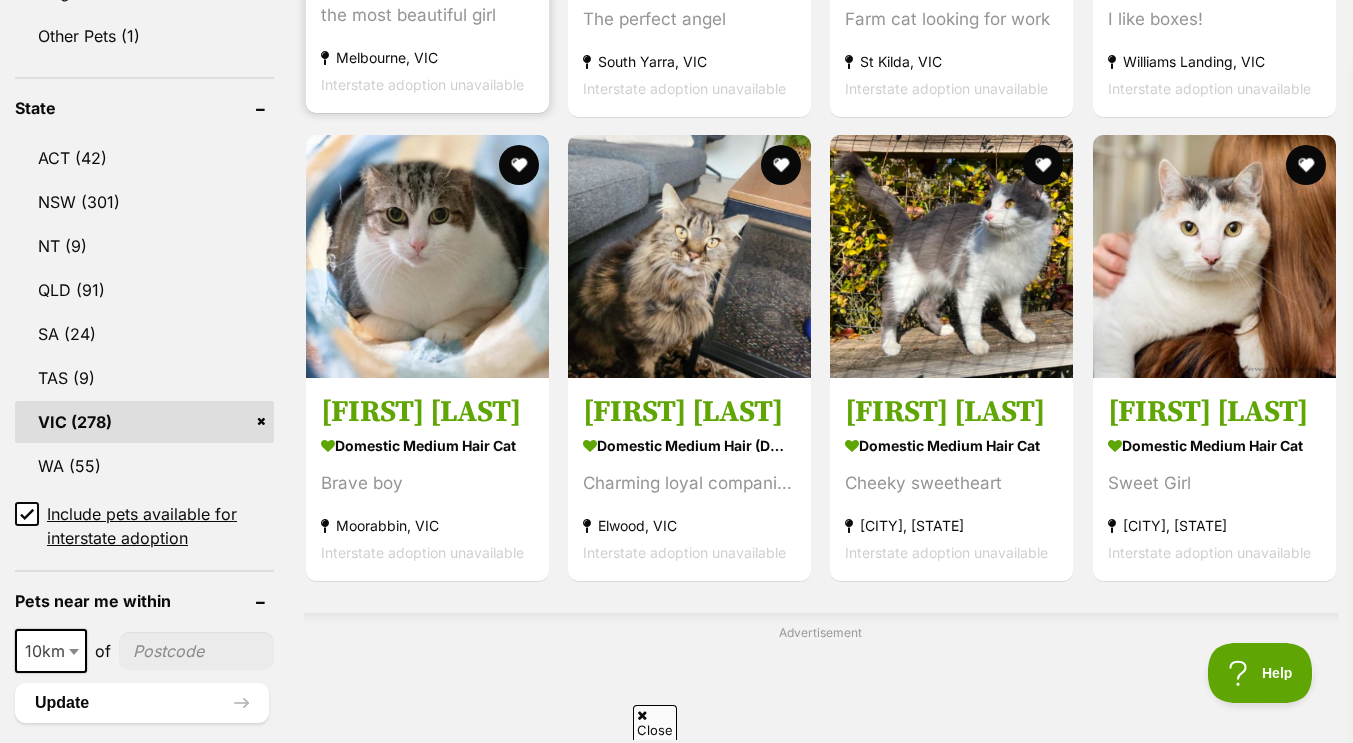 scroll, scrollTop: 972, scrollLeft: 0, axis: vertical 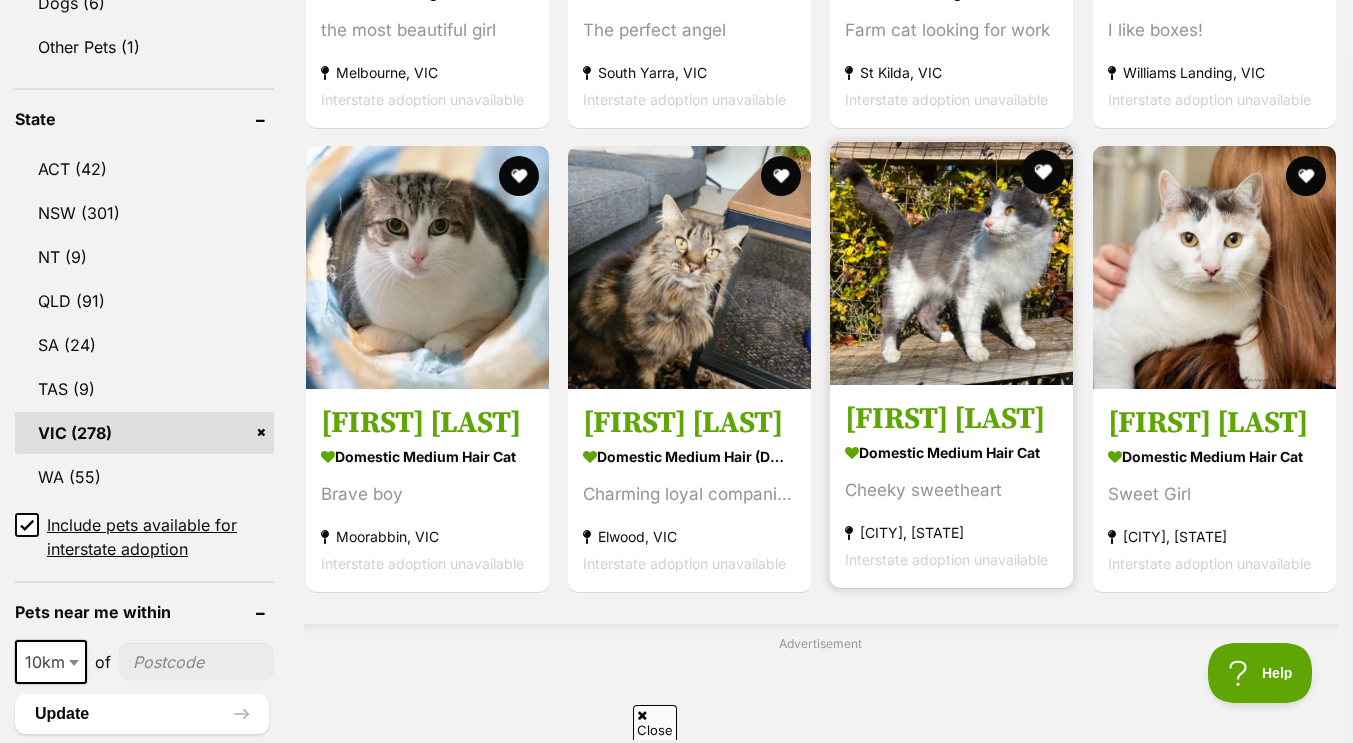 click at bounding box center (1044, 172) 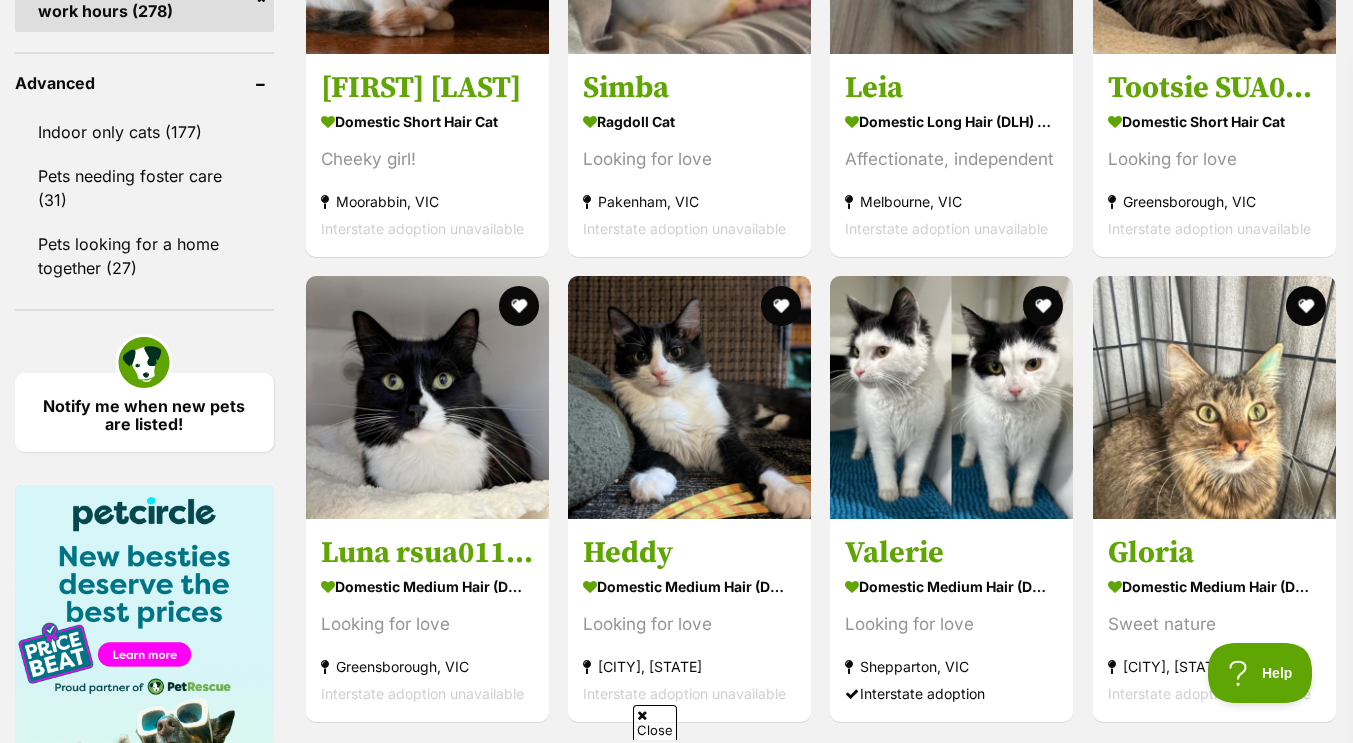 scroll, scrollTop: 2630, scrollLeft: 0, axis: vertical 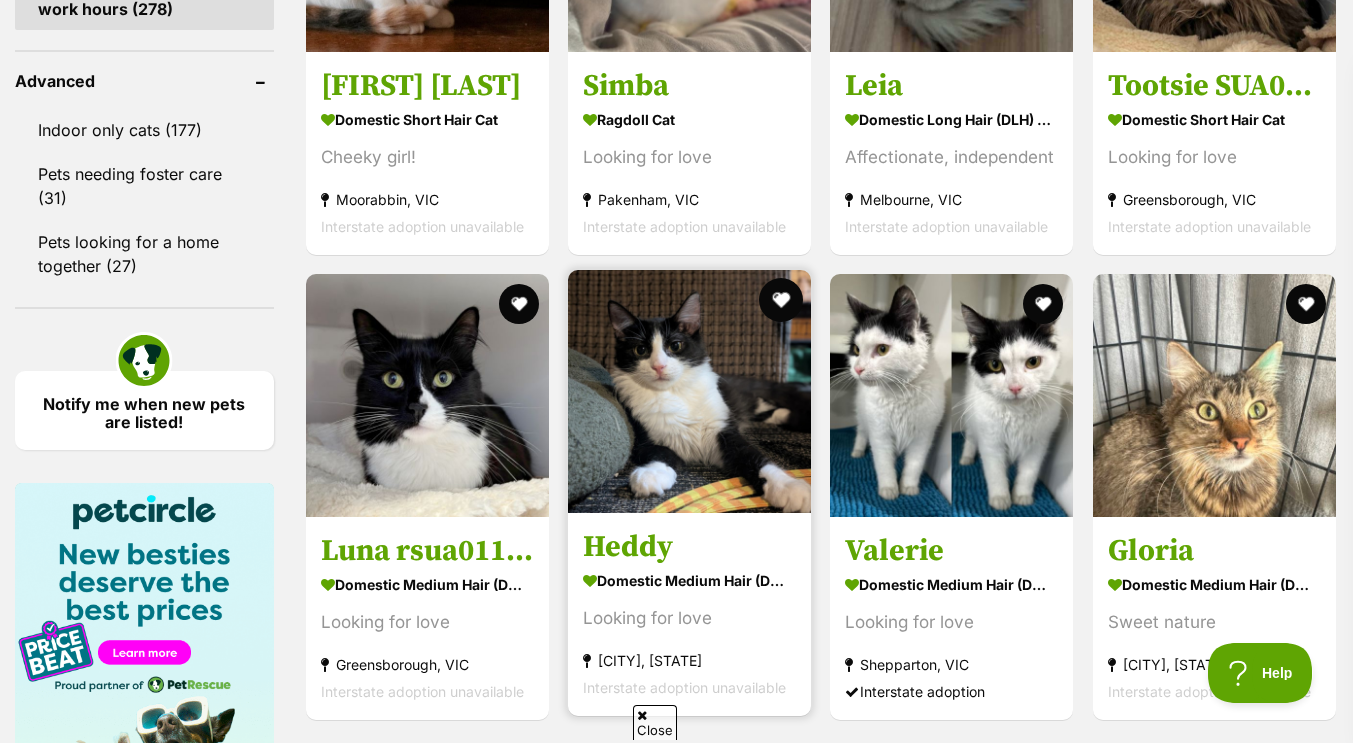 click at bounding box center [781, 300] 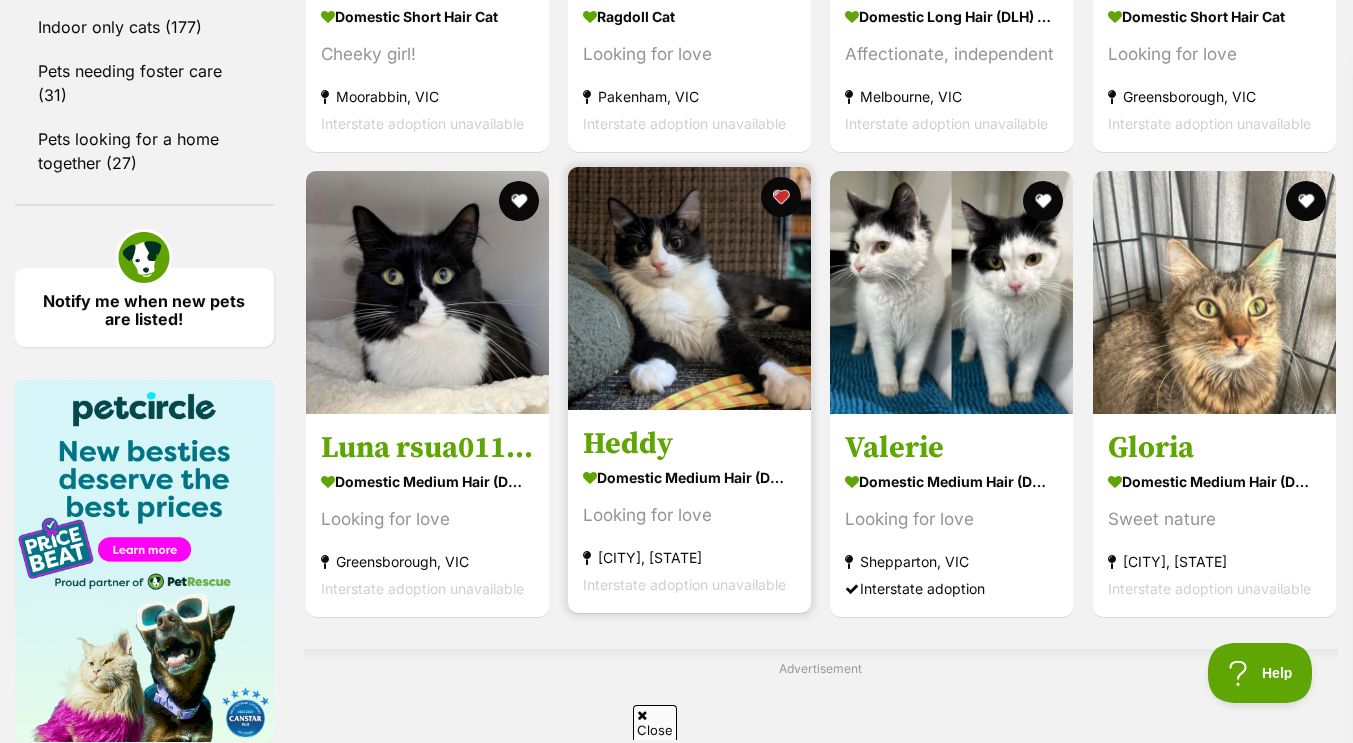 scroll, scrollTop: 2732, scrollLeft: 0, axis: vertical 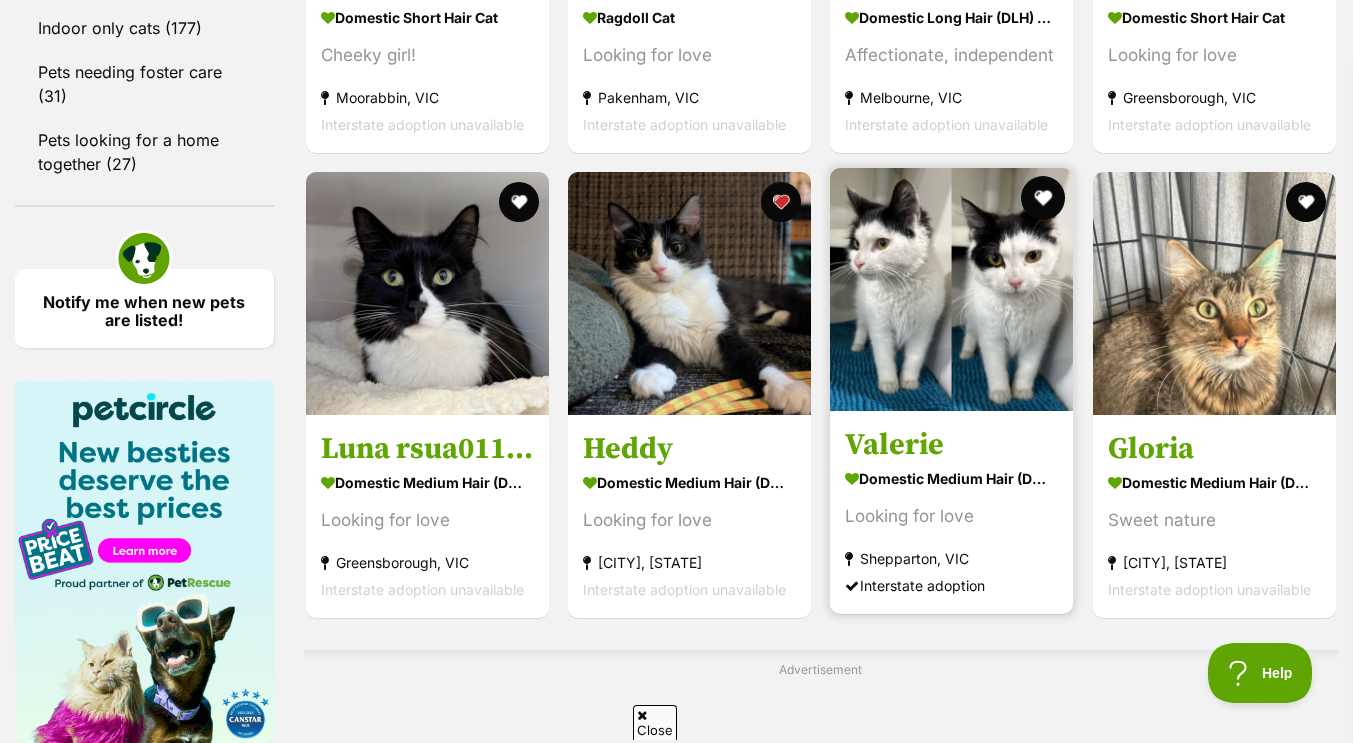 click at bounding box center (1044, 198) 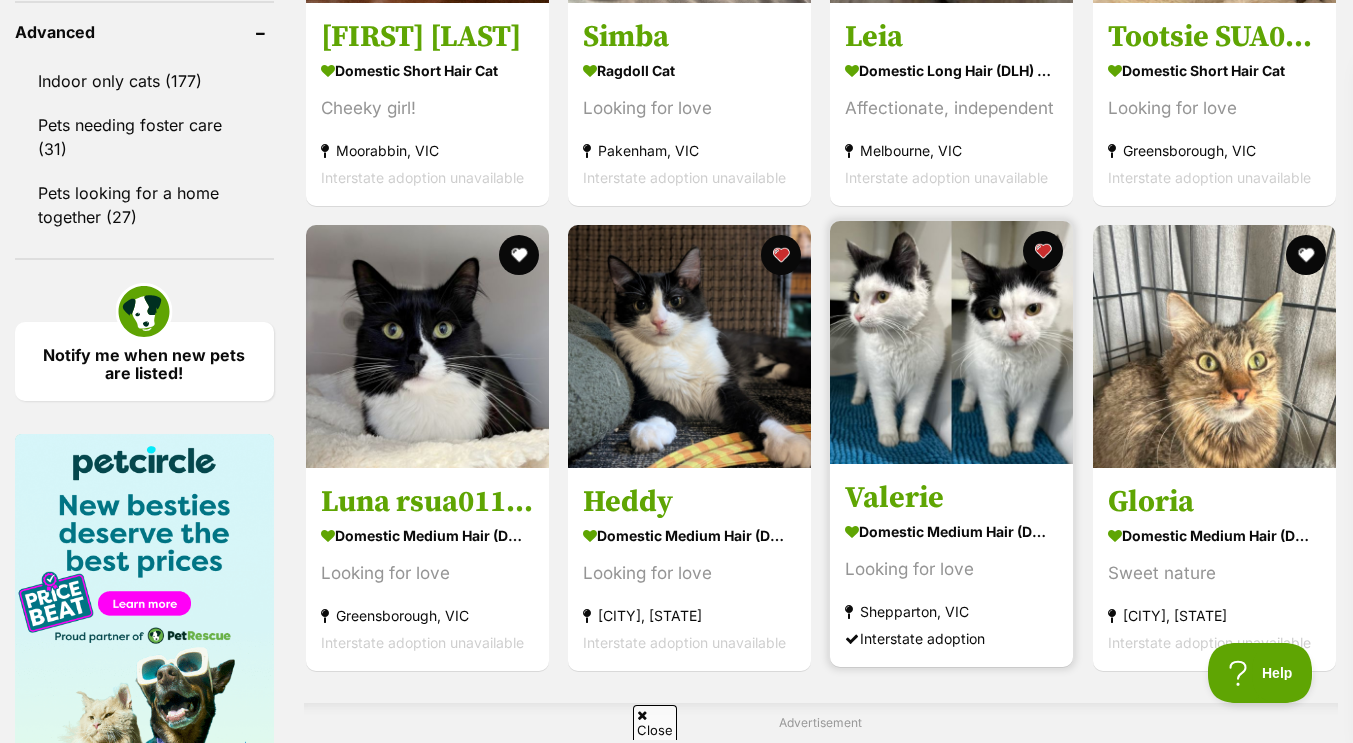 scroll, scrollTop: 2676, scrollLeft: 0, axis: vertical 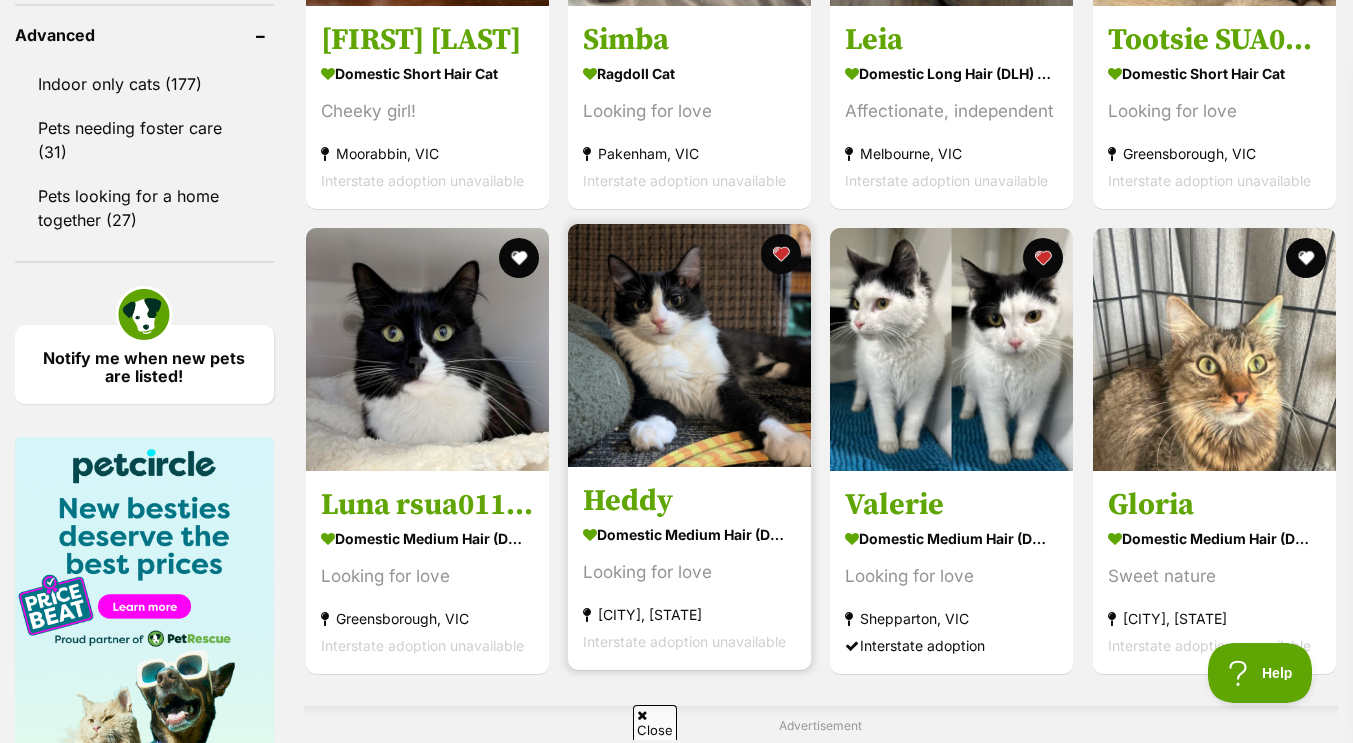 click at bounding box center (689, 345) 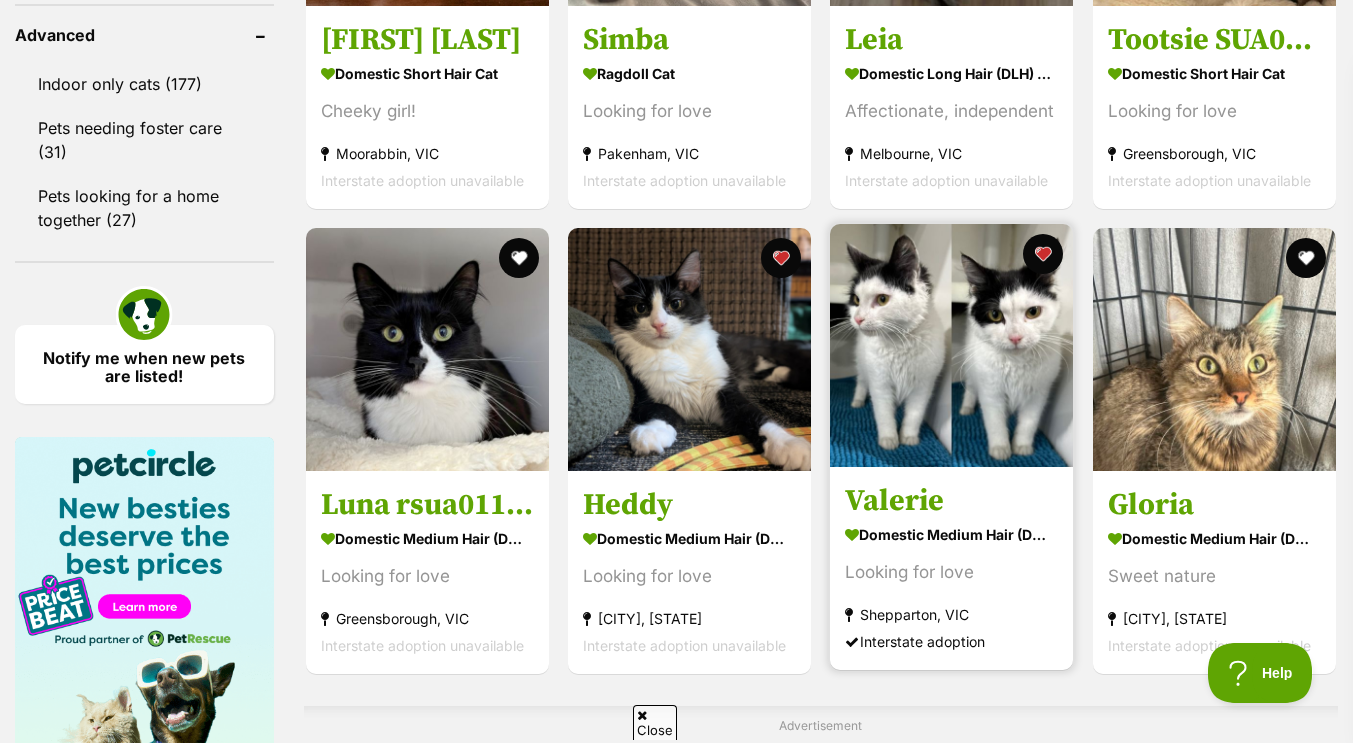 click at bounding box center (951, 345) 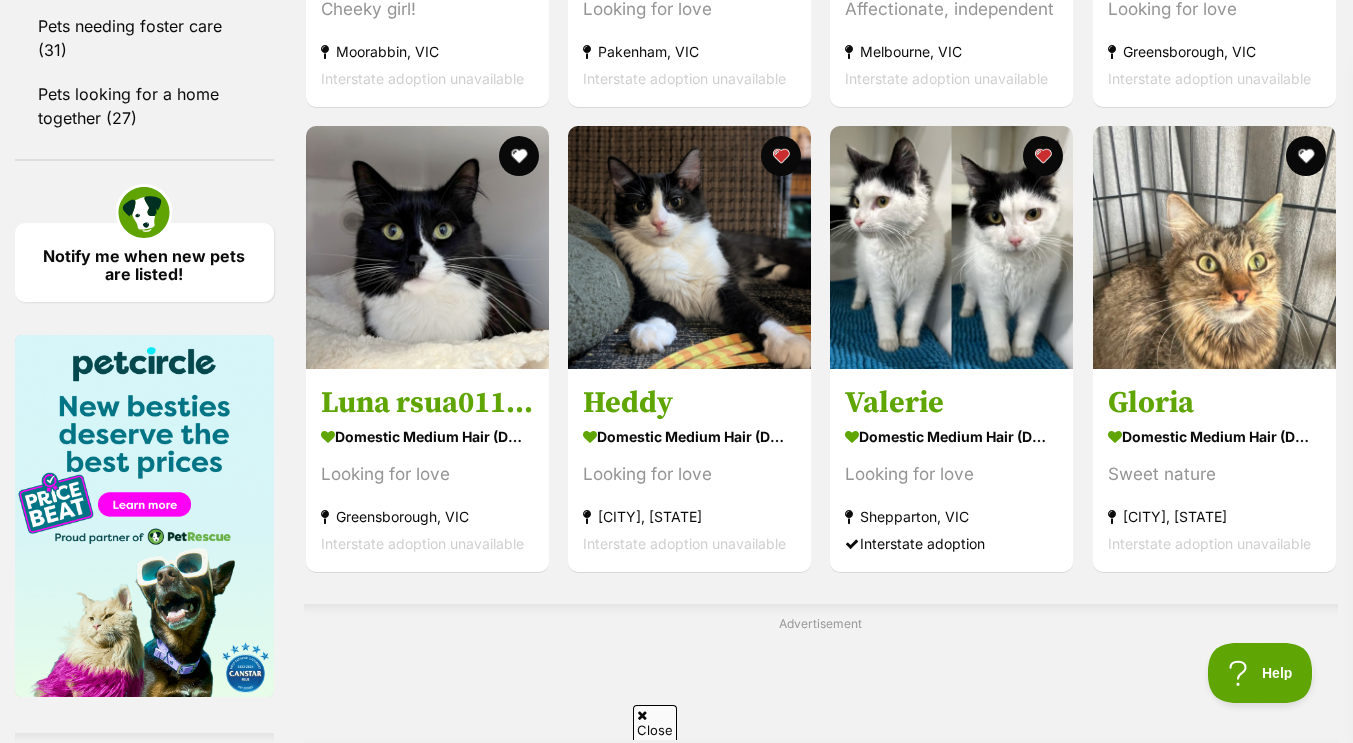 scroll, scrollTop: 3166, scrollLeft: 0, axis: vertical 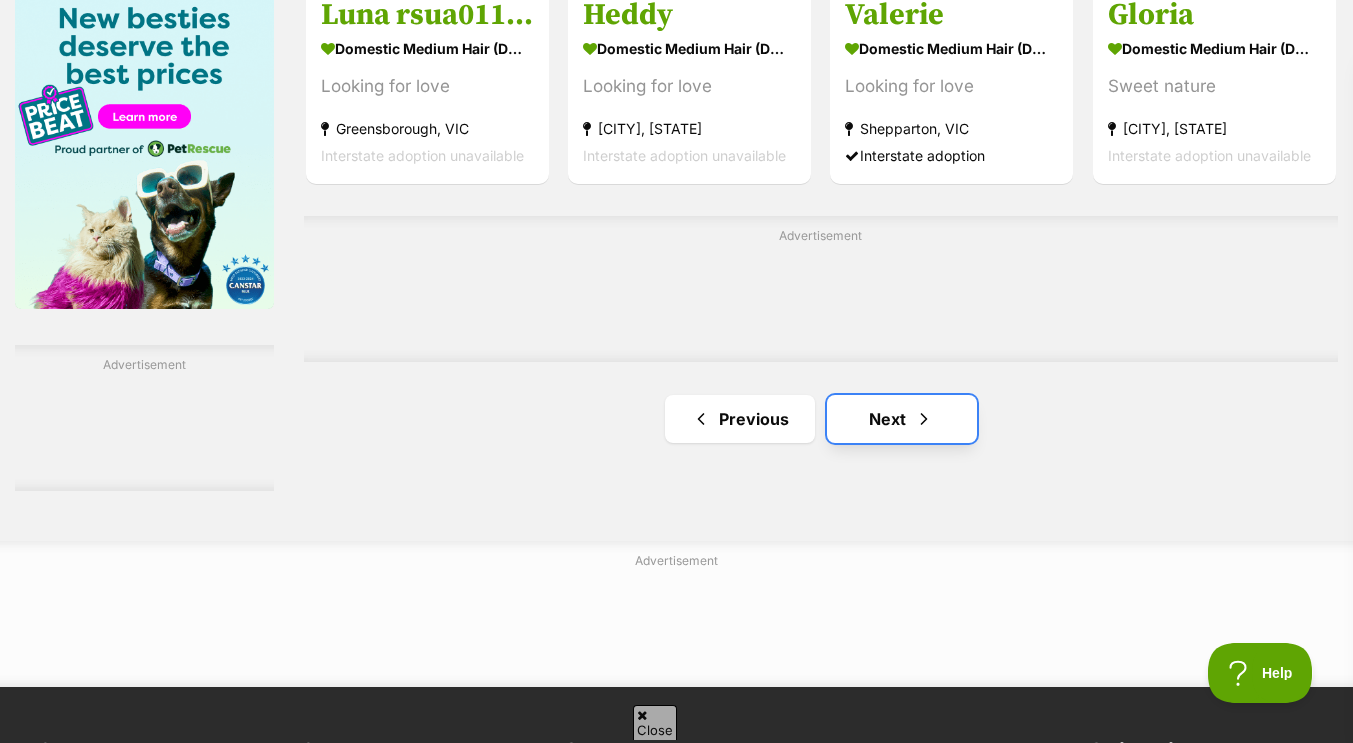 click on "Next" at bounding box center (902, 419) 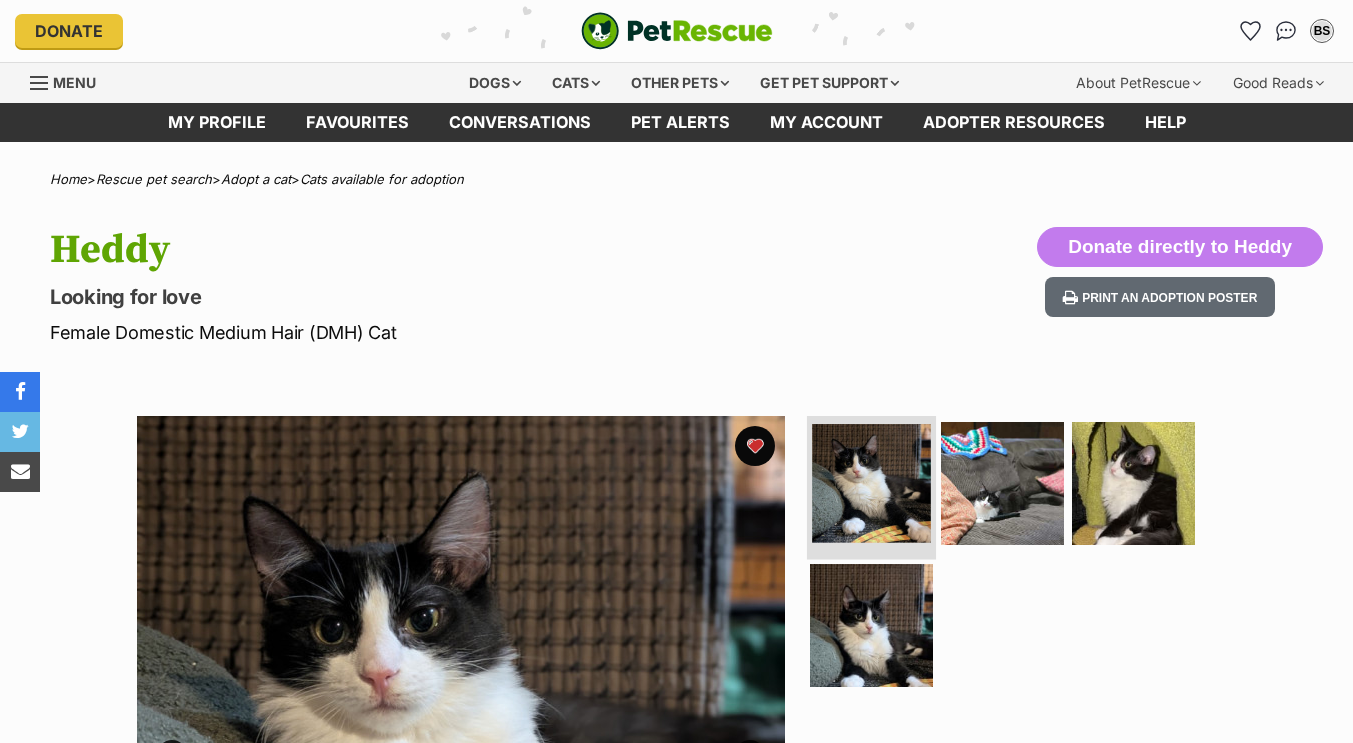 scroll, scrollTop: 0, scrollLeft: 0, axis: both 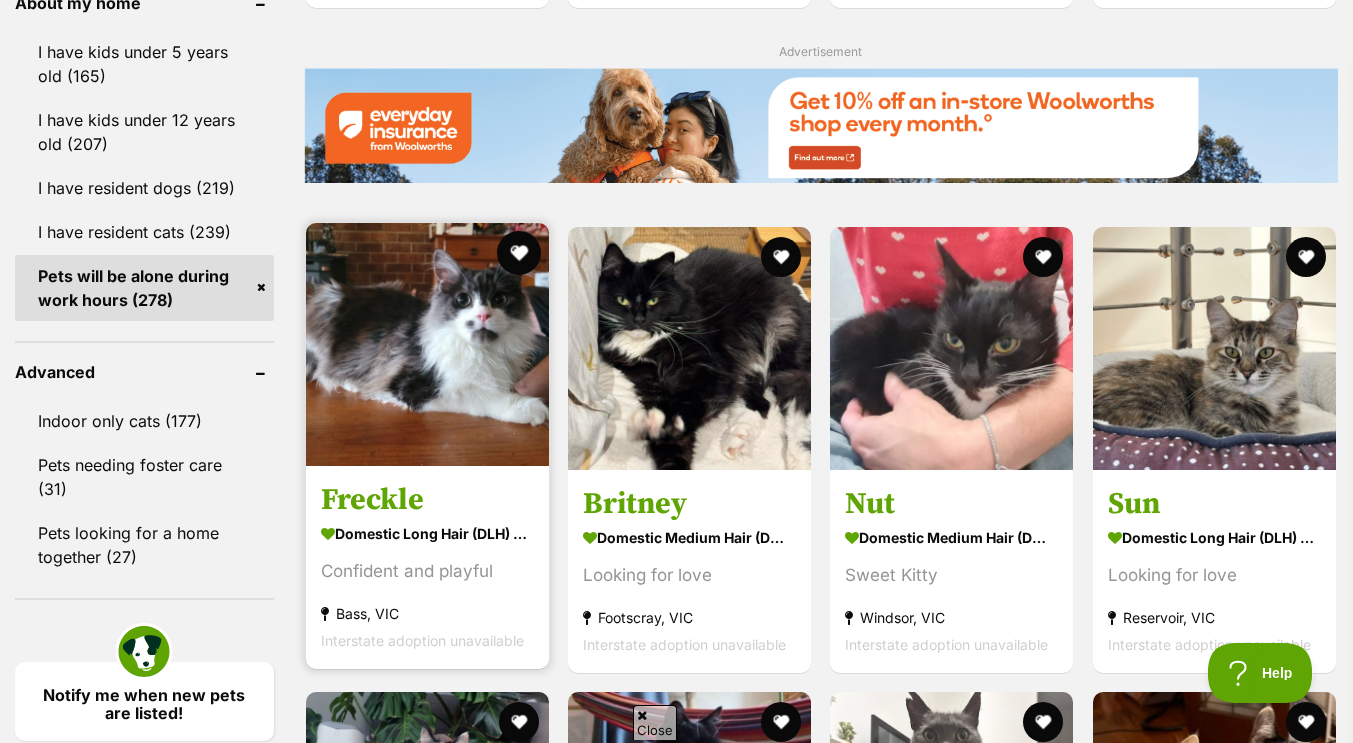 click at bounding box center [519, 253] 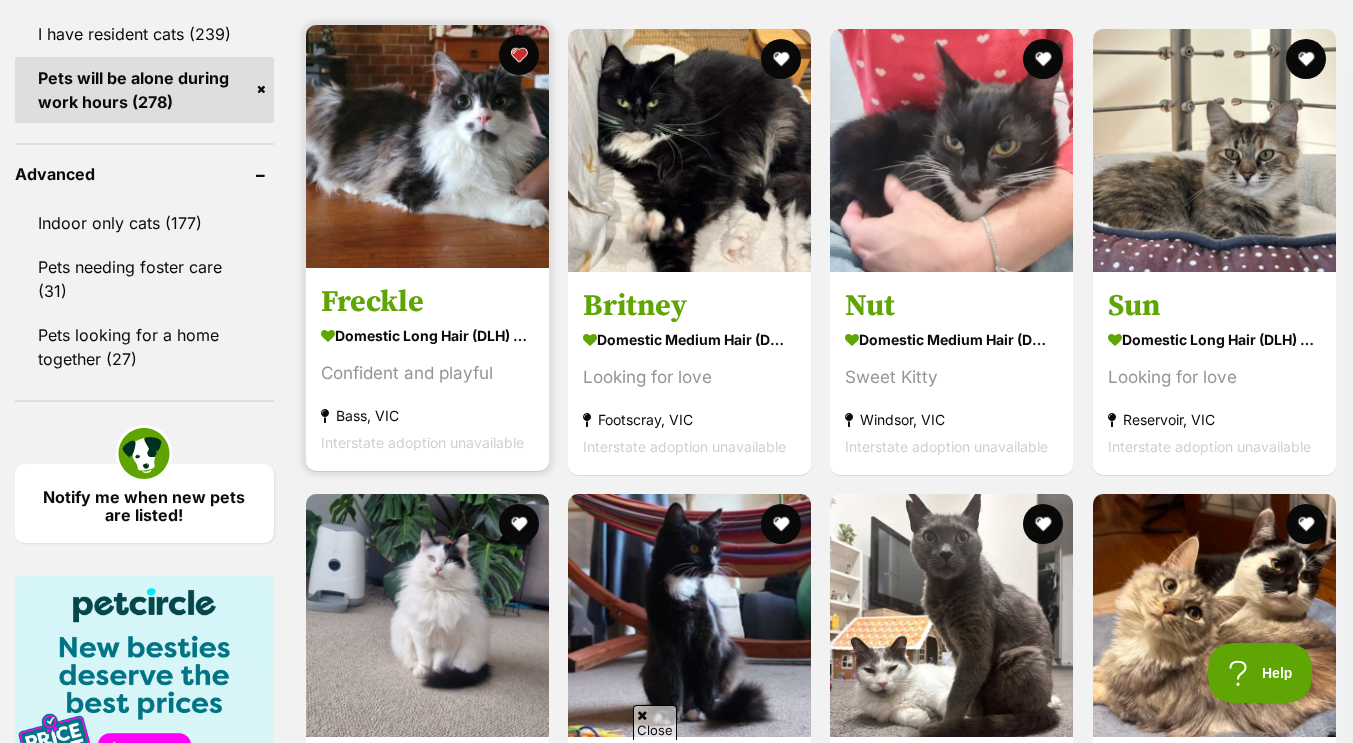 scroll, scrollTop: 2534, scrollLeft: 0, axis: vertical 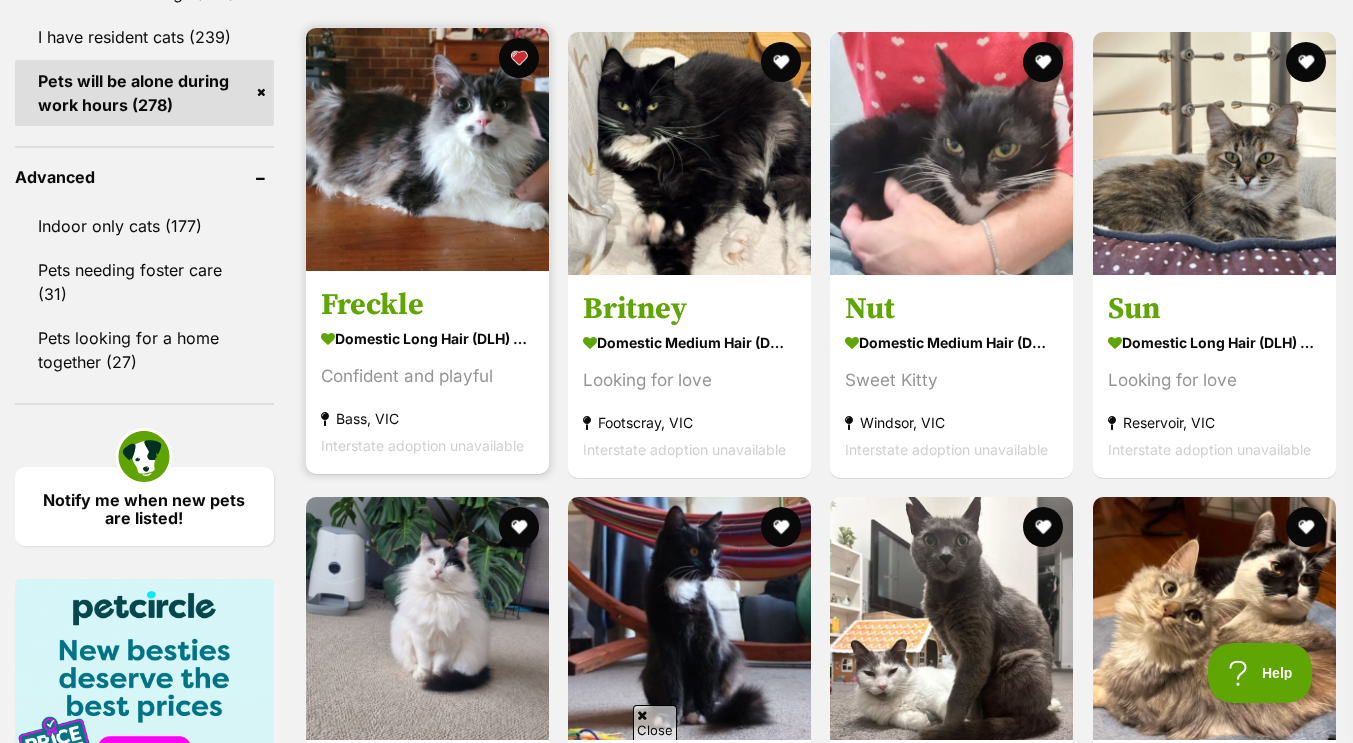 click at bounding box center (427, 149) 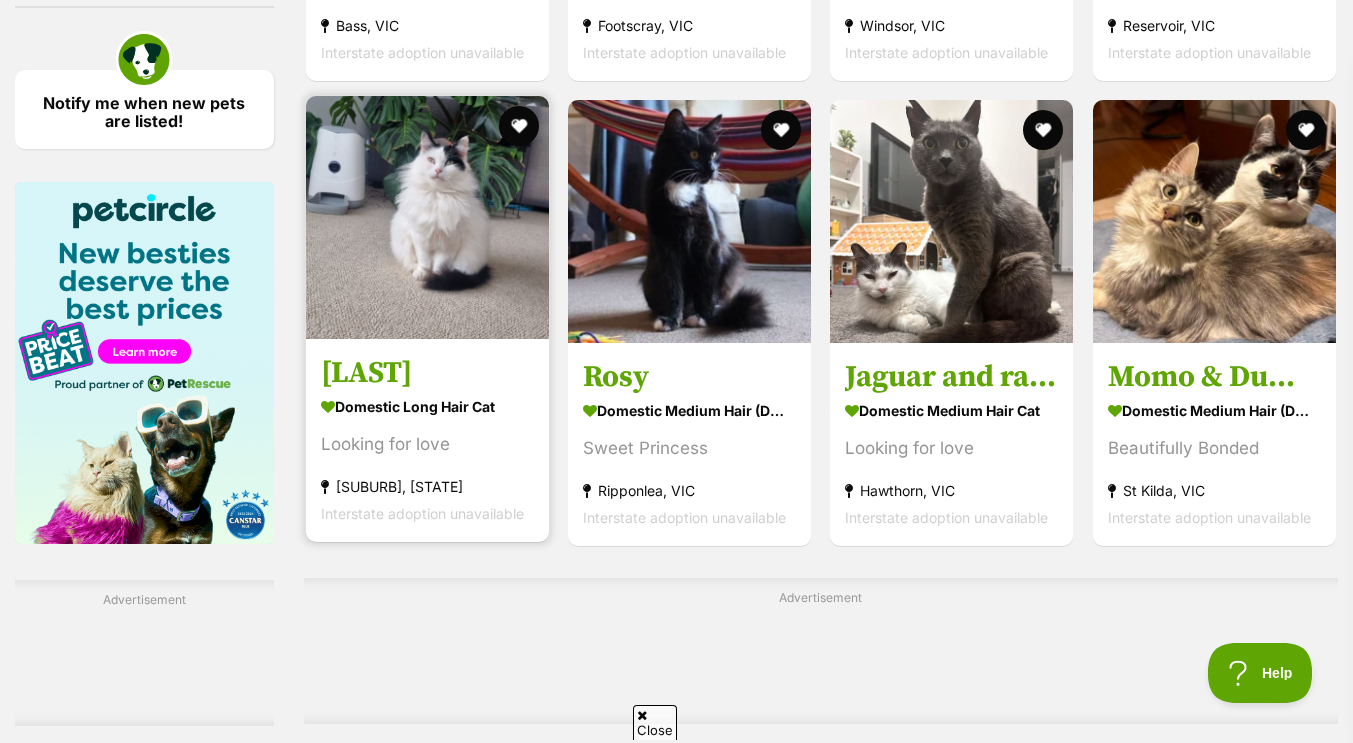 scroll, scrollTop: 2935, scrollLeft: 0, axis: vertical 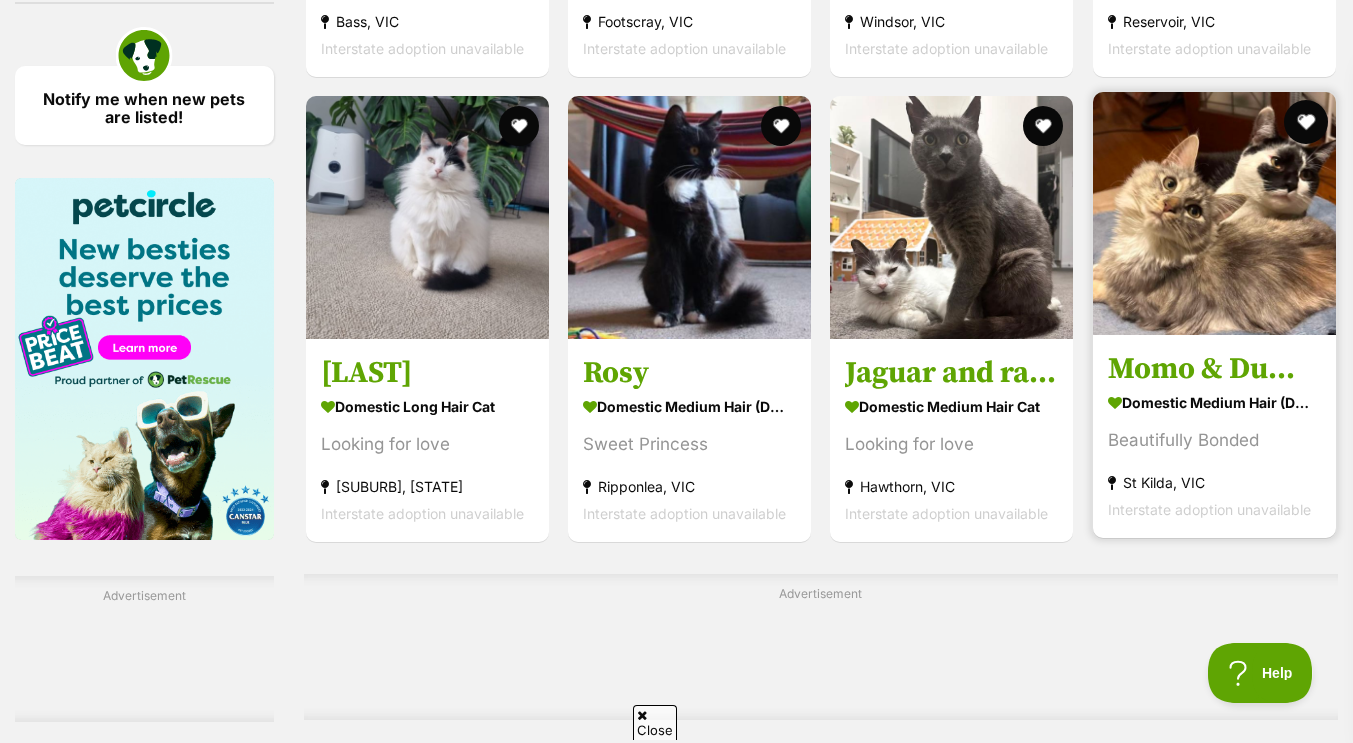 click at bounding box center (1306, 122) 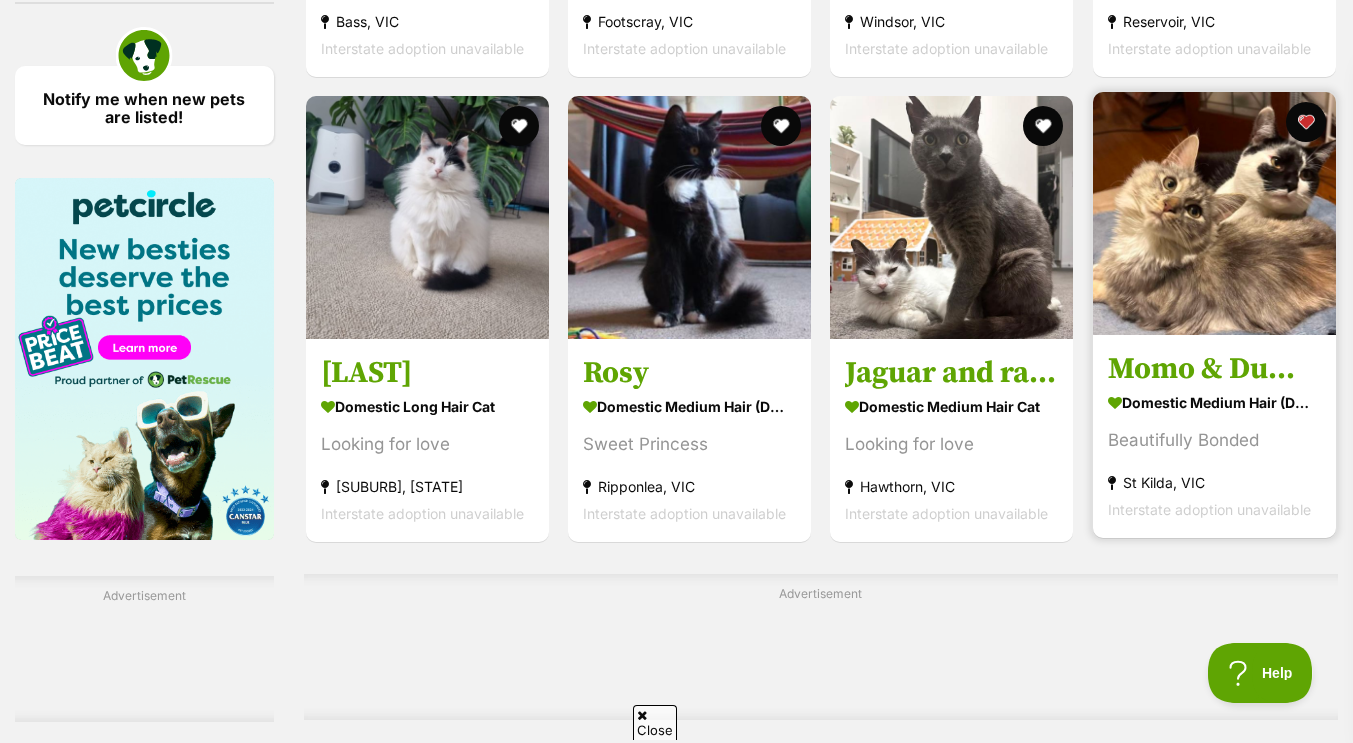 click at bounding box center (1214, 213) 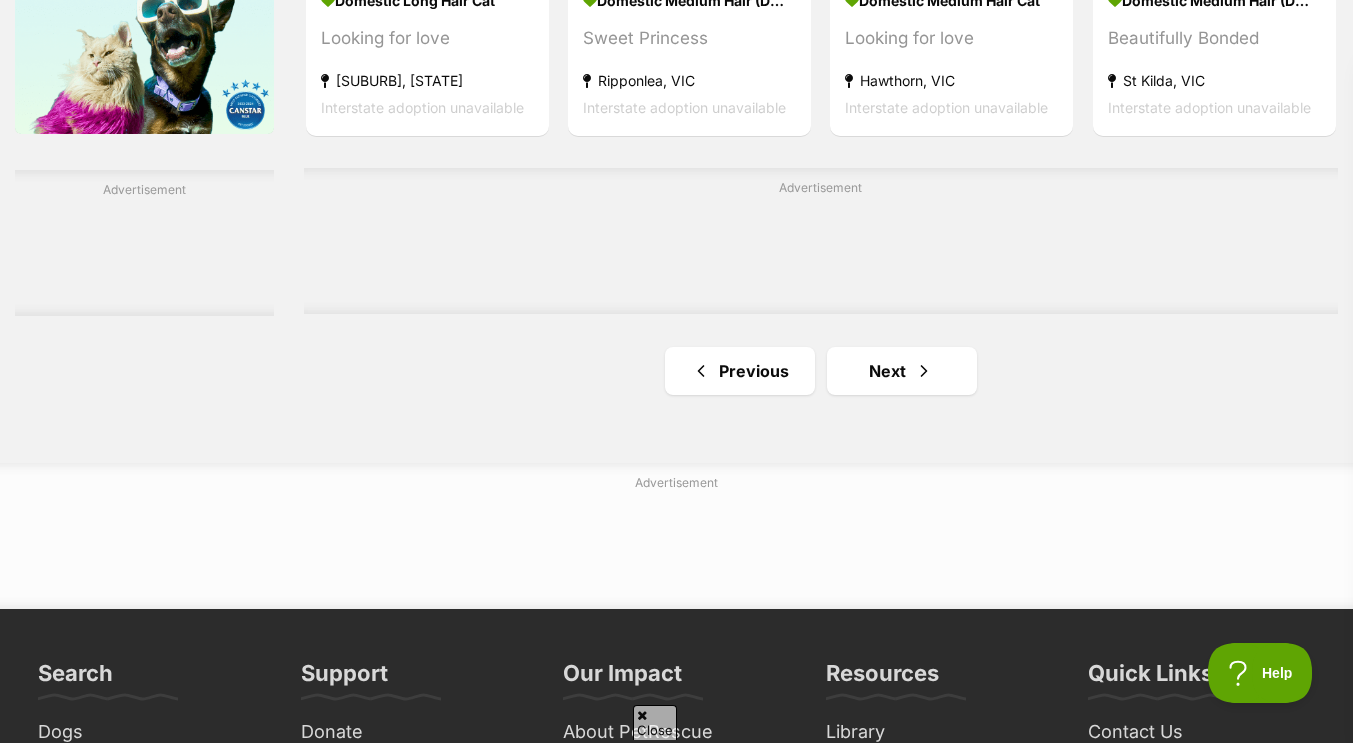 scroll, scrollTop: 3345, scrollLeft: 0, axis: vertical 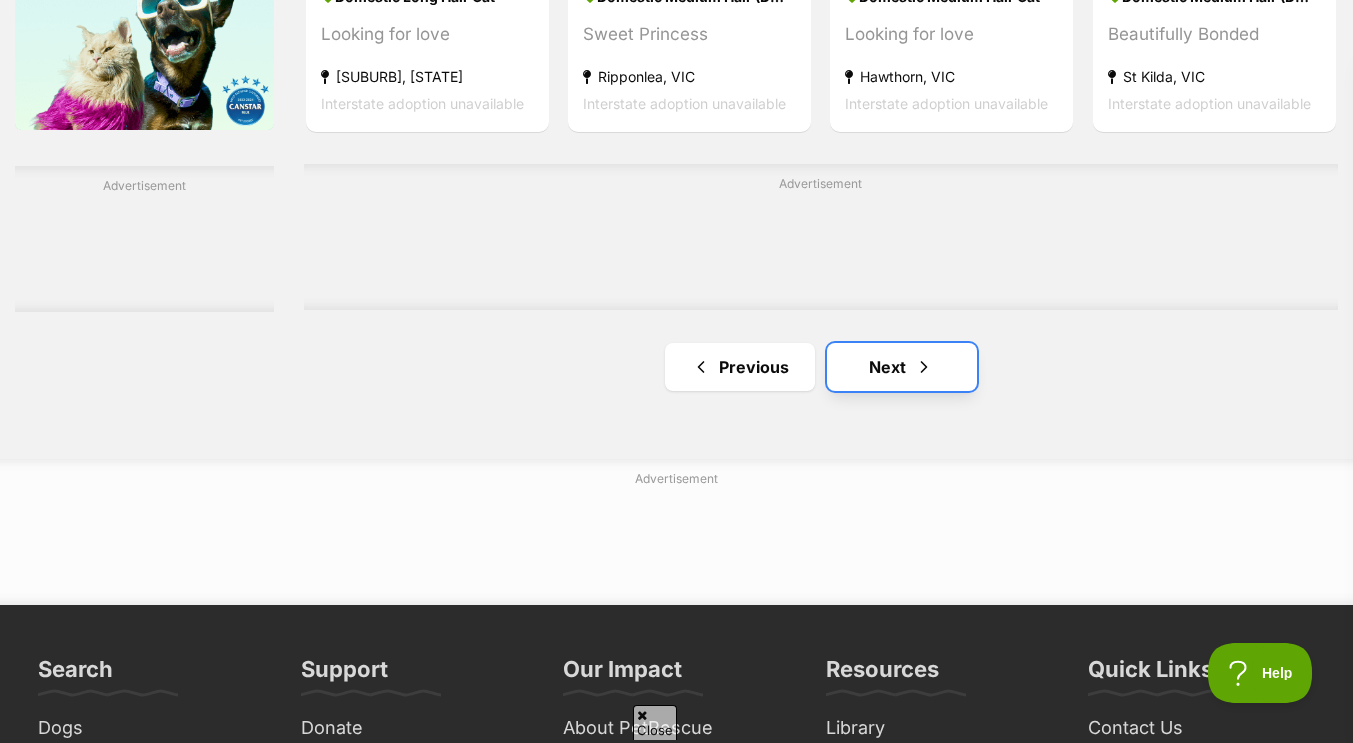 click on "Next" at bounding box center [902, 367] 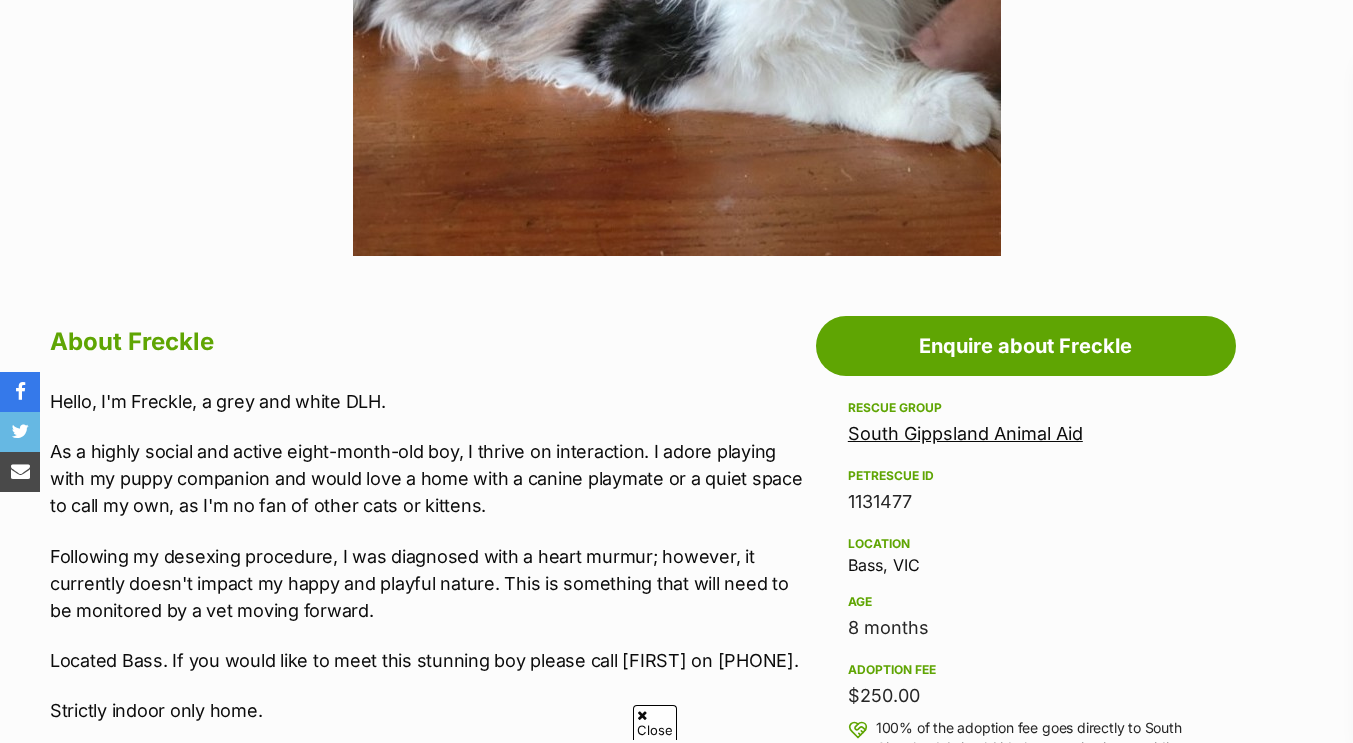 scroll, scrollTop: 808, scrollLeft: 0, axis: vertical 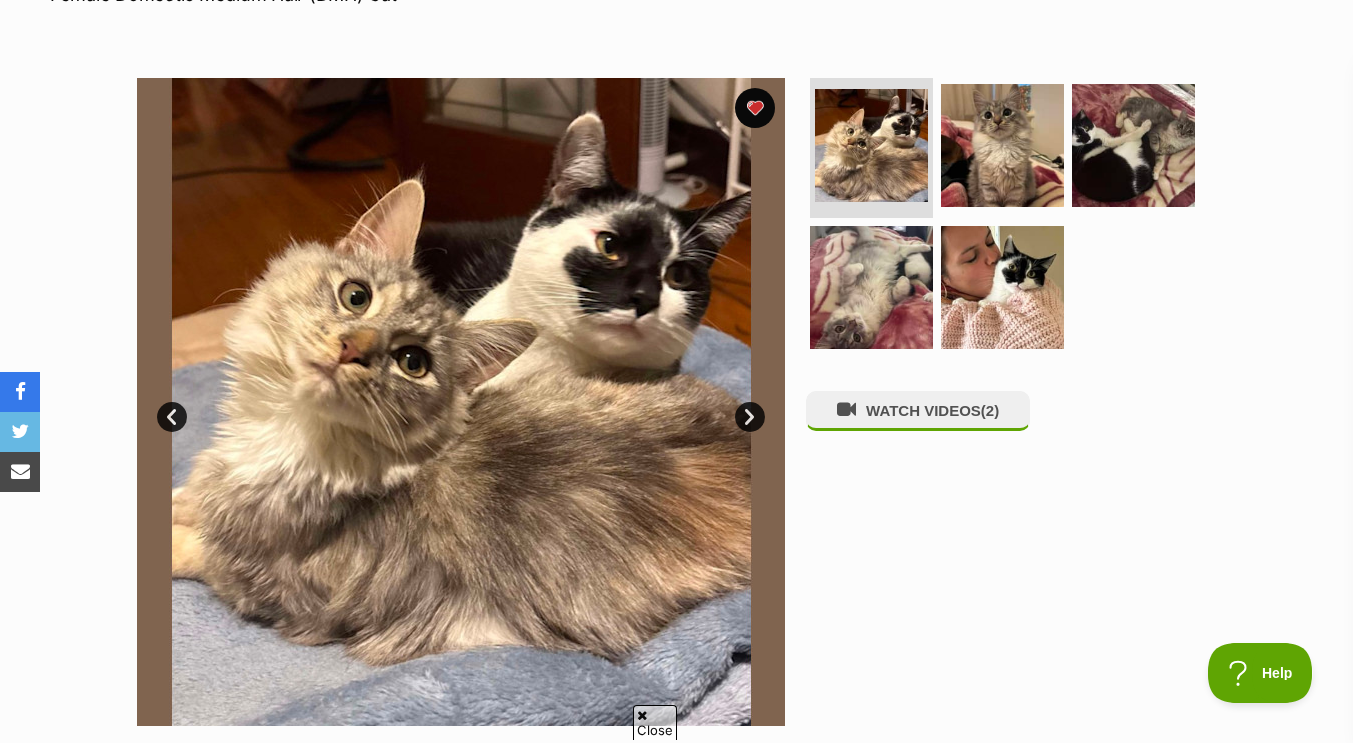 click on "Next" at bounding box center [750, 417] 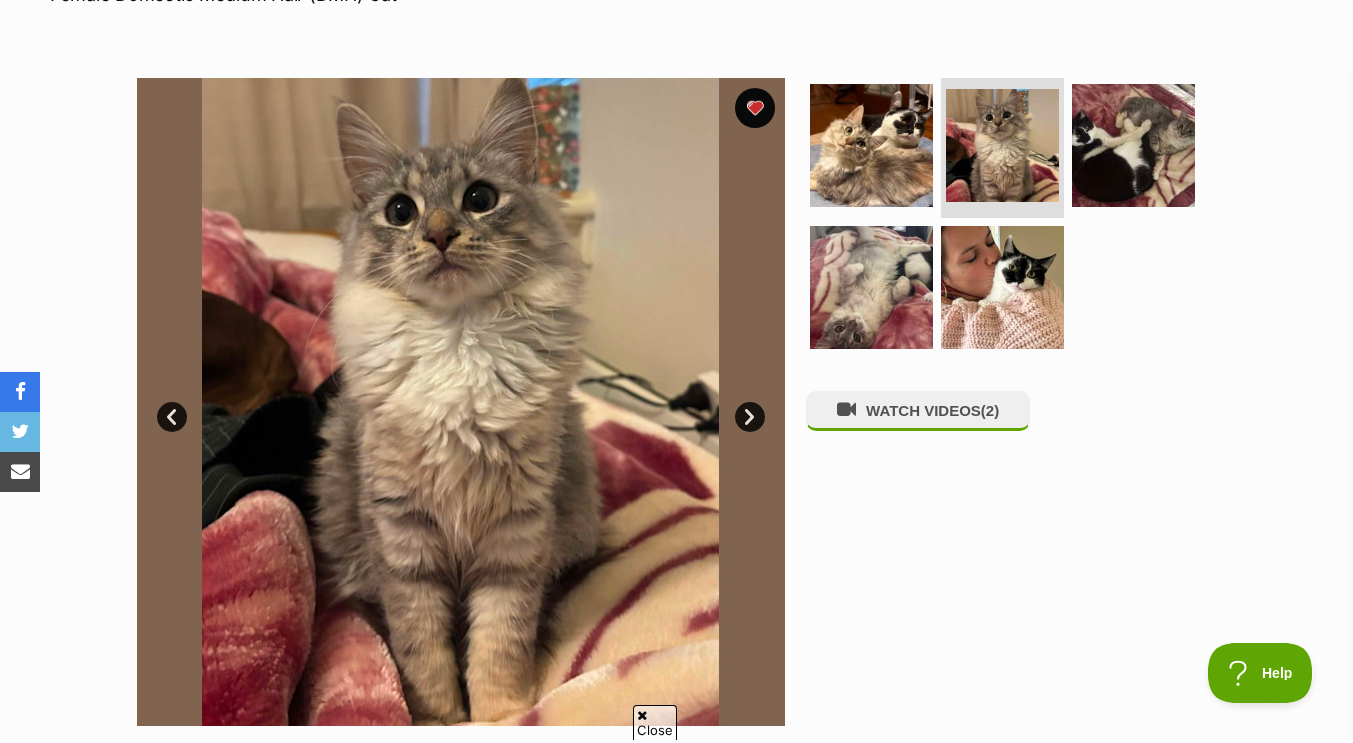 click on "Next" at bounding box center [750, 417] 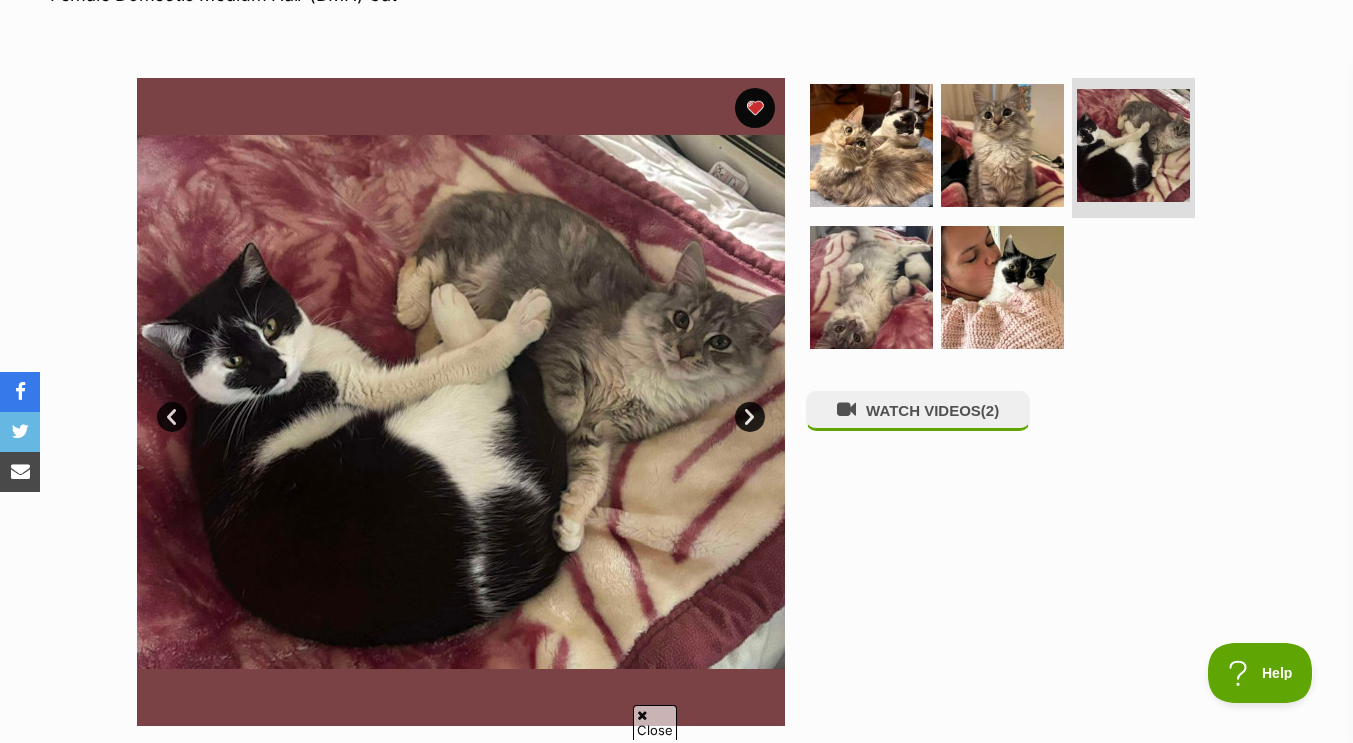 click on "Next" at bounding box center [750, 417] 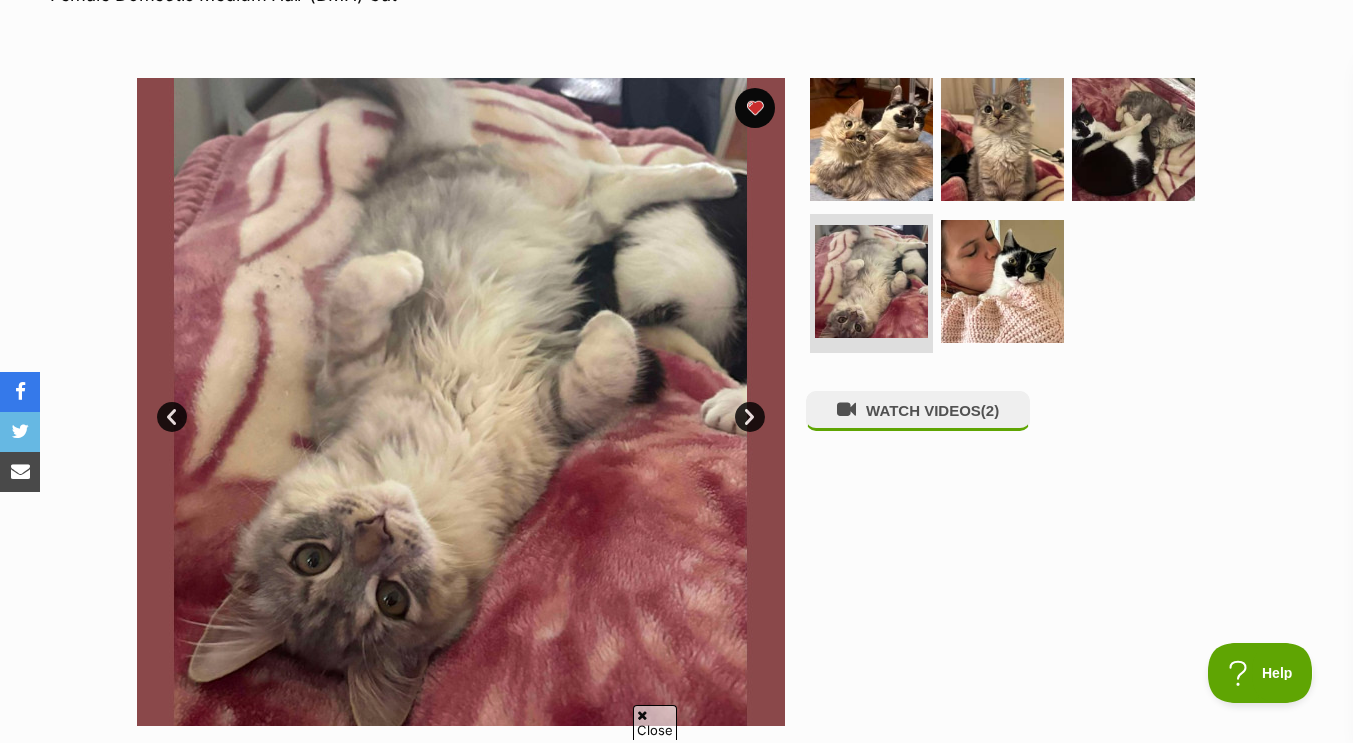click on "Next" at bounding box center (750, 417) 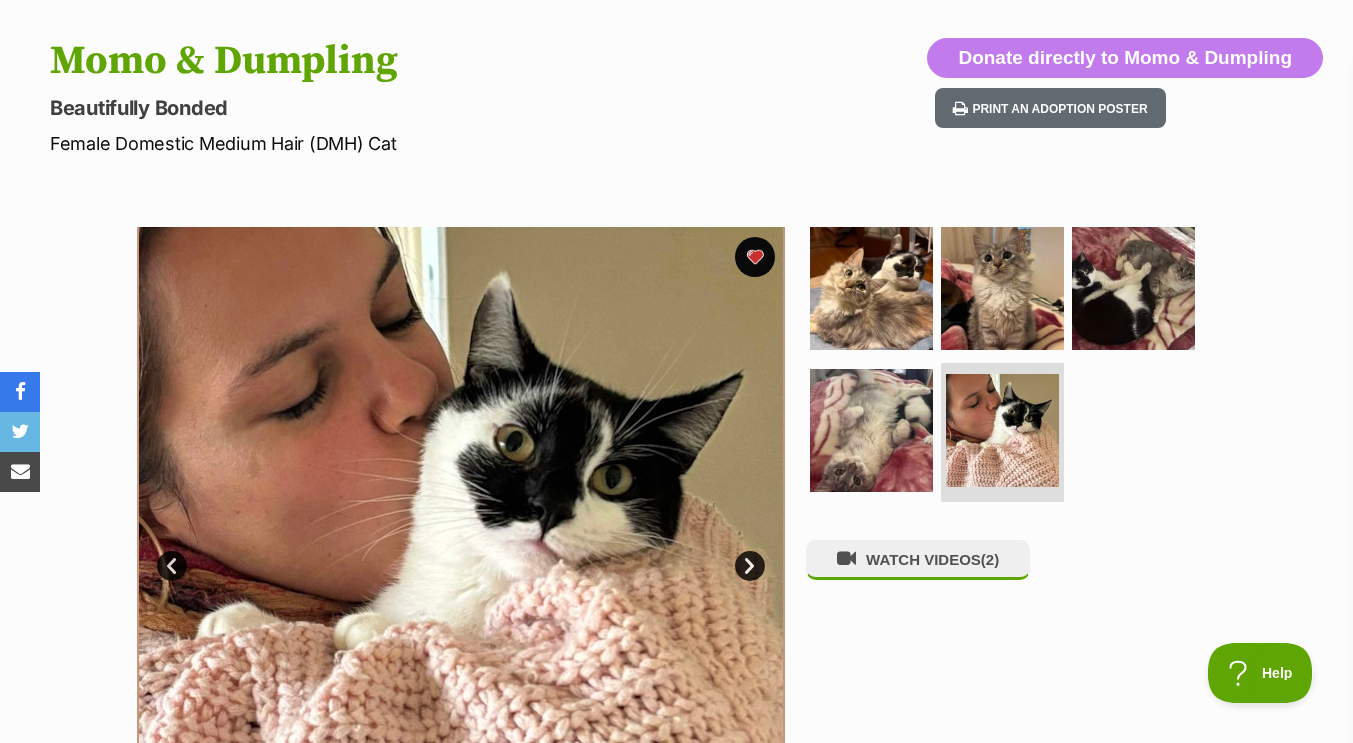 scroll, scrollTop: 0, scrollLeft: 0, axis: both 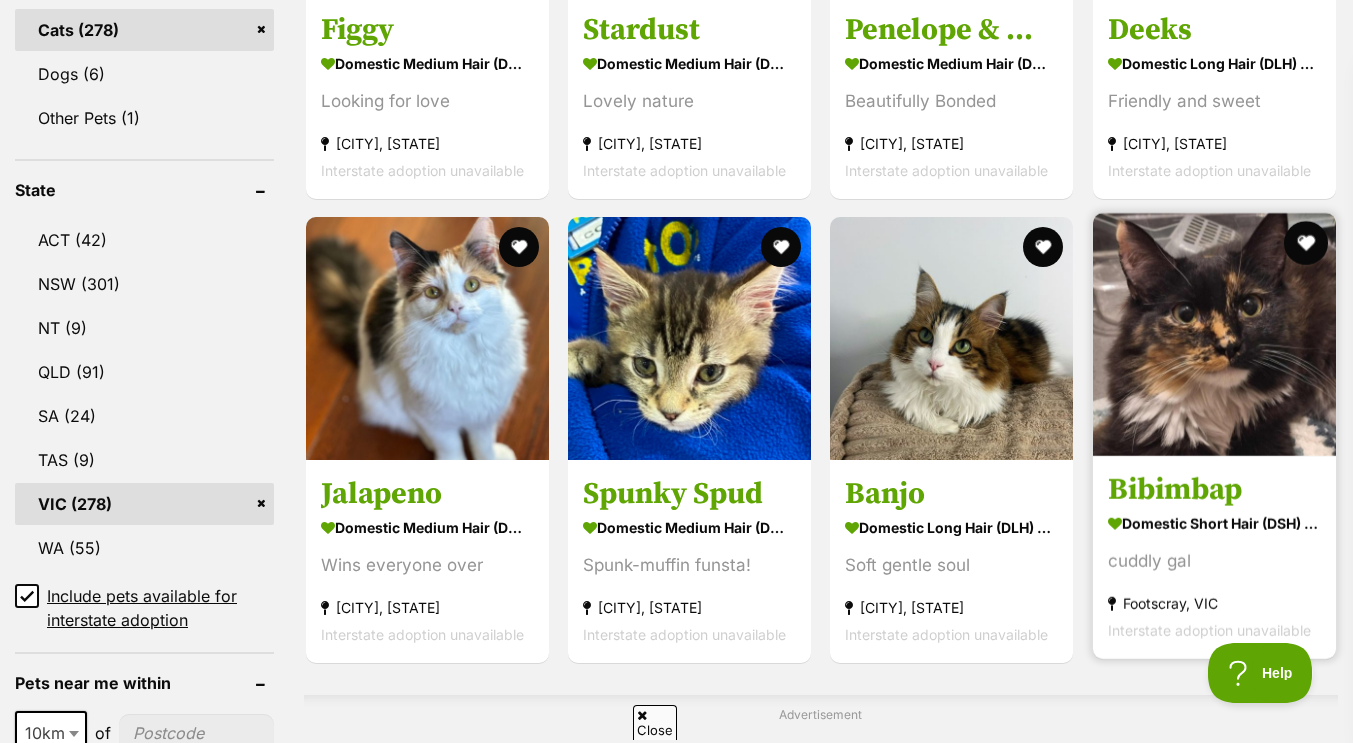 click at bounding box center [1306, 243] 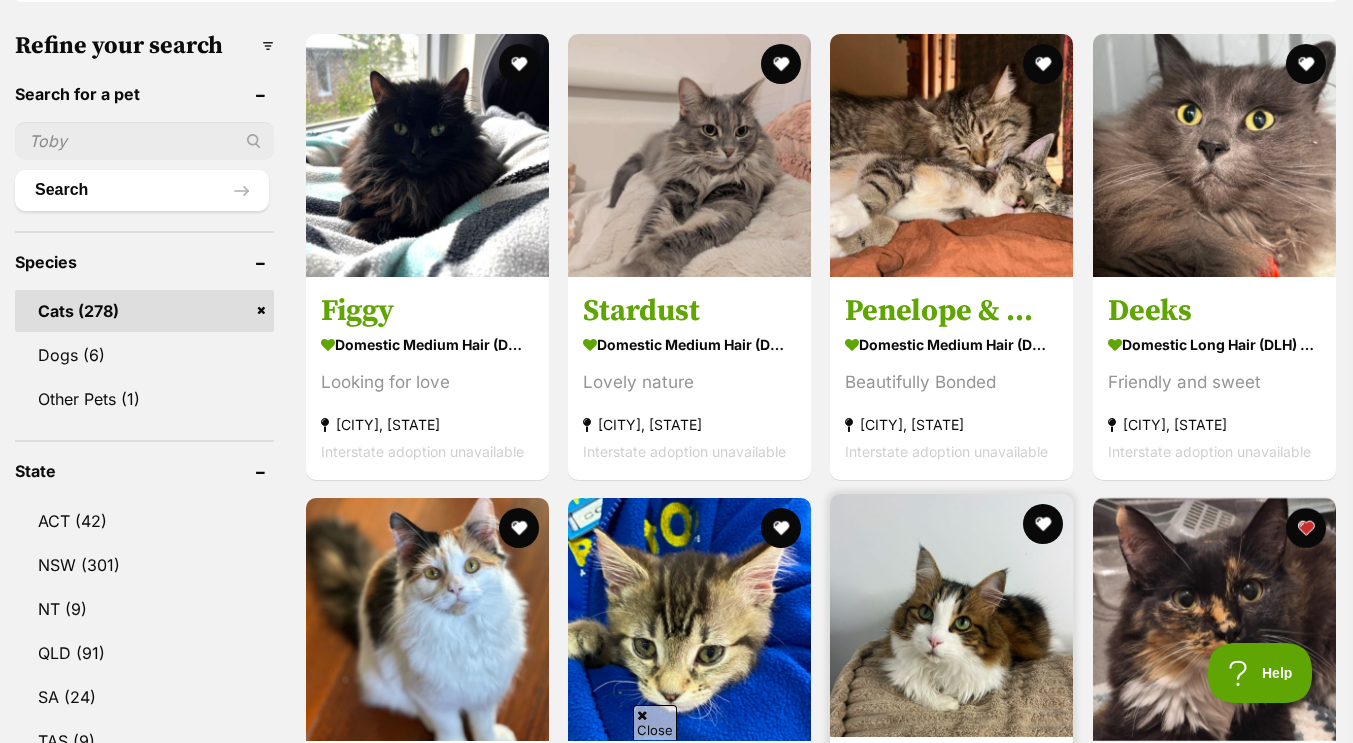 scroll, scrollTop: 619, scrollLeft: 0, axis: vertical 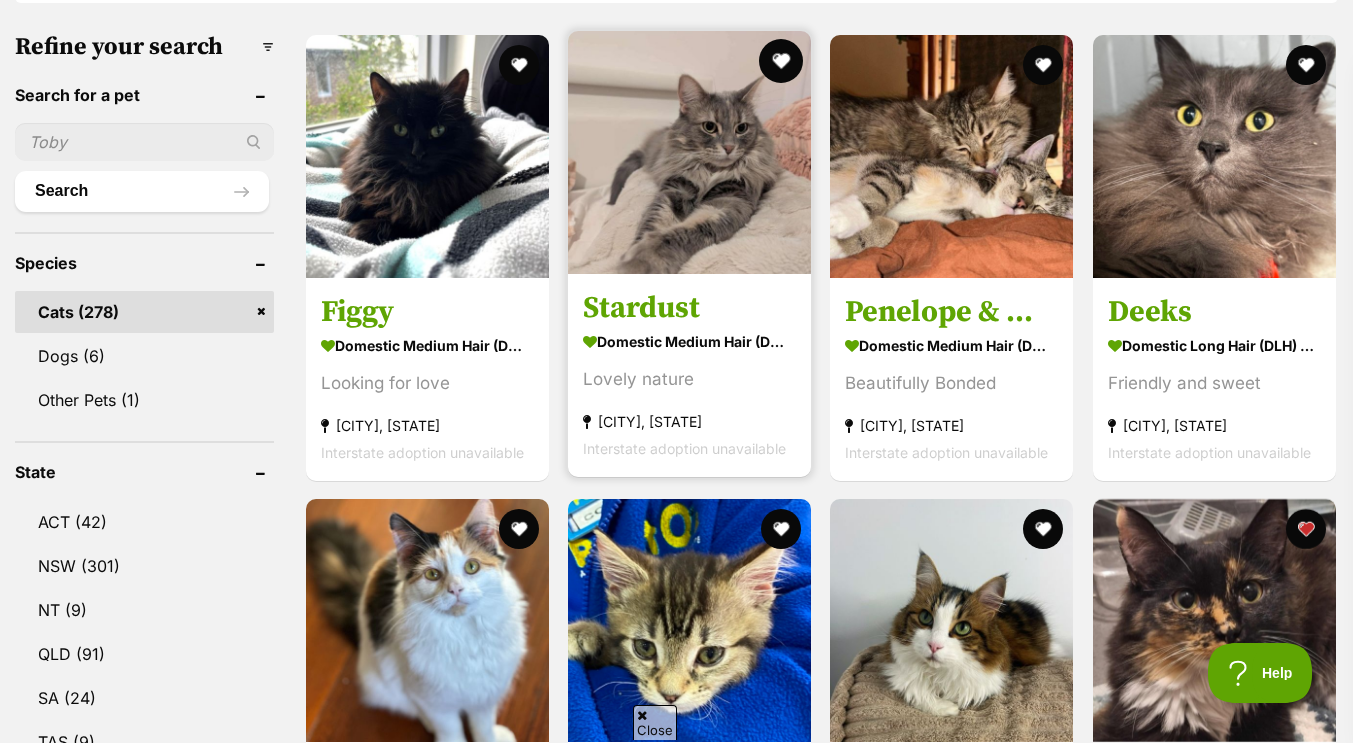 click at bounding box center [781, 61] 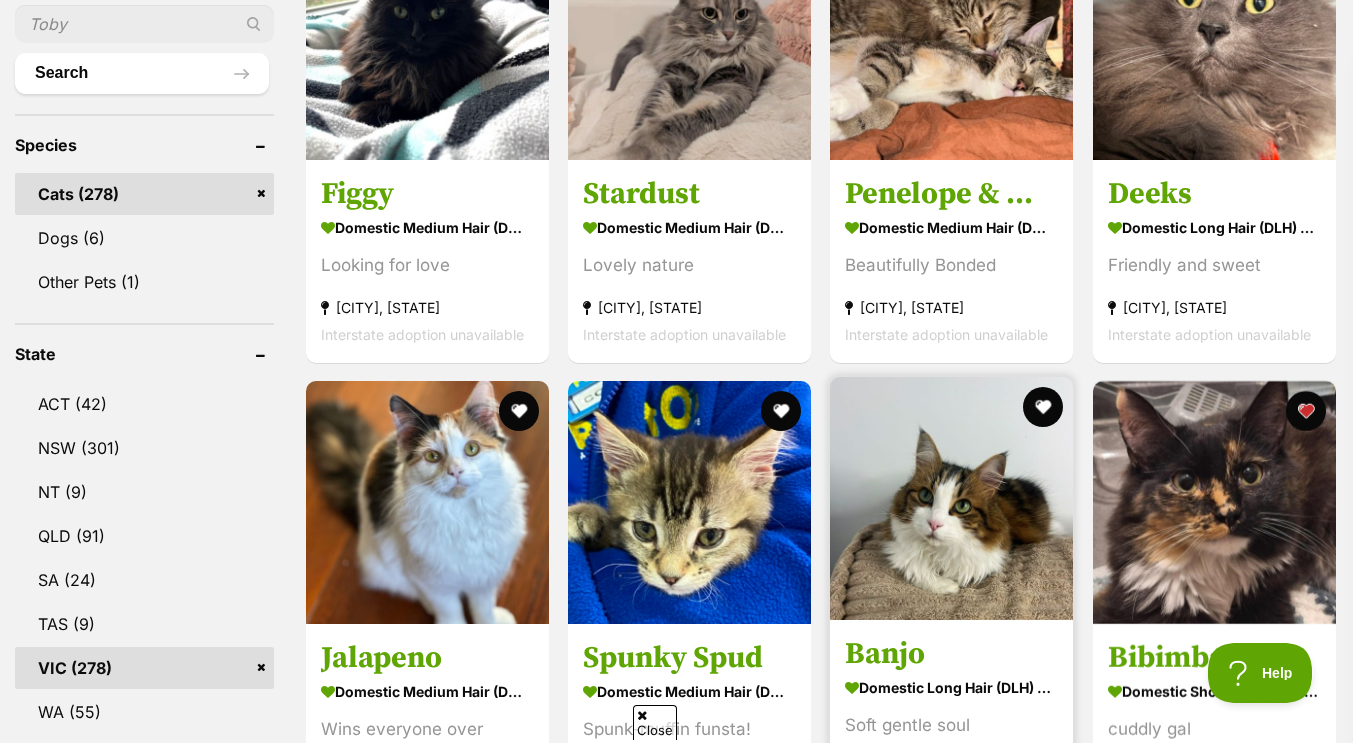 scroll, scrollTop: 736, scrollLeft: 0, axis: vertical 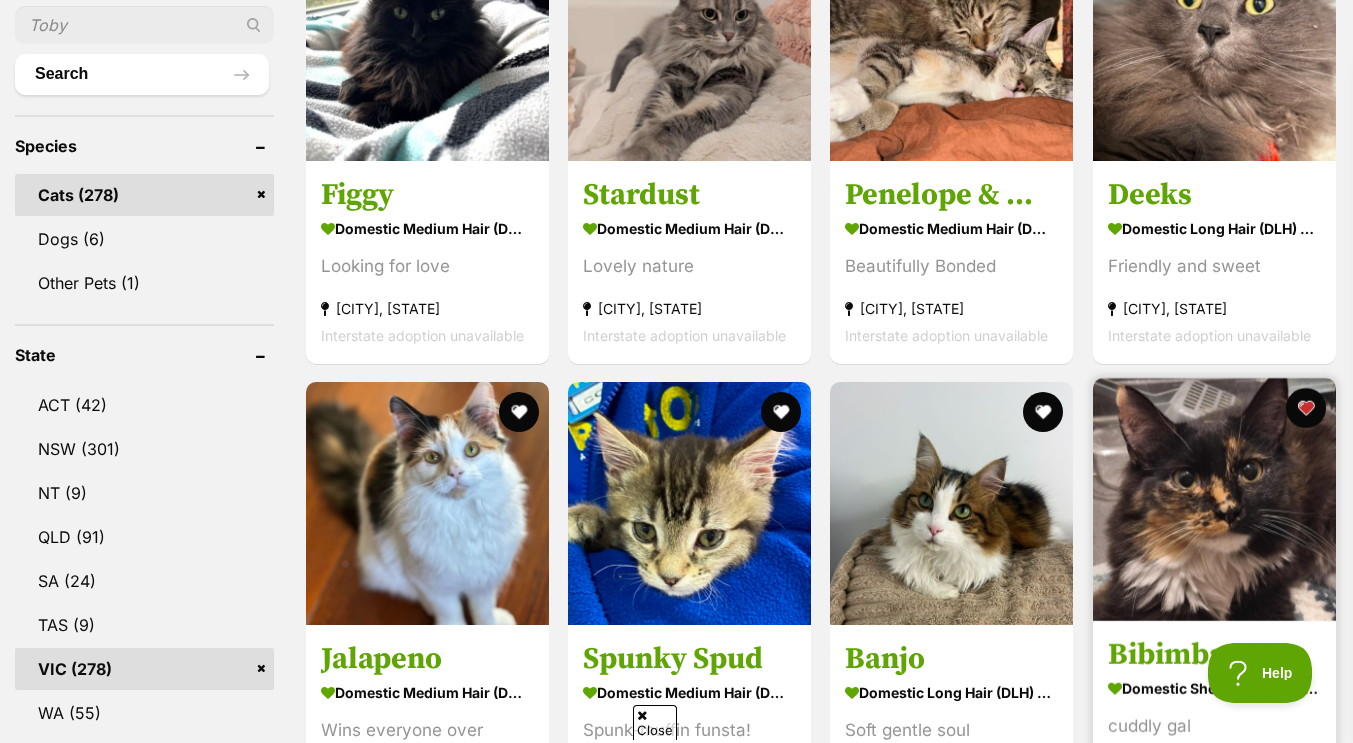 click at bounding box center (1214, 499) 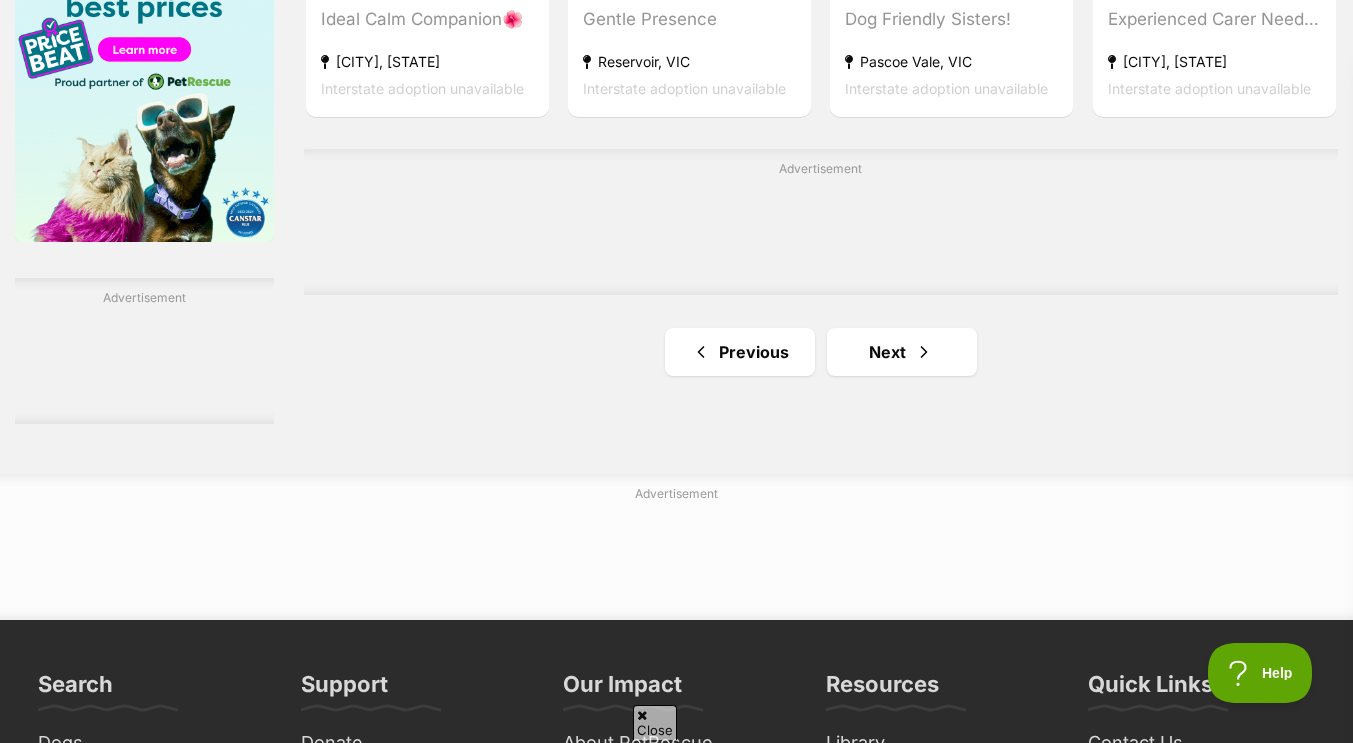 scroll, scrollTop: 3284, scrollLeft: 0, axis: vertical 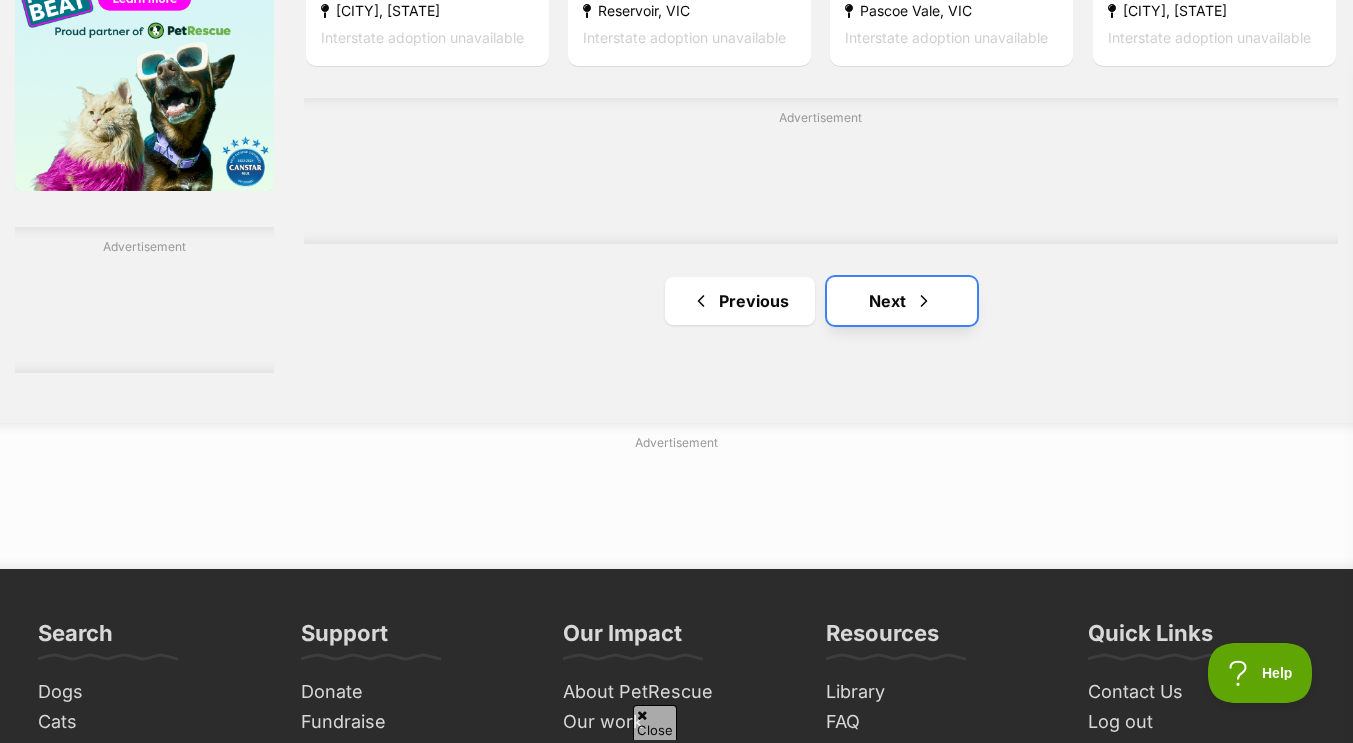 click at bounding box center [924, 301] 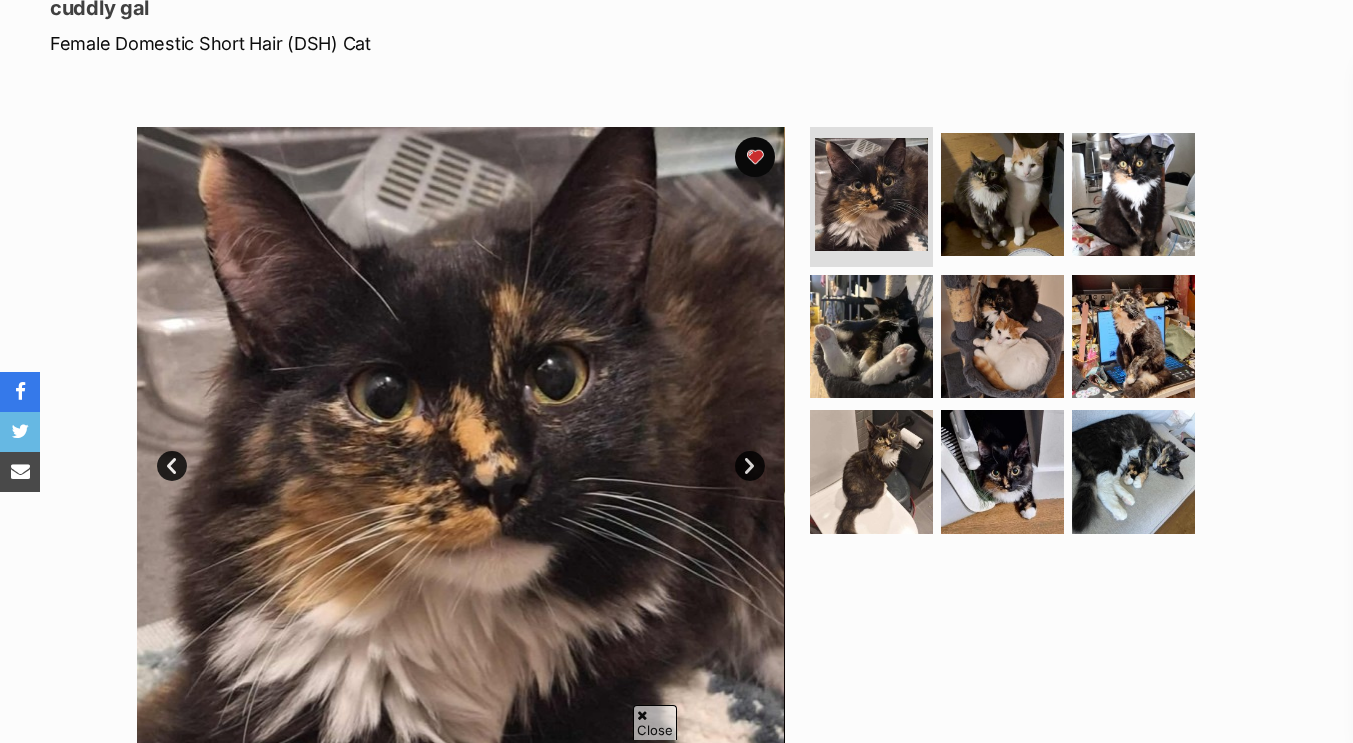 scroll, scrollTop: 289, scrollLeft: 0, axis: vertical 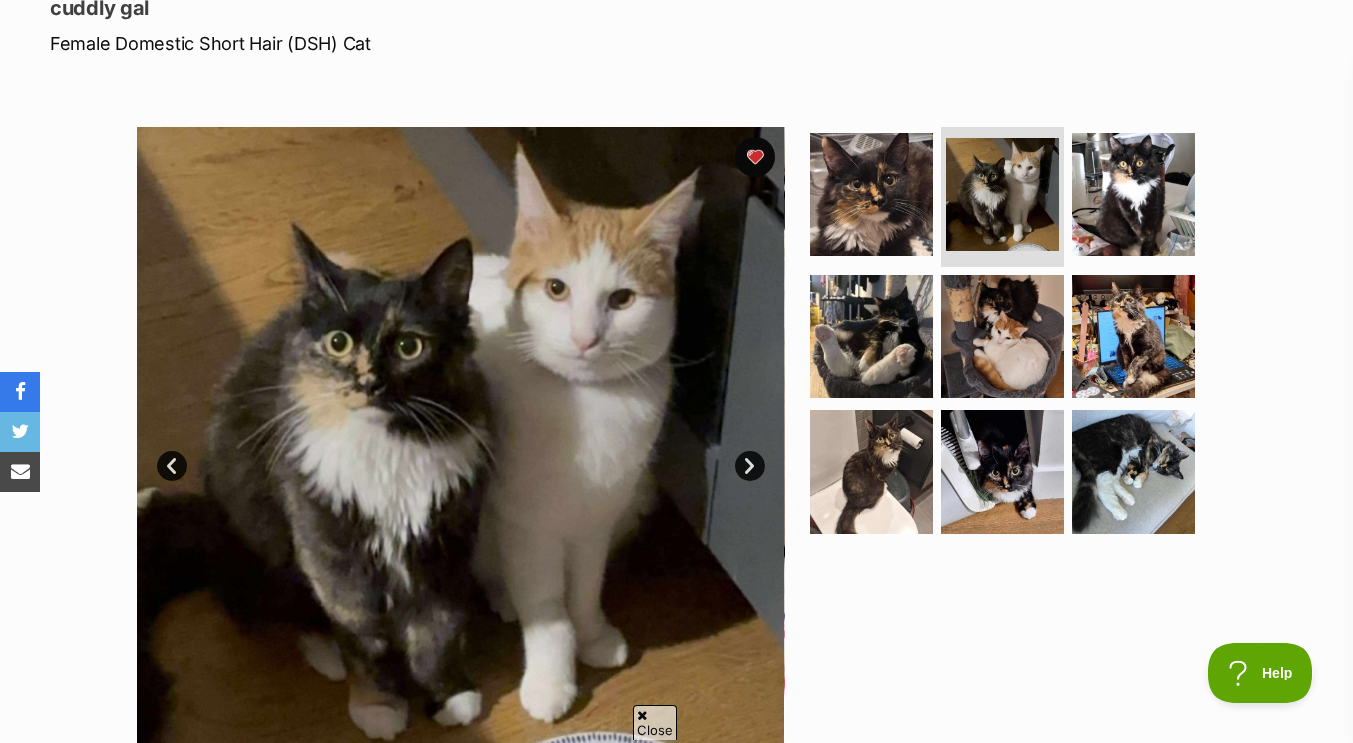 click on "Next" at bounding box center (750, 466) 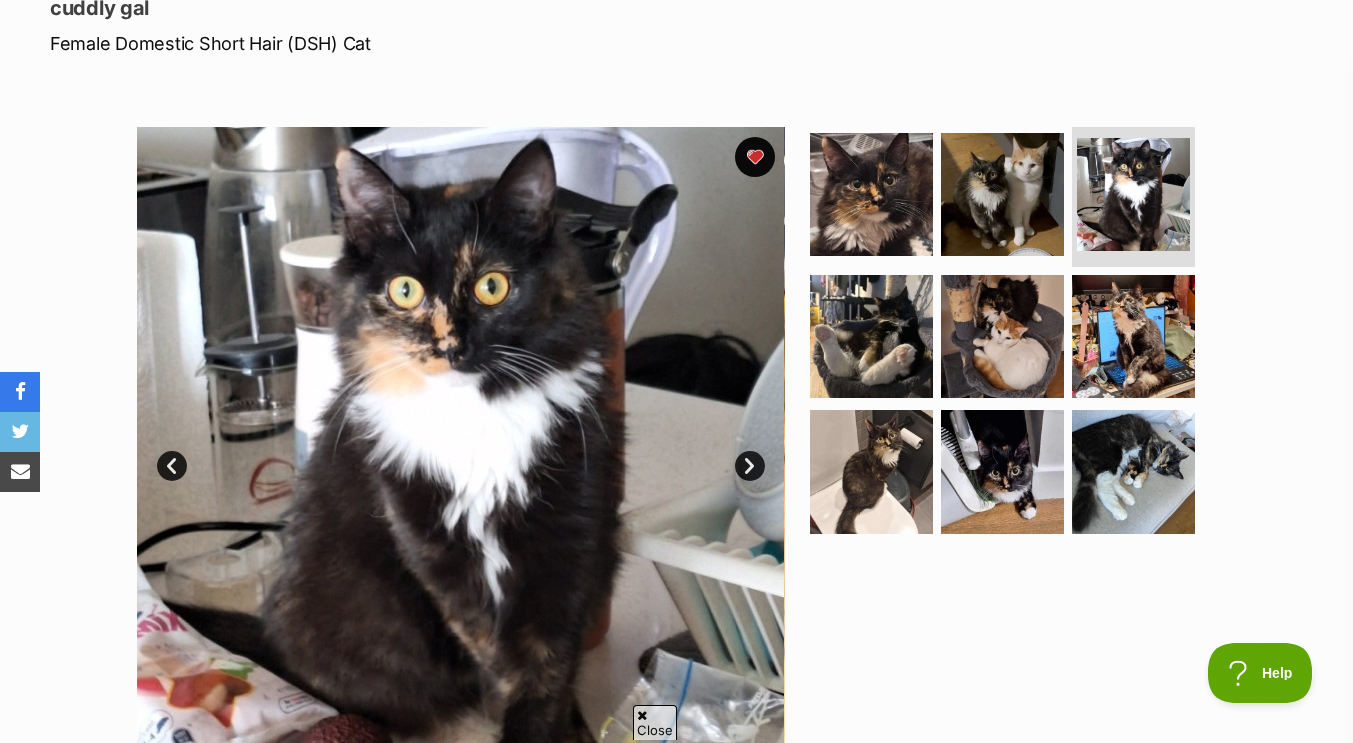 click on "Next" at bounding box center [750, 466] 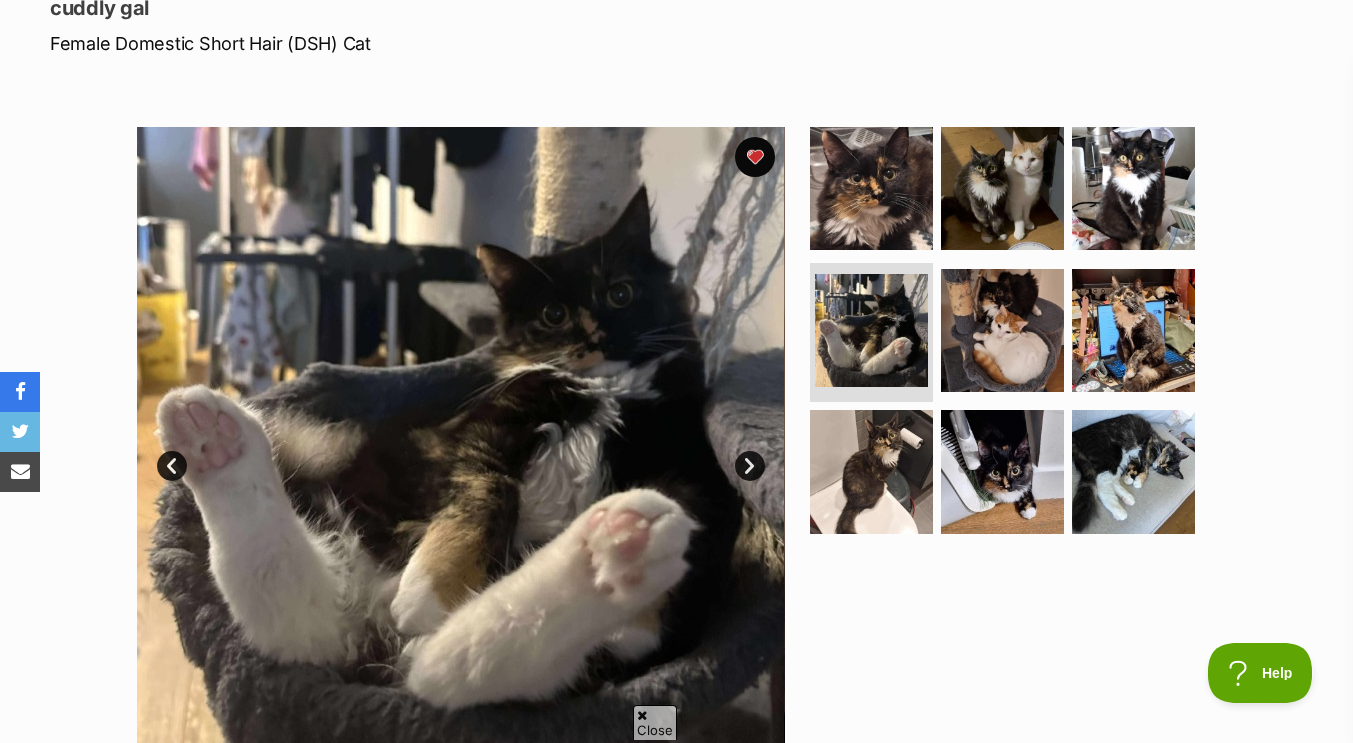 click on "Next" at bounding box center [750, 466] 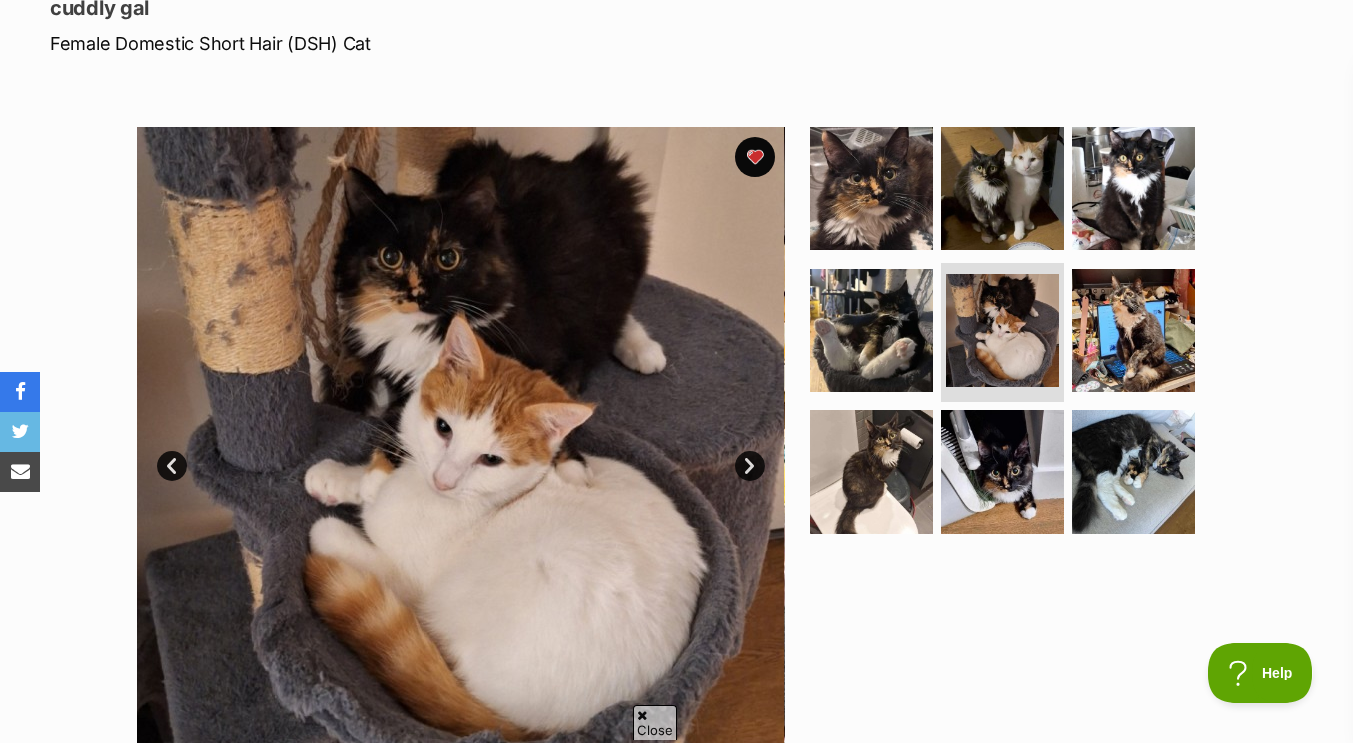 click on "Next" at bounding box center [750, 466] 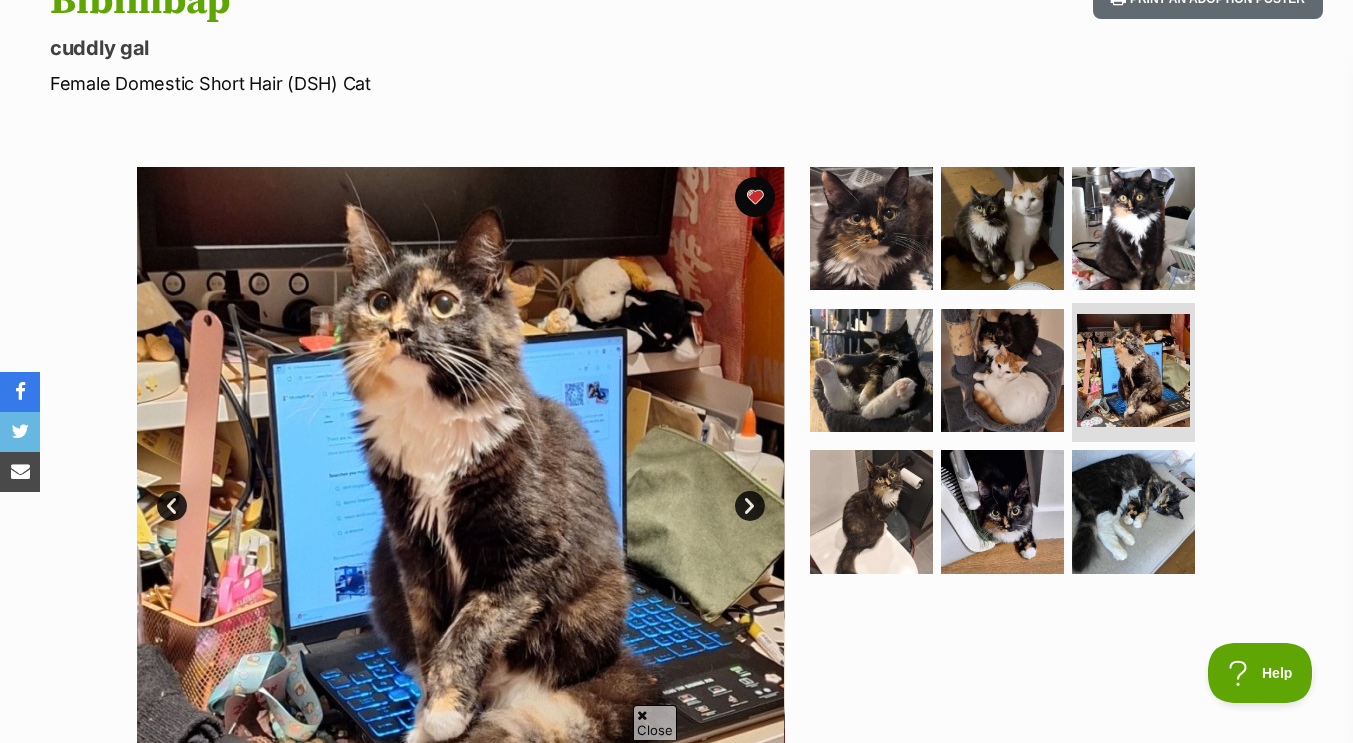 scroll, scrollTop: 135, scrollLeft: 0, axis: vertical 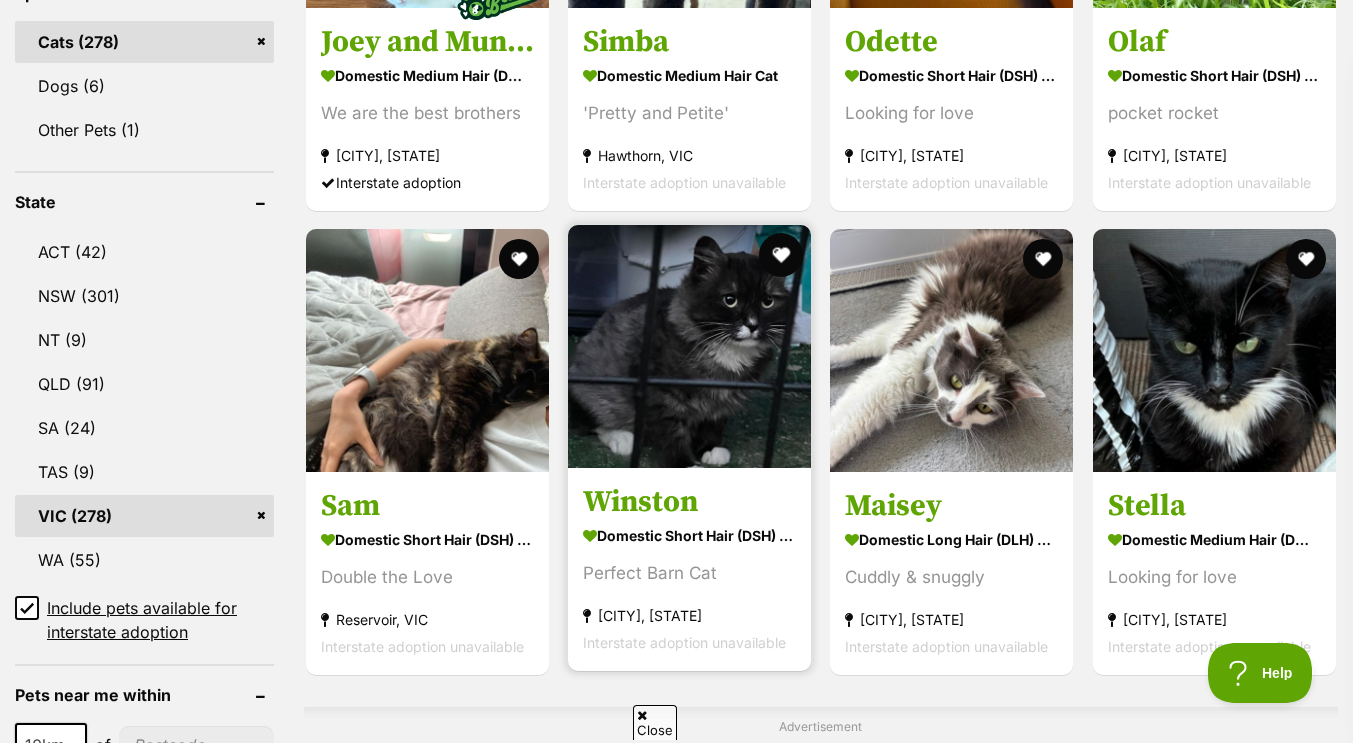 click at bounding box center [781, 255] 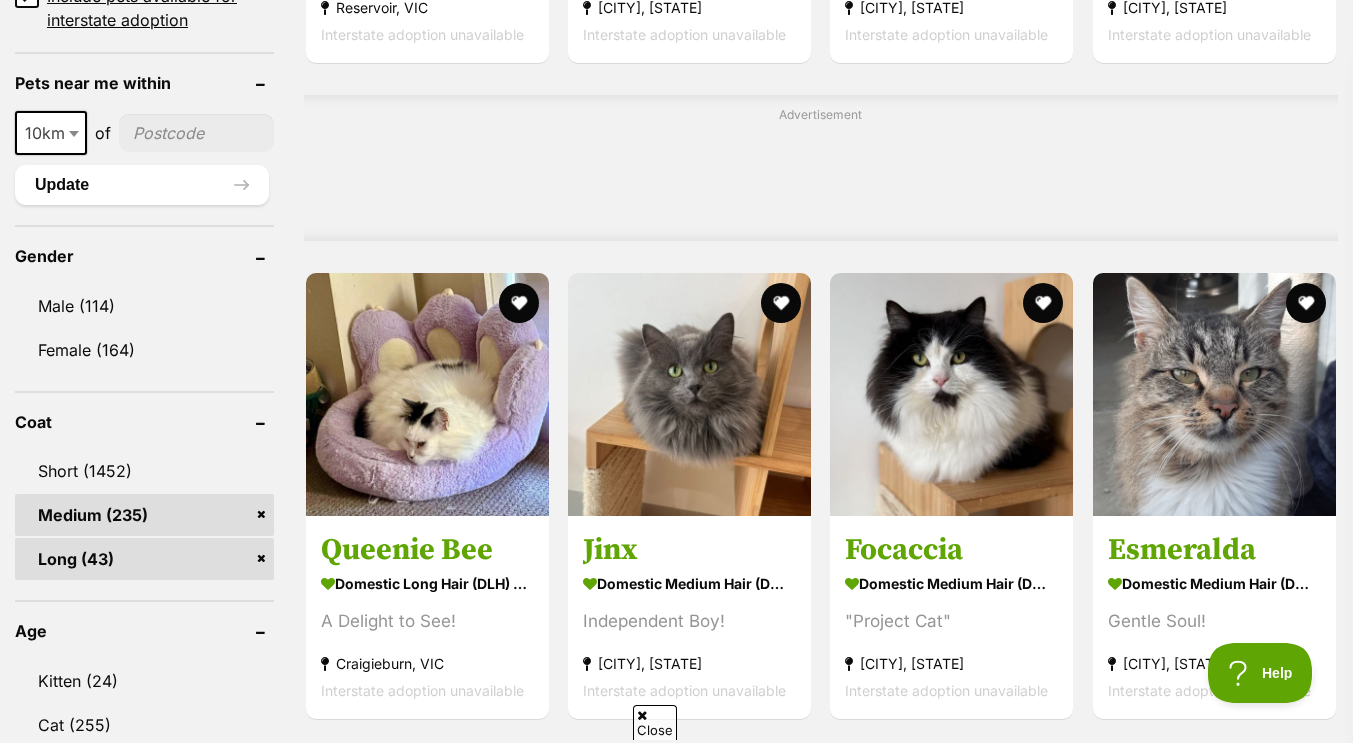 scroll, scrollTop: 1502, scrollLeft: 0, axis: vertical 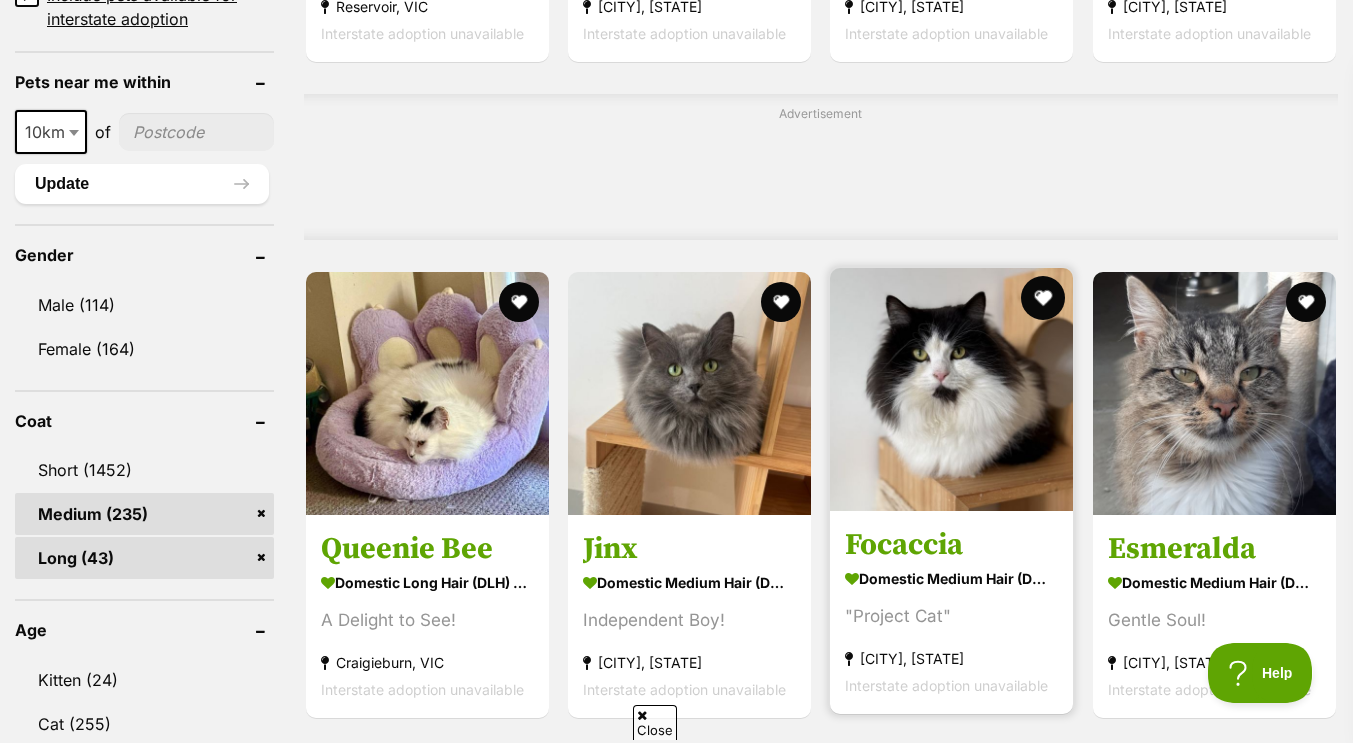 click at bounding box center (1044, 298) 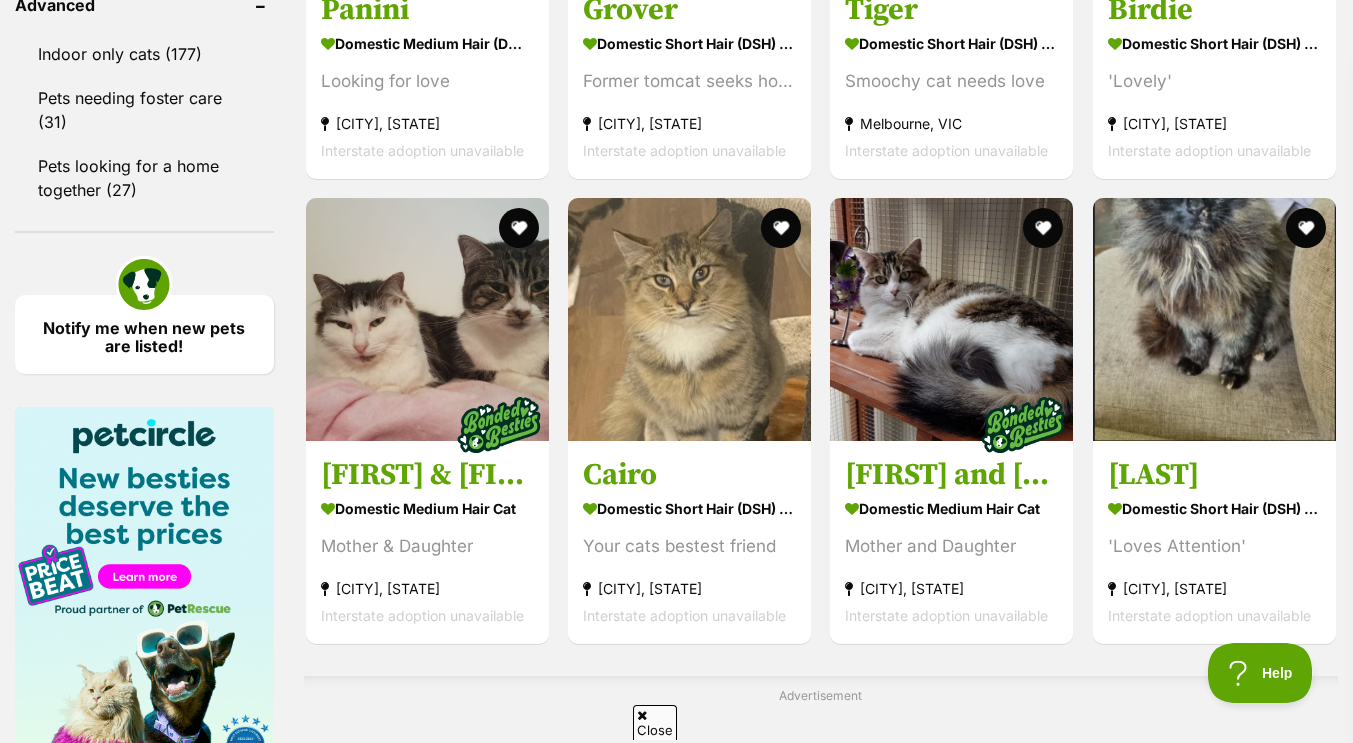scroll, scrollTop: 3037, scrollLeft: 0, axis: vertical 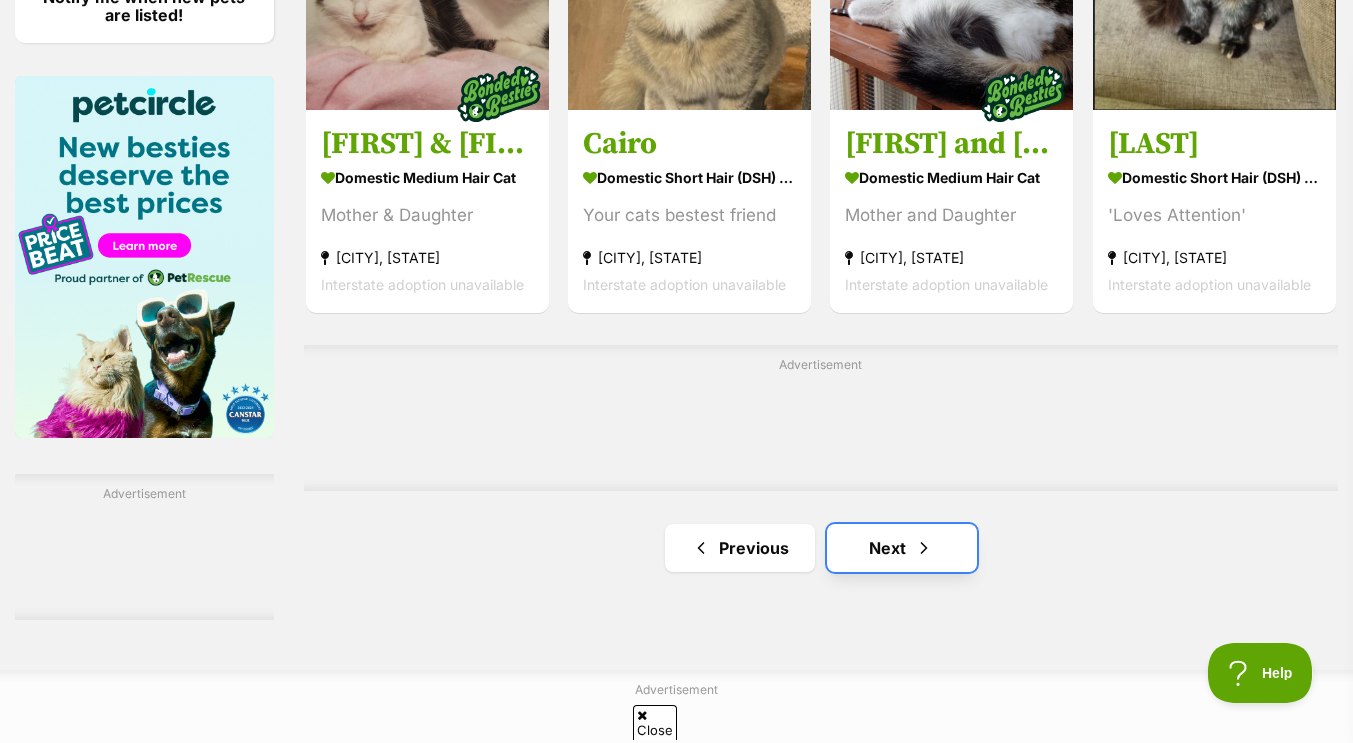 click at bounding box center [924, 548] 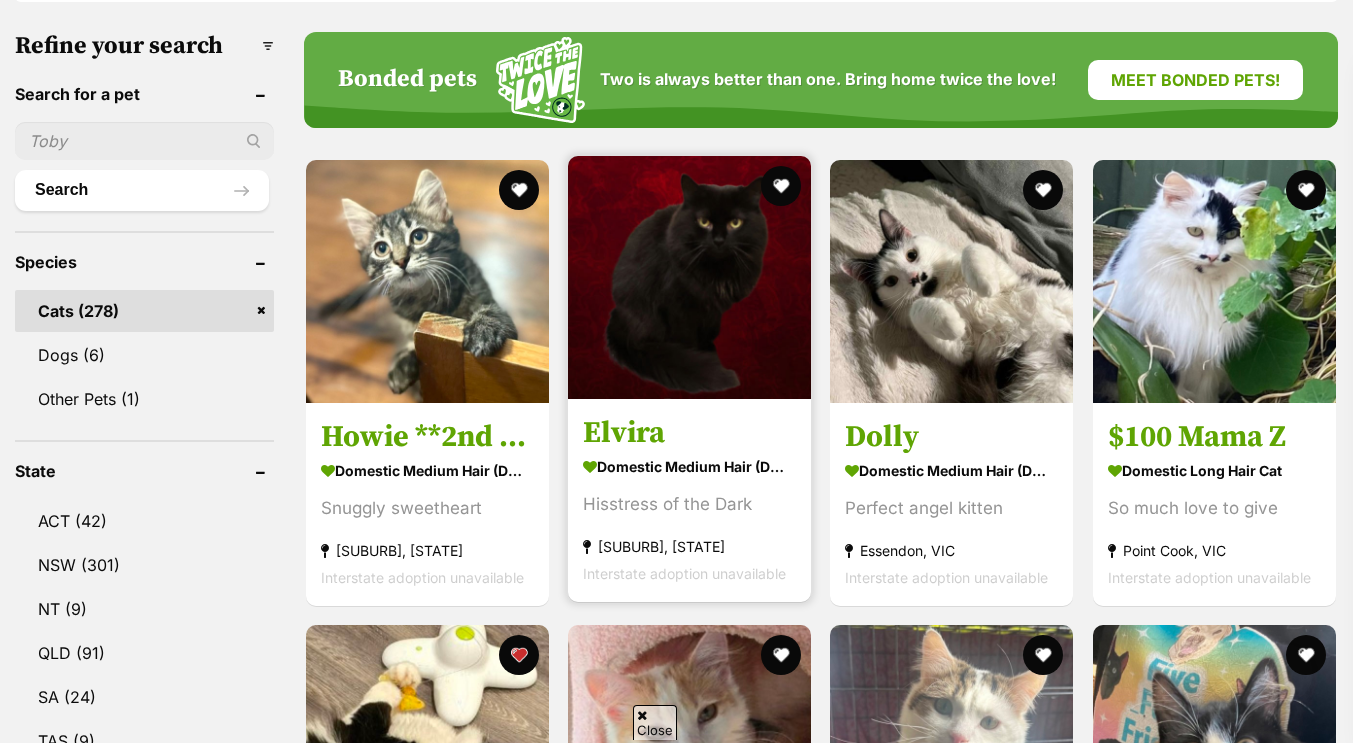 scroll, scrollTop: 622, scrollLeft: 0, axis: vertical 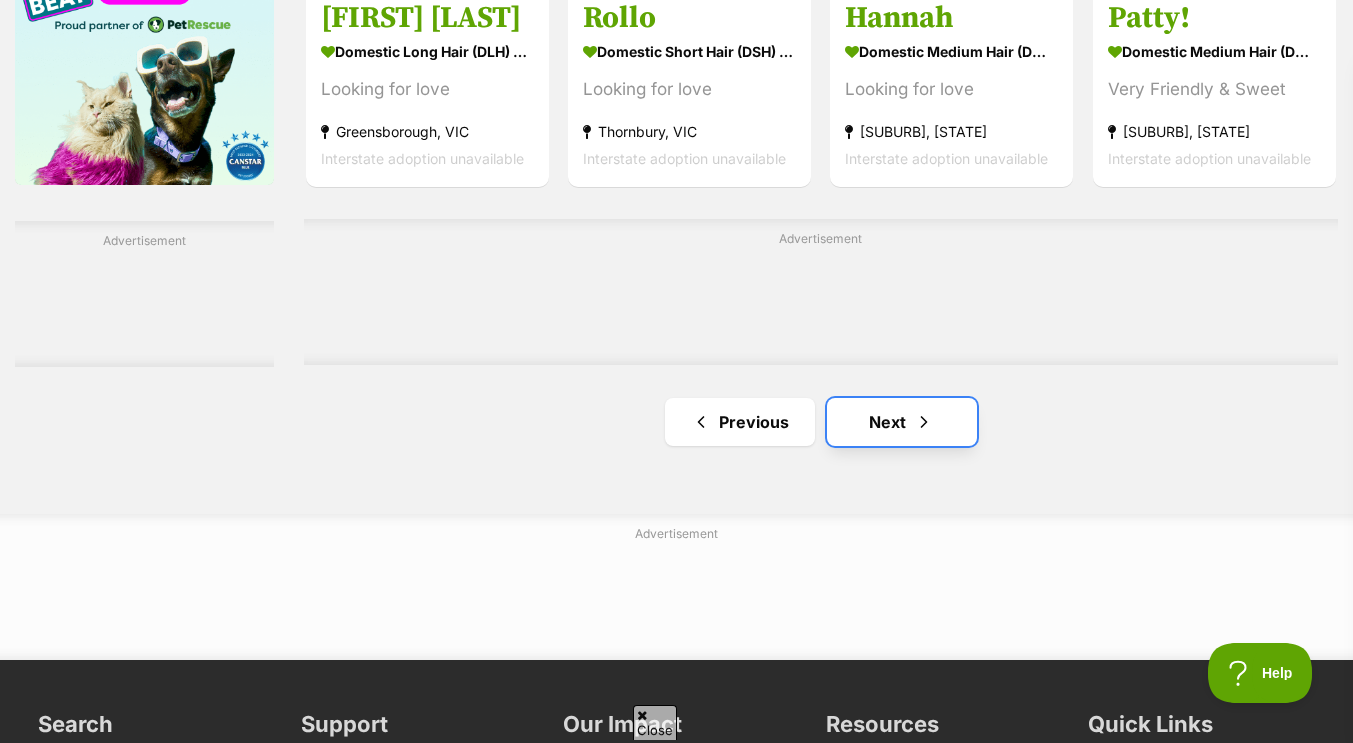 click on "Next" at bounding box center (902, 422) 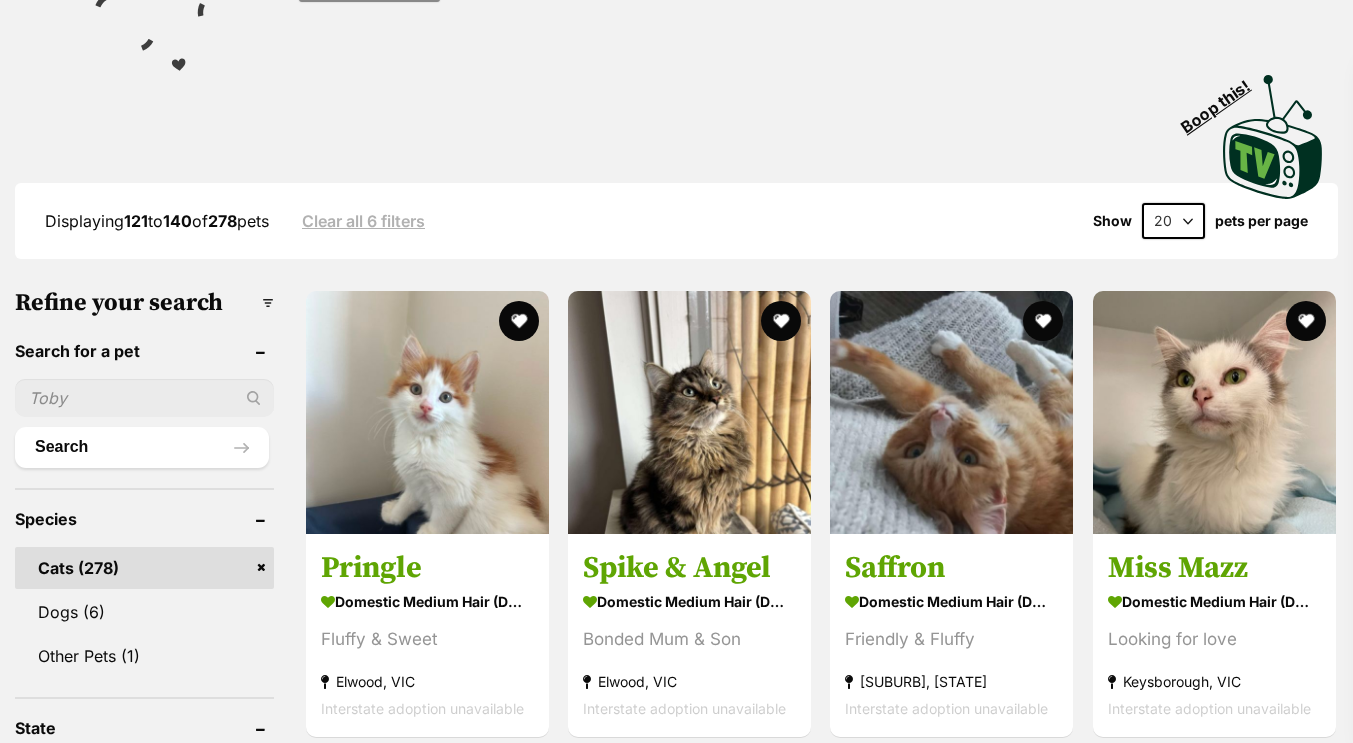 scroll, scrollTop: 363, scrollLeft: 0, axis: vertical 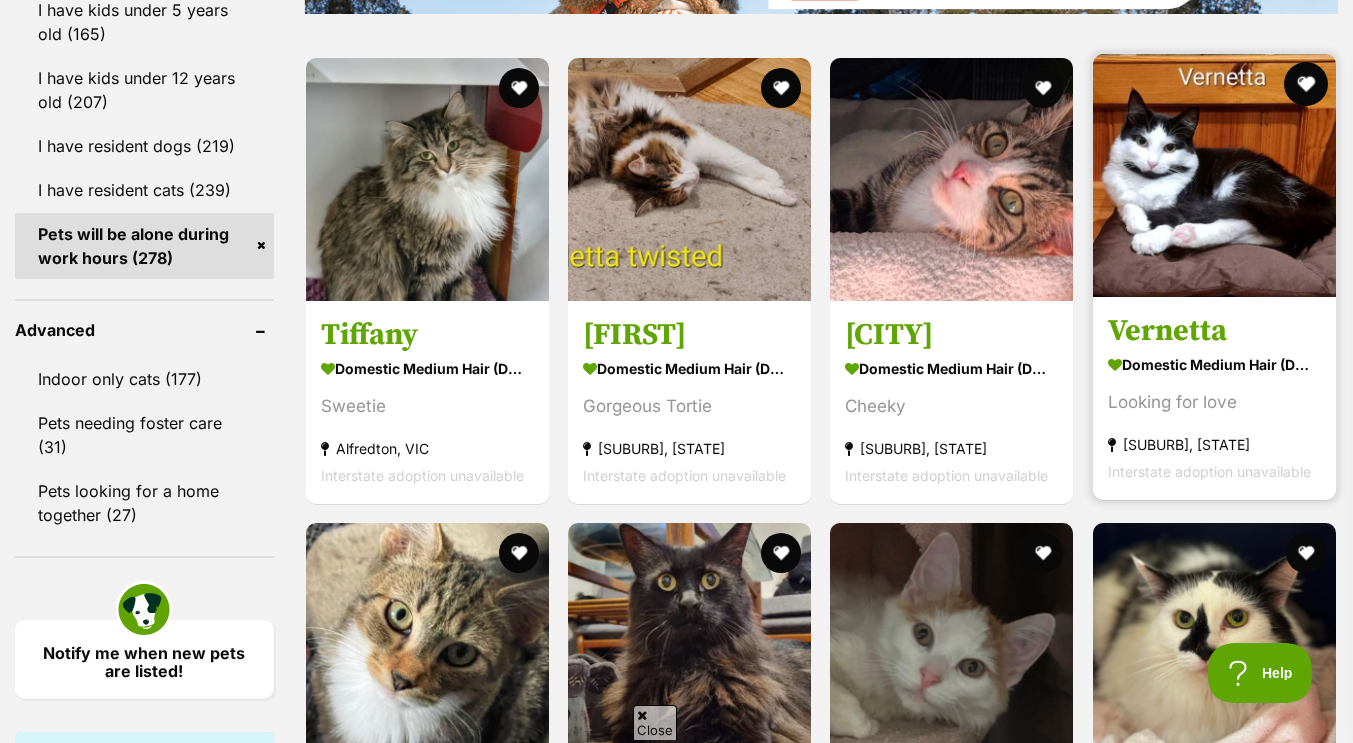 click at bounding box center [1306, 84] 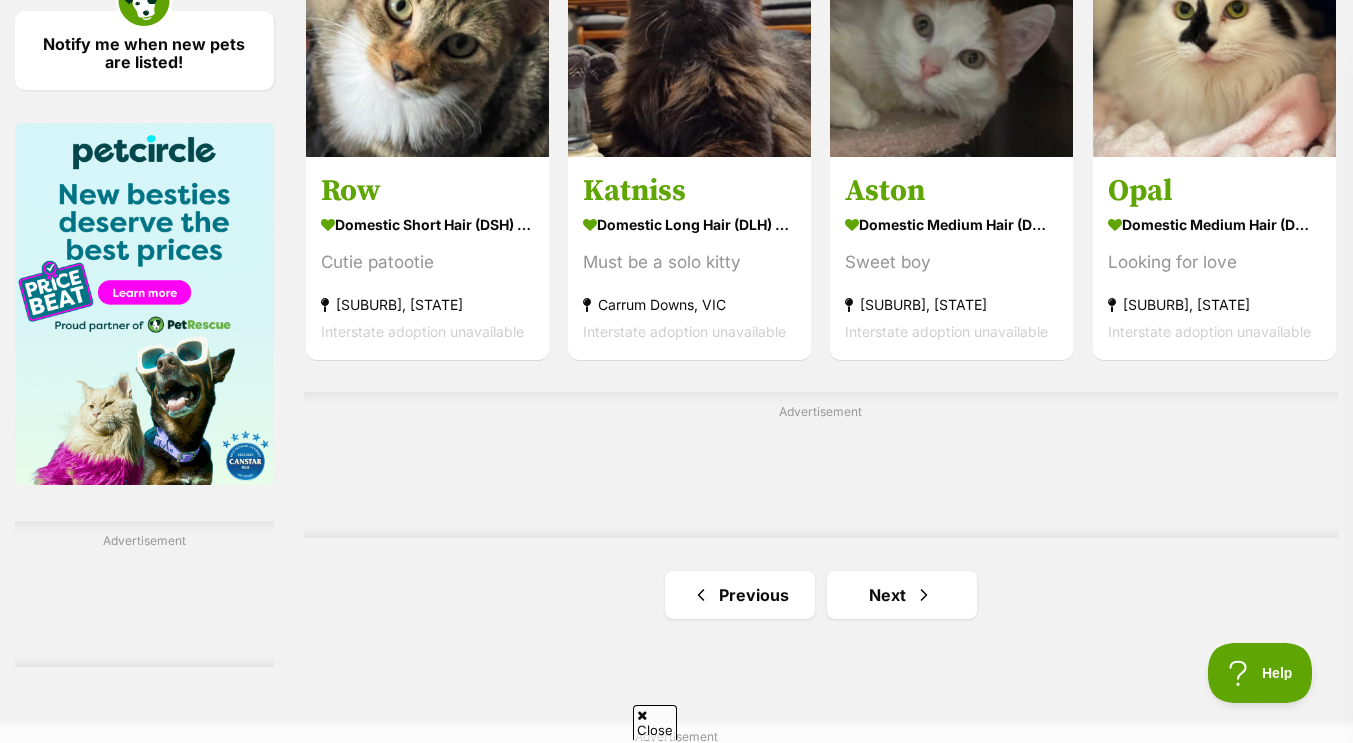 scroll, scrollTop: 2991, scrollLeft: 0, axis: vertical 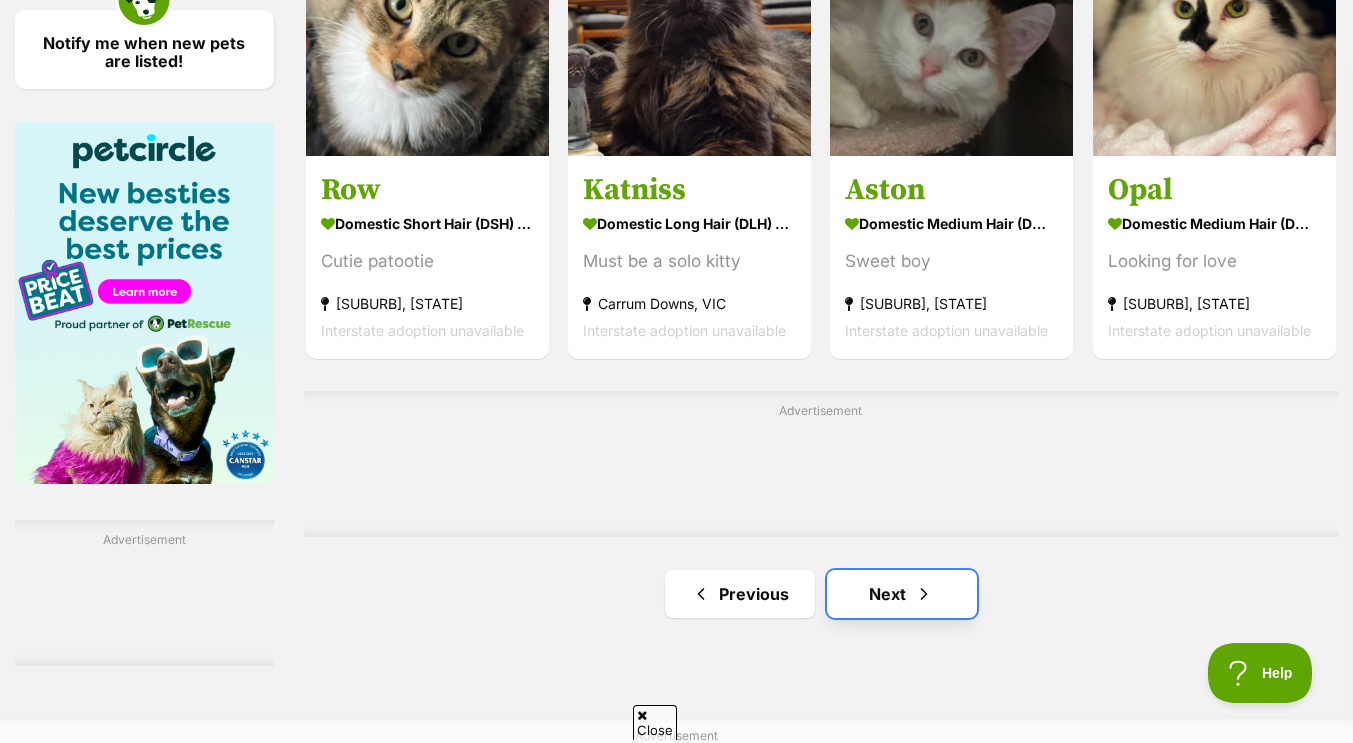 click on "Next" at bounding box center [902, 594] 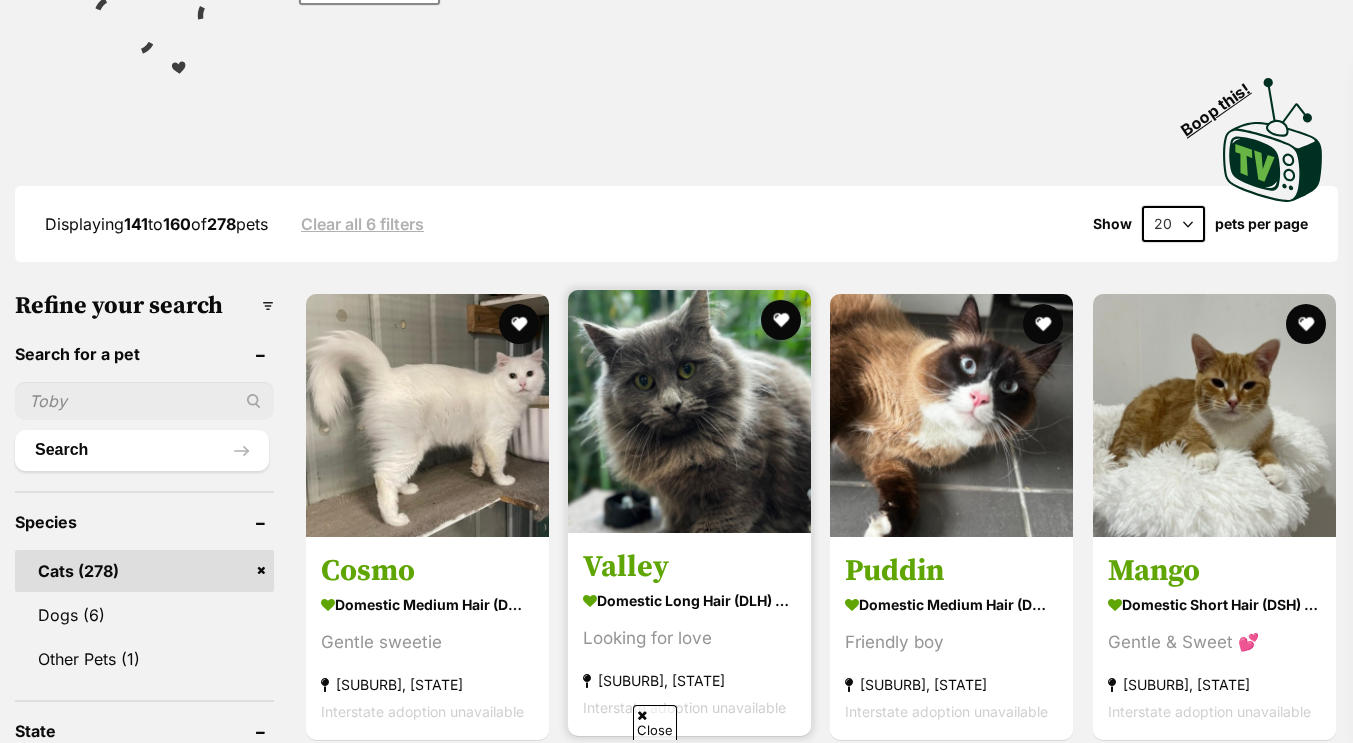 scroll, scrollTop: 360, scrollLeft: 0, axis: vertical 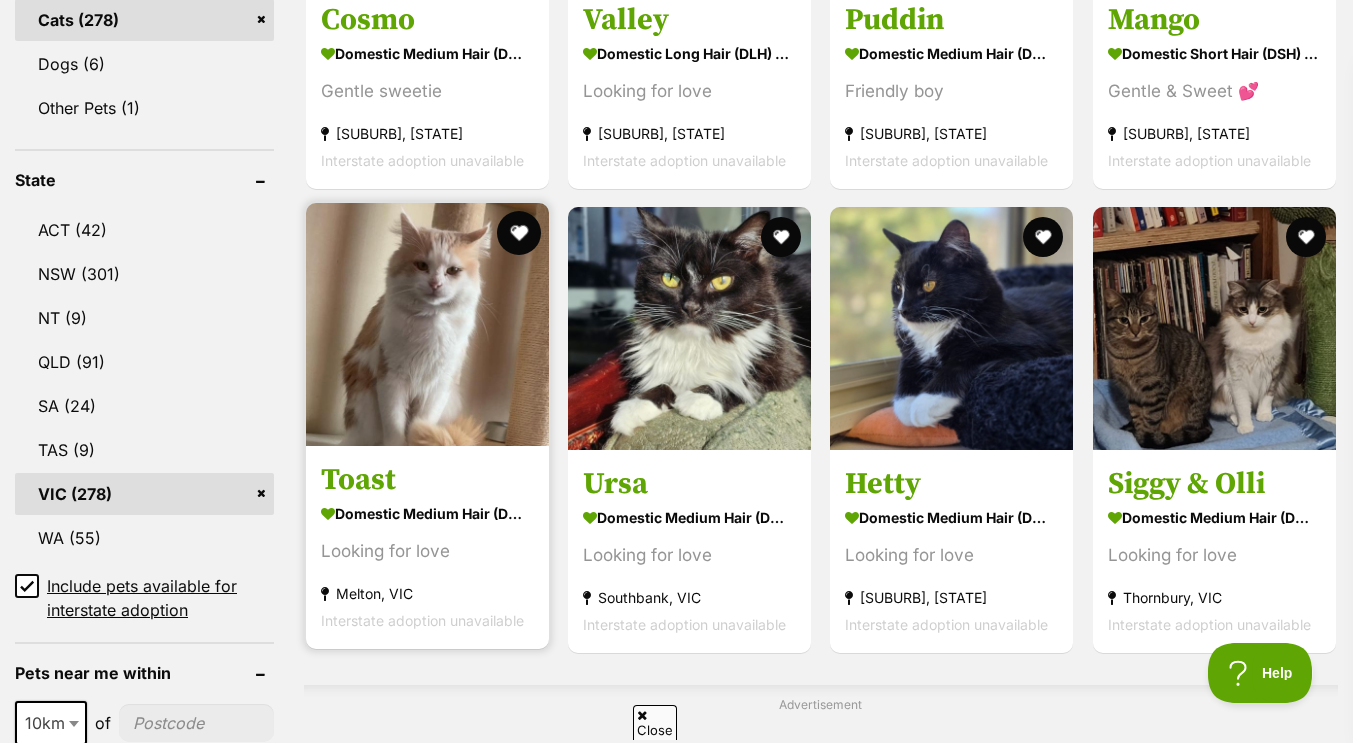 click at bounding box center (519, 233) 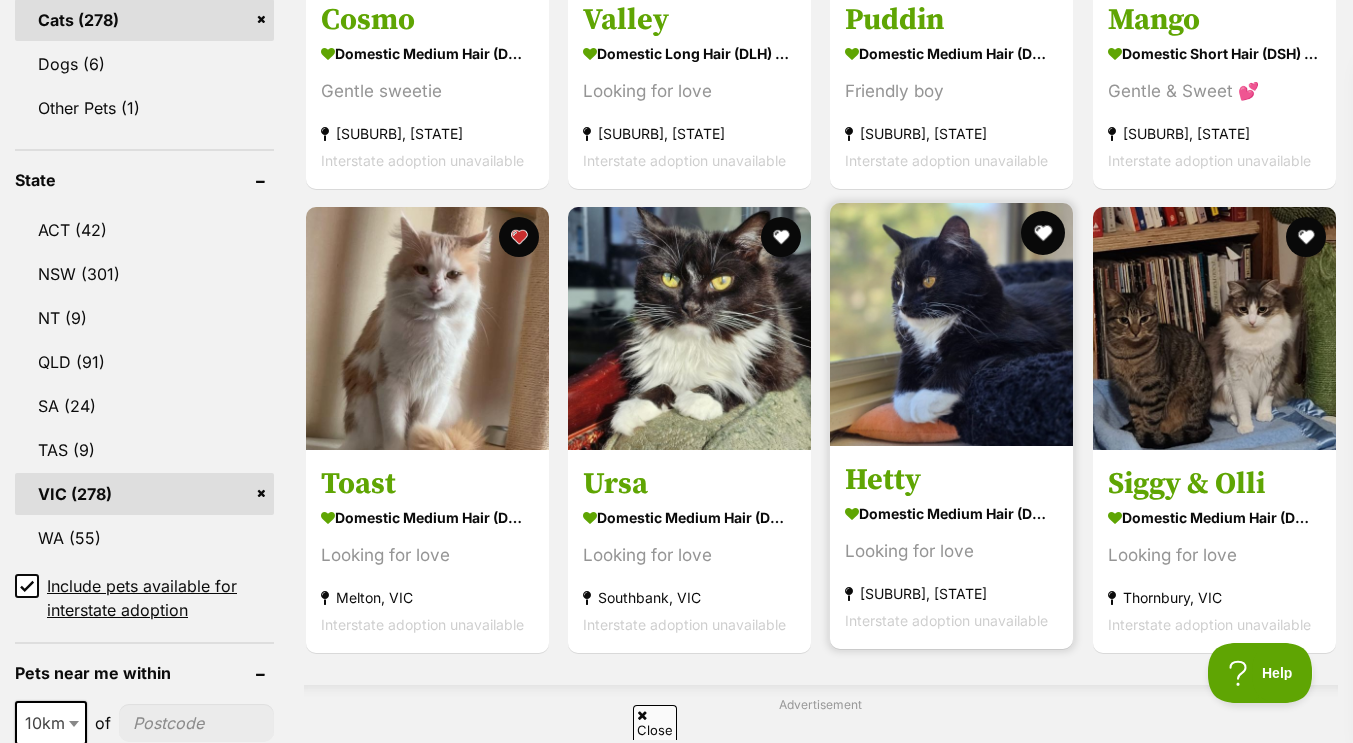 click at bounding box center [1044, 233] 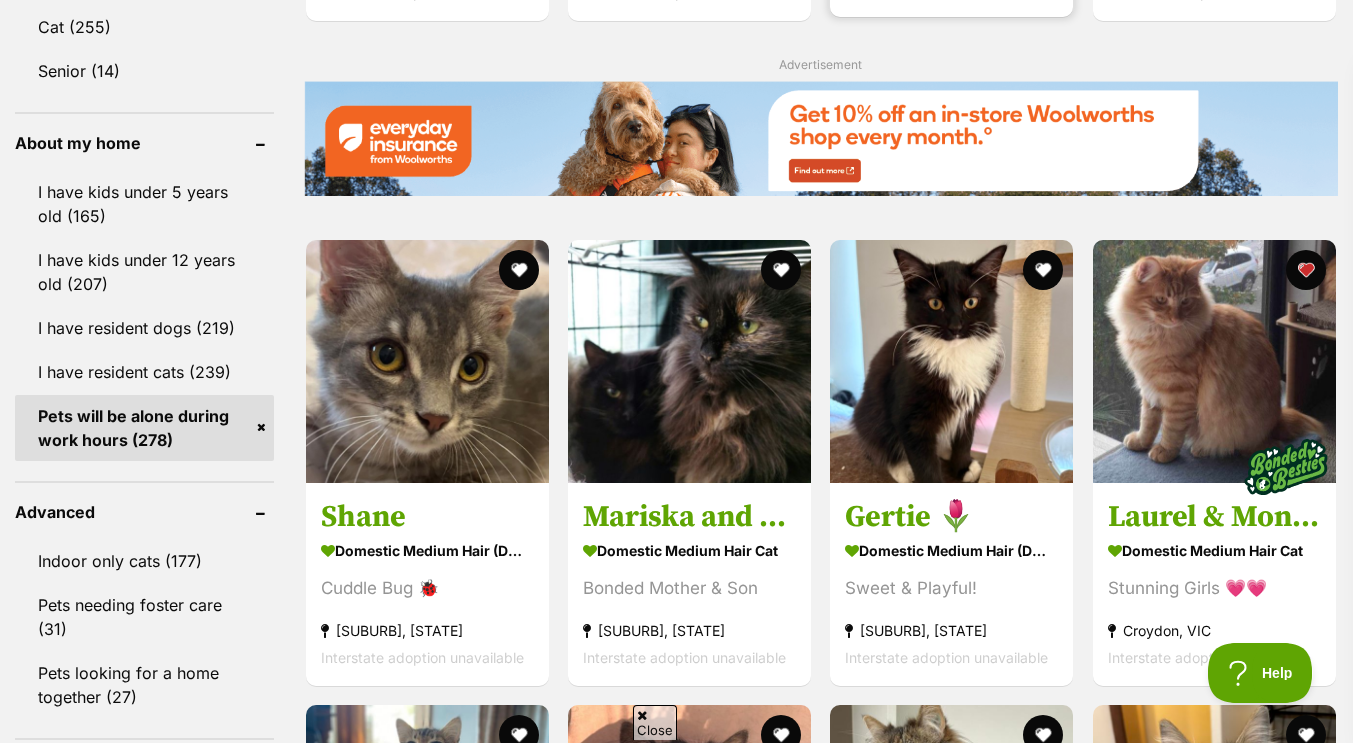 scroll, scrollTop: 2200, scrollLeft: 0, axis: vertical 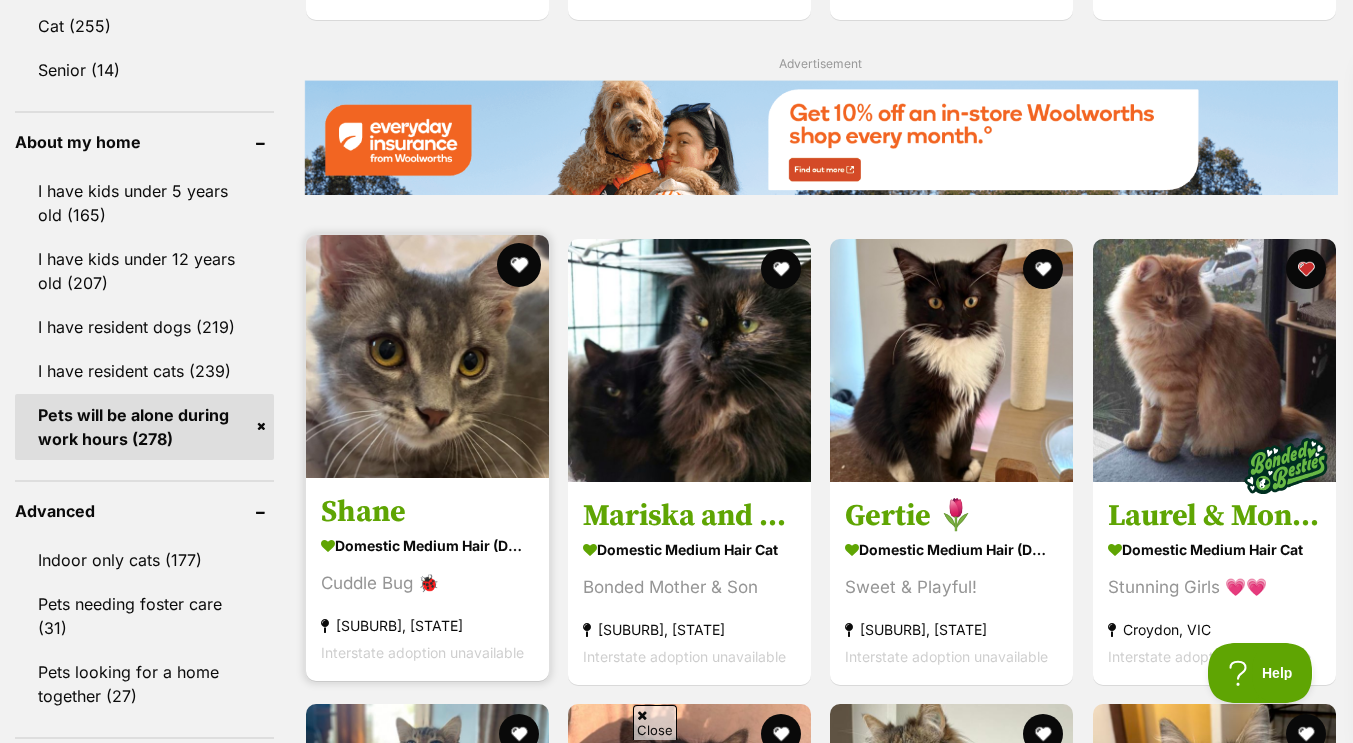 click at bounding box center [519, 265] 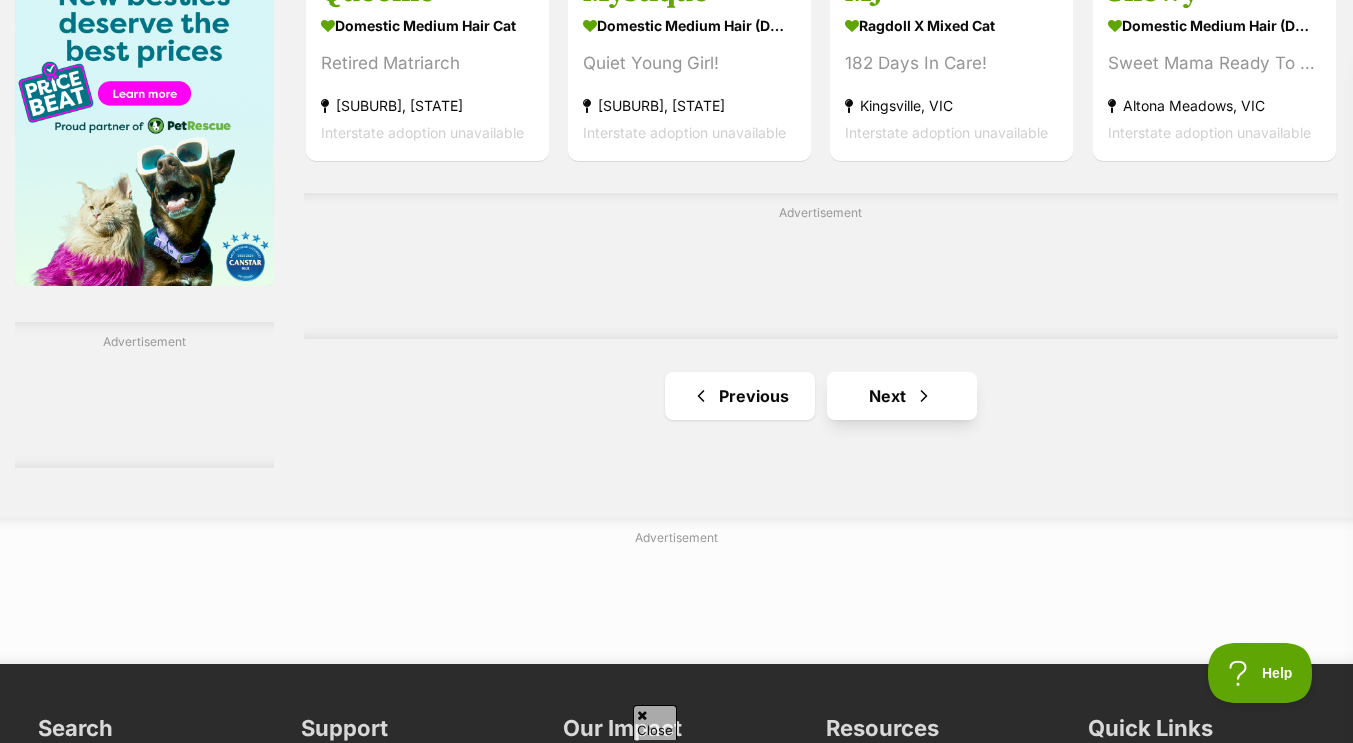 scroll, scrollTop: 3190, scrollLeft: 0, axis: vertical 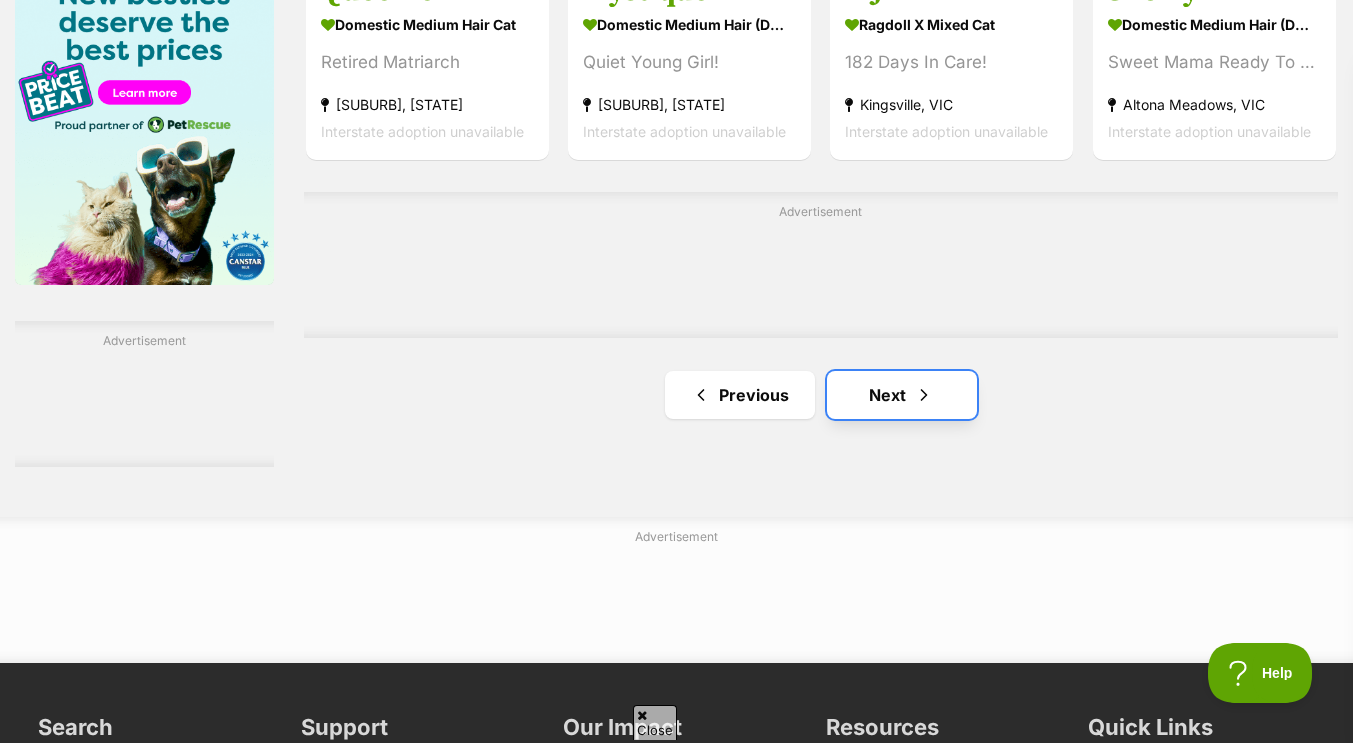 click on "Next" at bounding box center (902, 395) 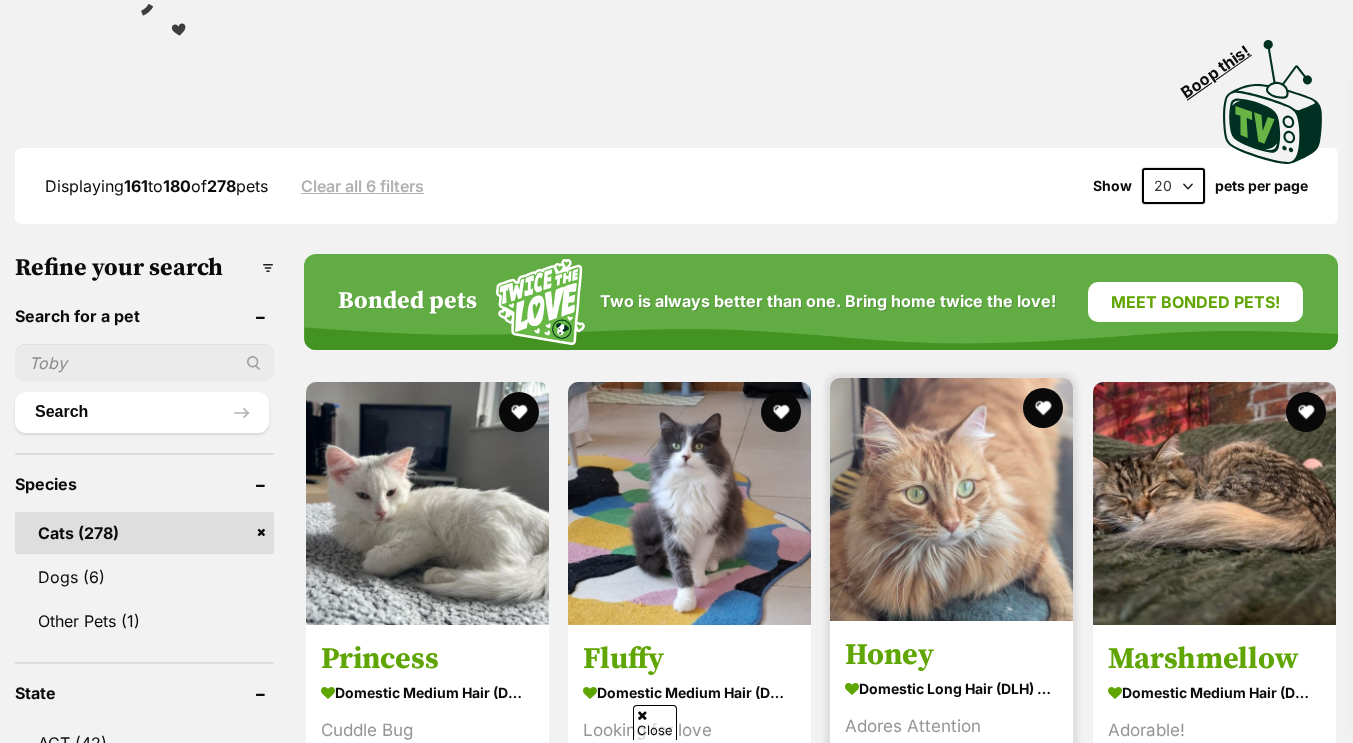 scroll, scrollTop: 398, scrollLeft: 0, axis: vertical 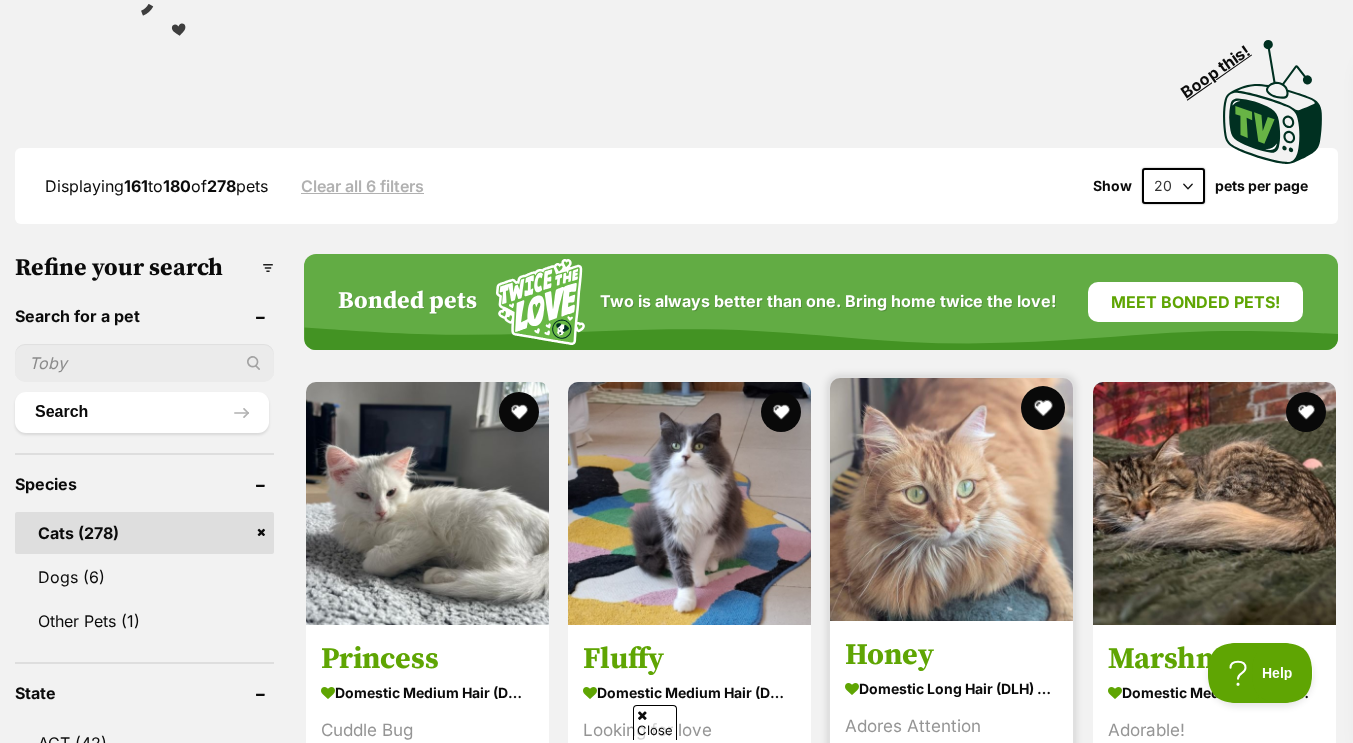click at bounding box center [1044, 408] 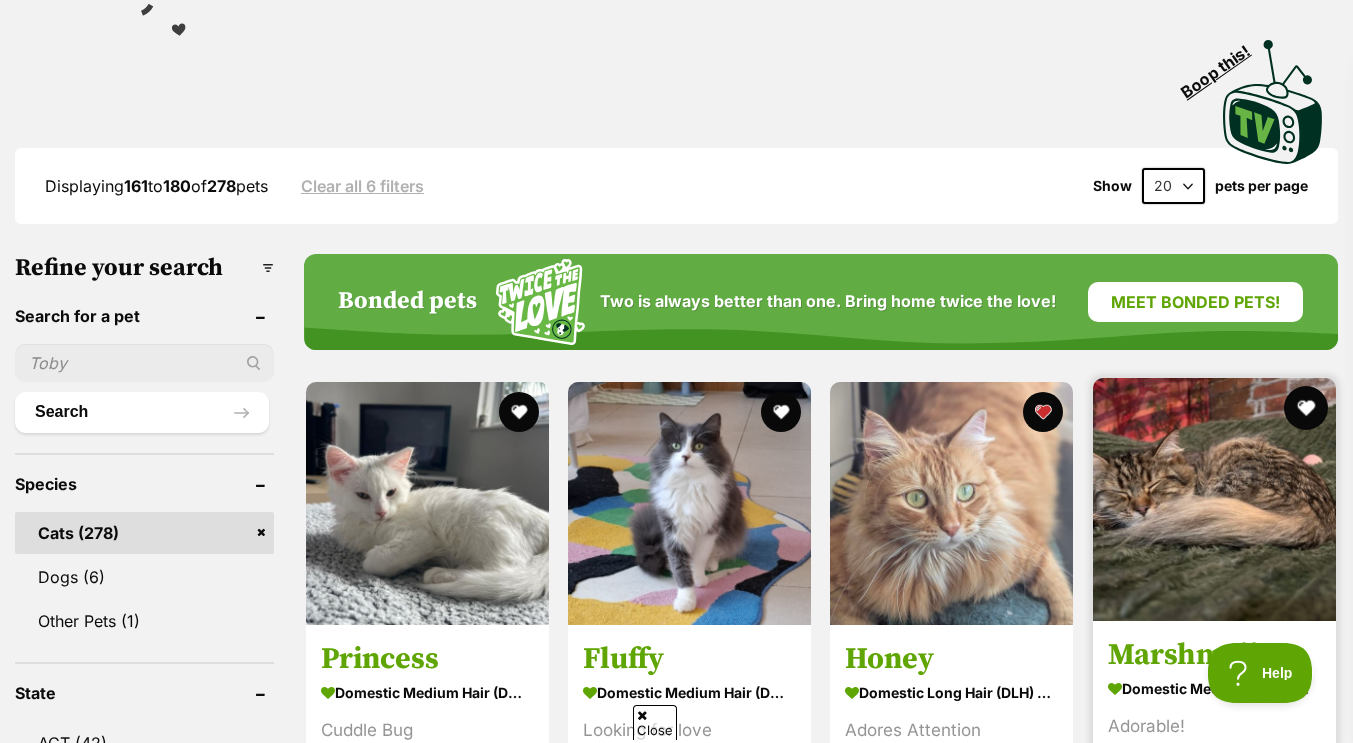 click at bounding box center (1306, 408) 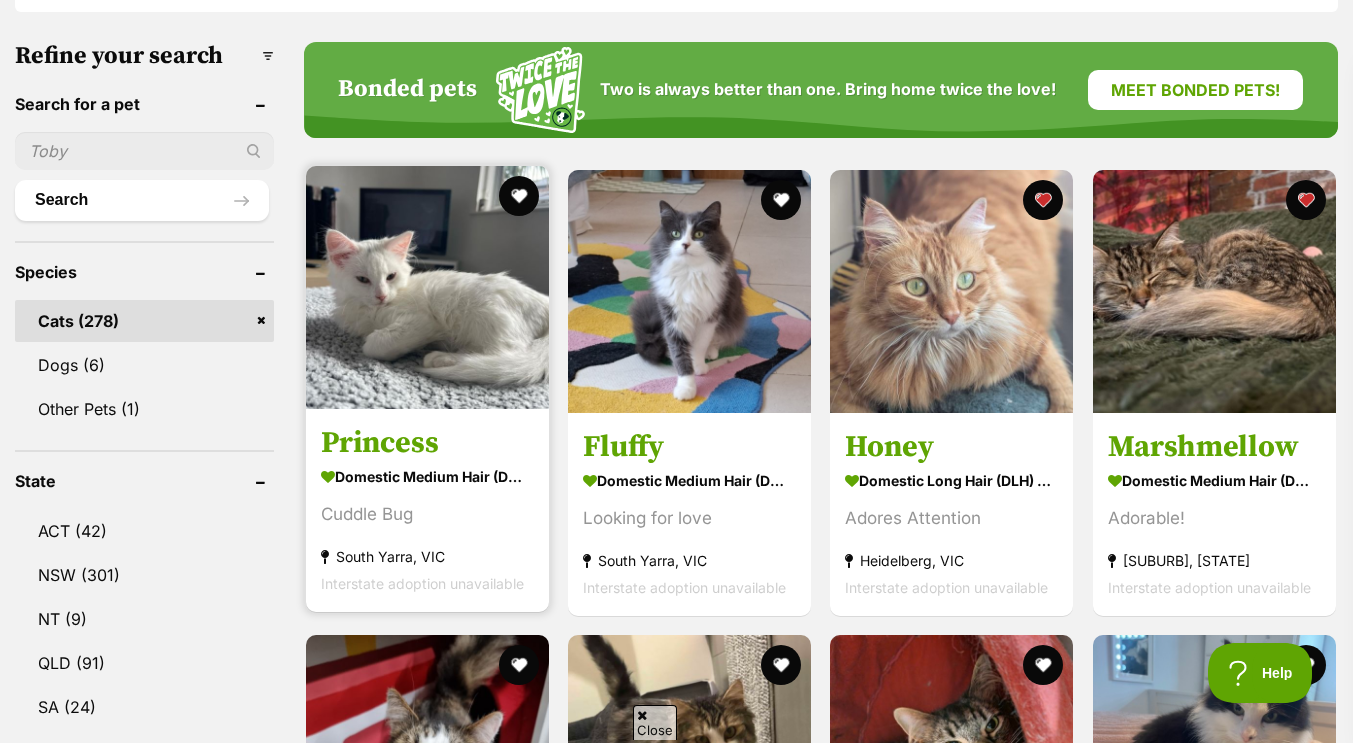 scroll, scrollTop: 609, scrollLeft: 0, axis: vertical 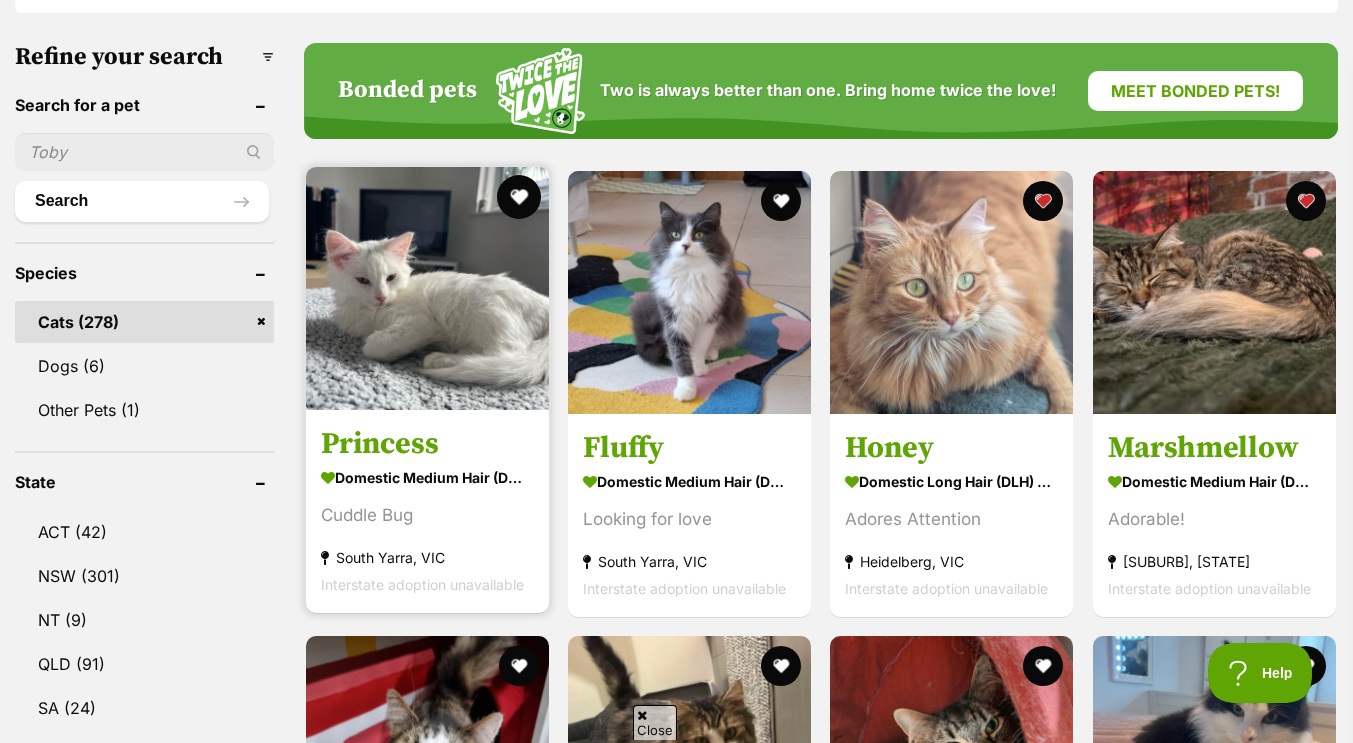 click at bounding box center (519, 197) 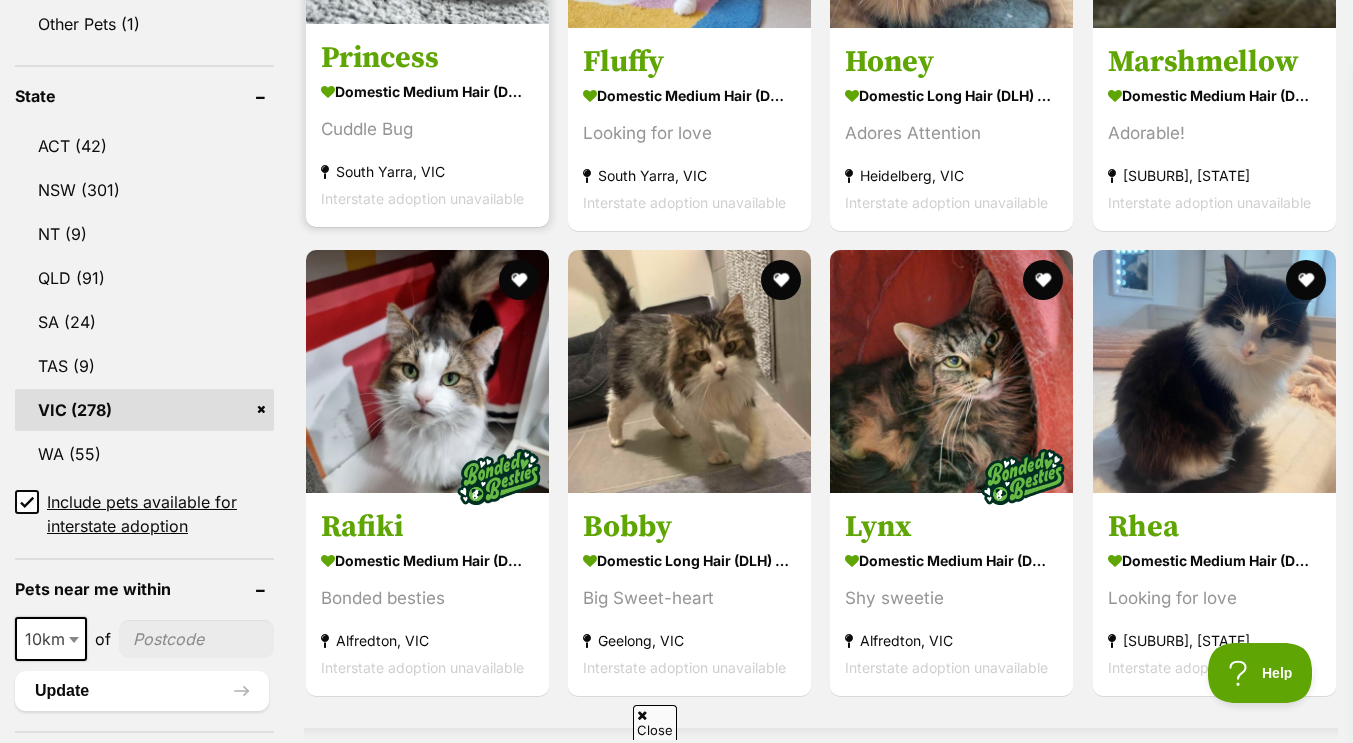 scroll, scrollTop: 996, scrollLeft: 0, axis: vertical 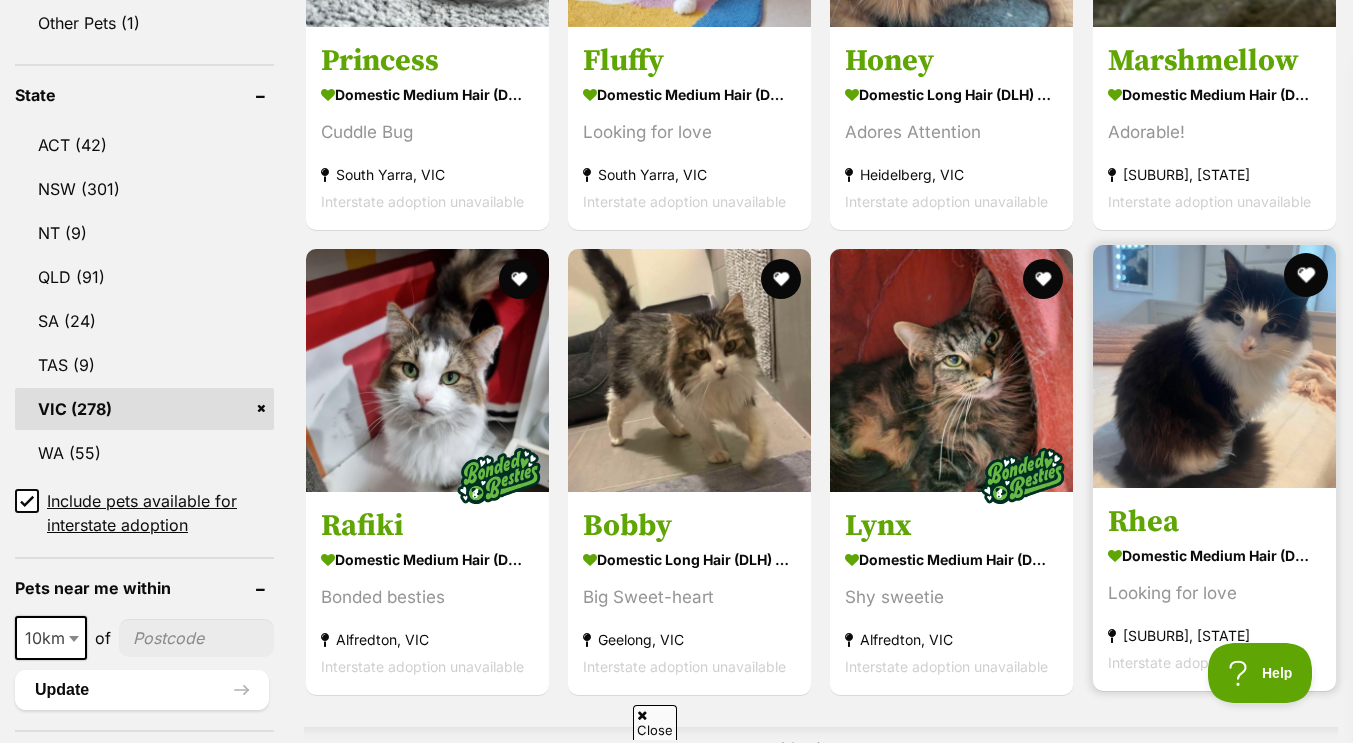 click at bounding box center (1306, 275) 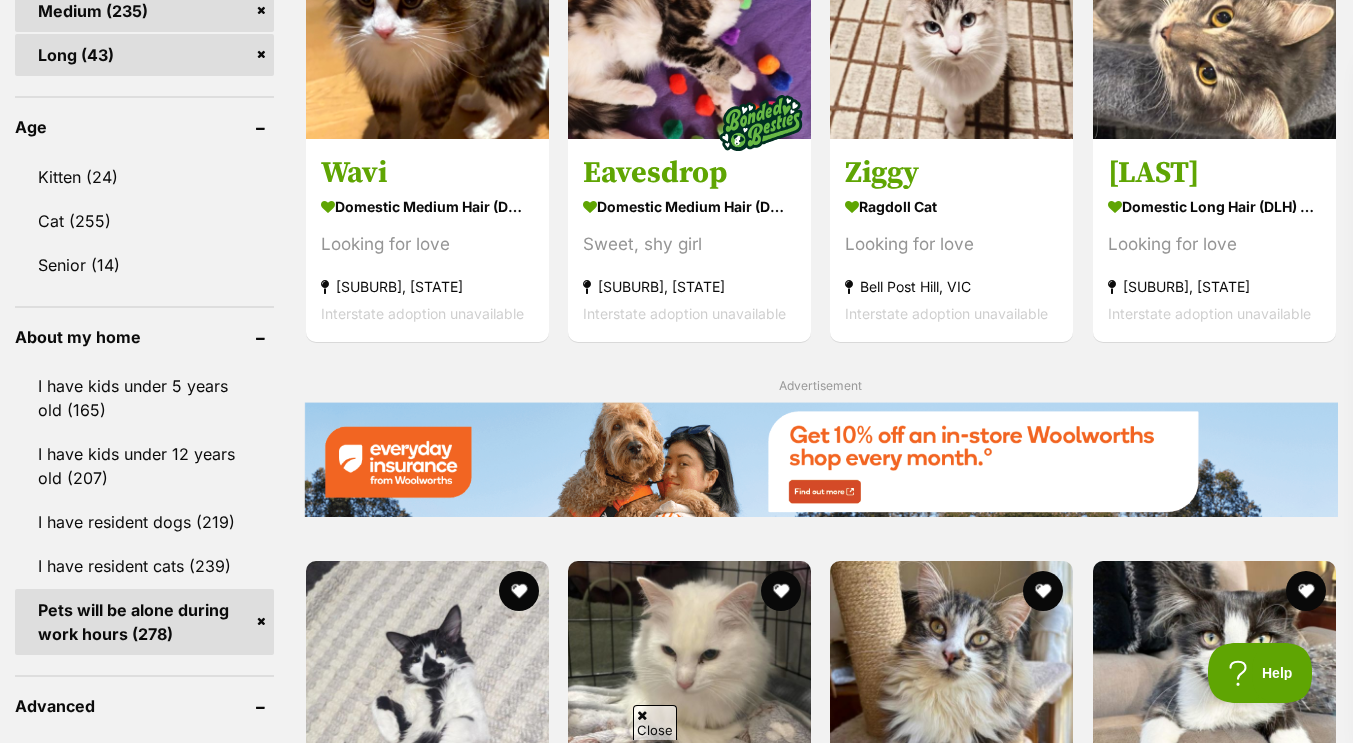 scroll, scrollTop: 1817, scrollLeft: 0, axis: vertical 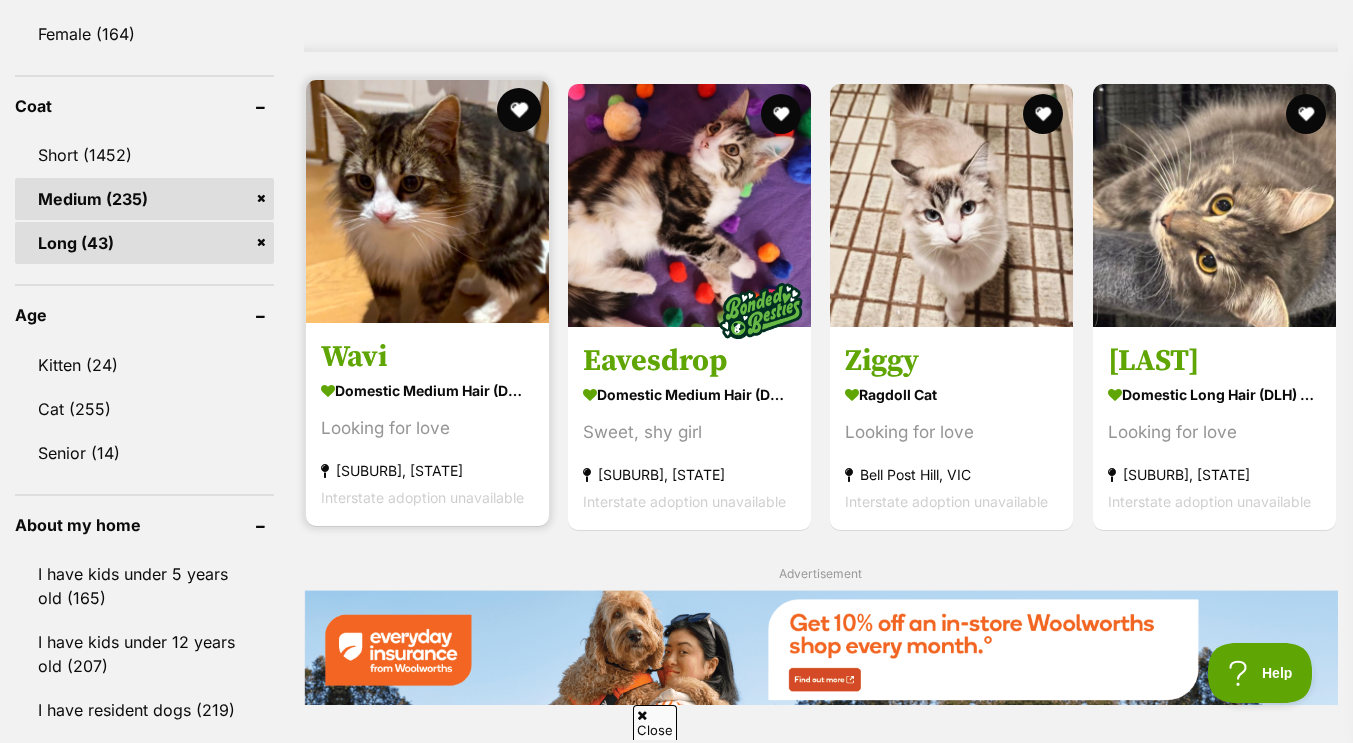 click at bounding box center (519, 110) 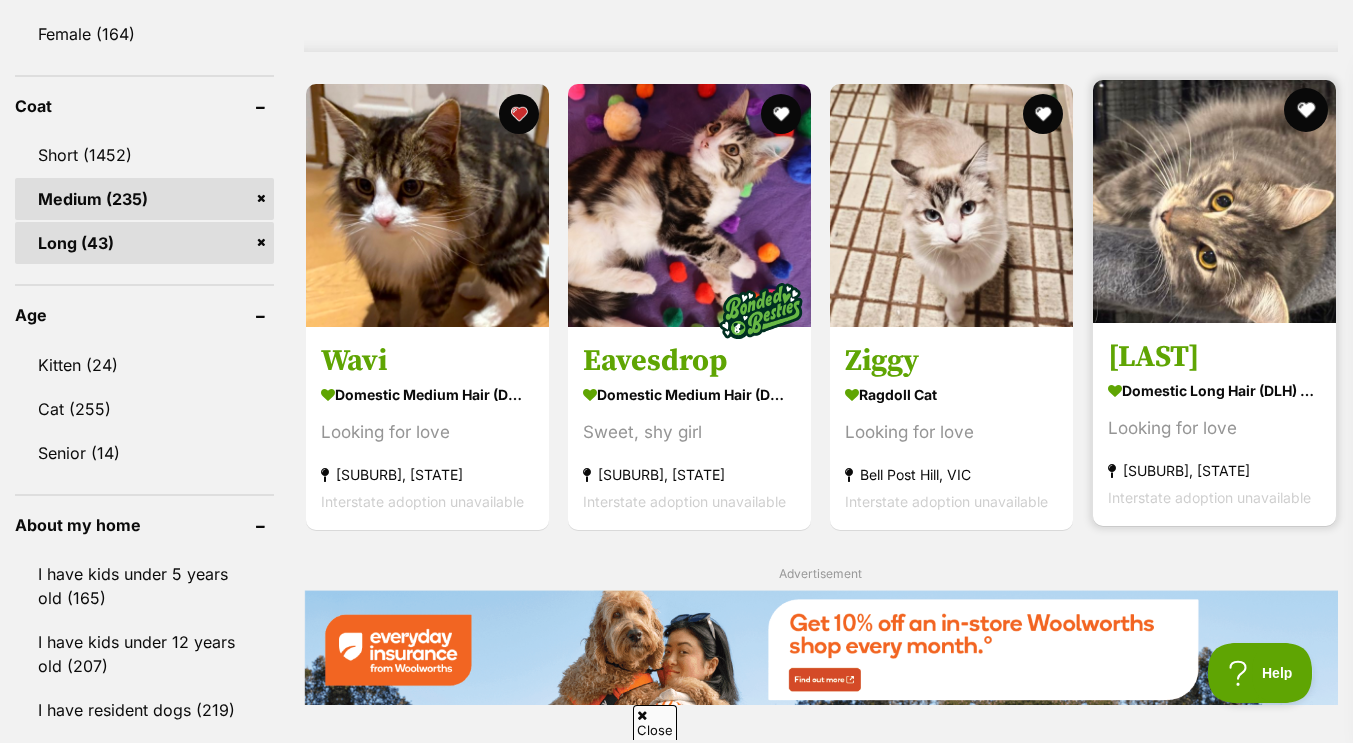 click at bounding box center [1306, 110] 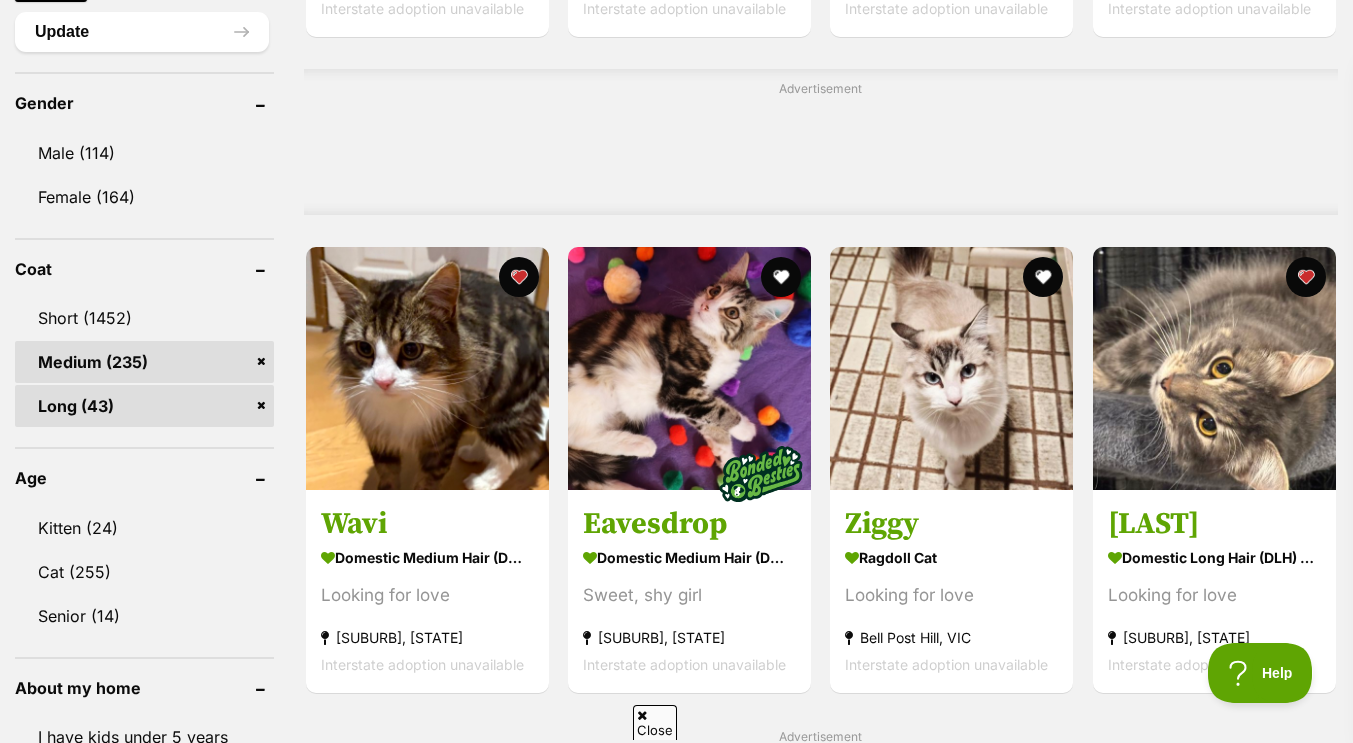scroll, scrollTop: 1656, scrollLeft: 0, axis: vertical 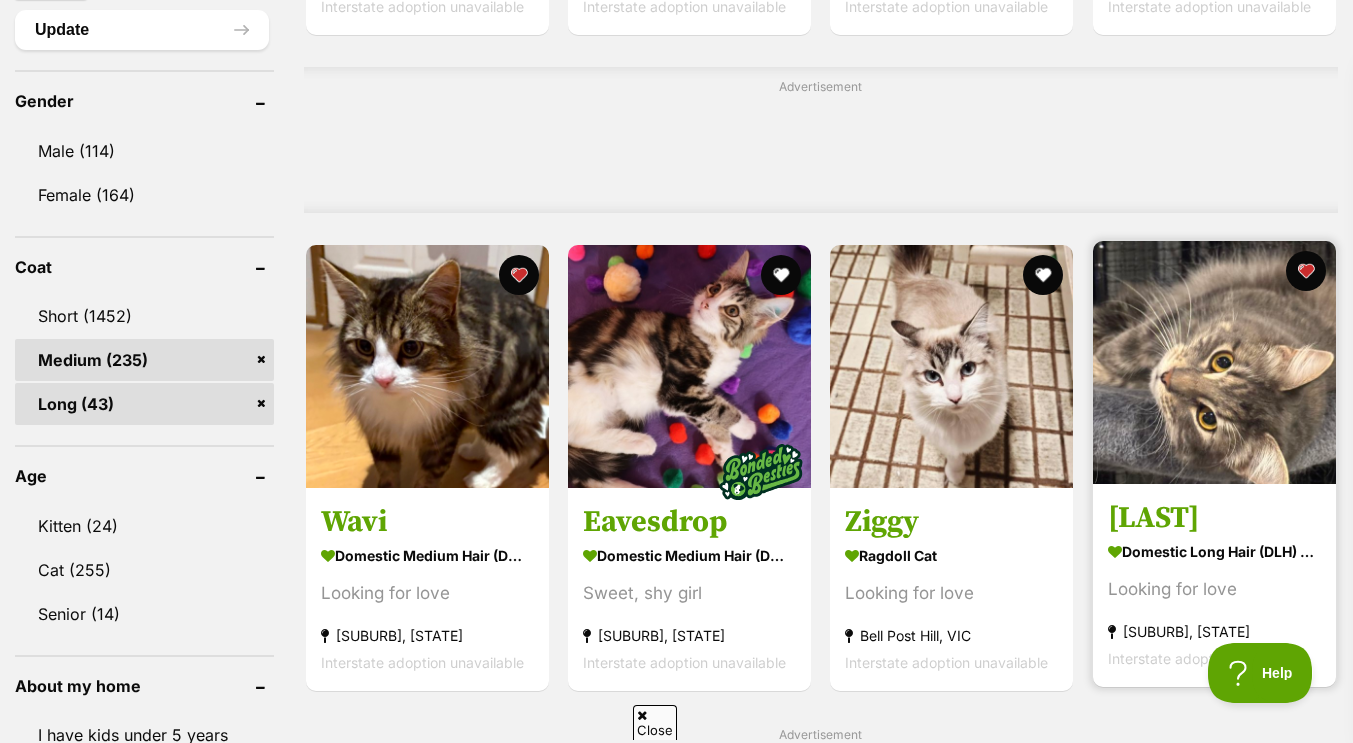 click at bounding box center [1214, 362] 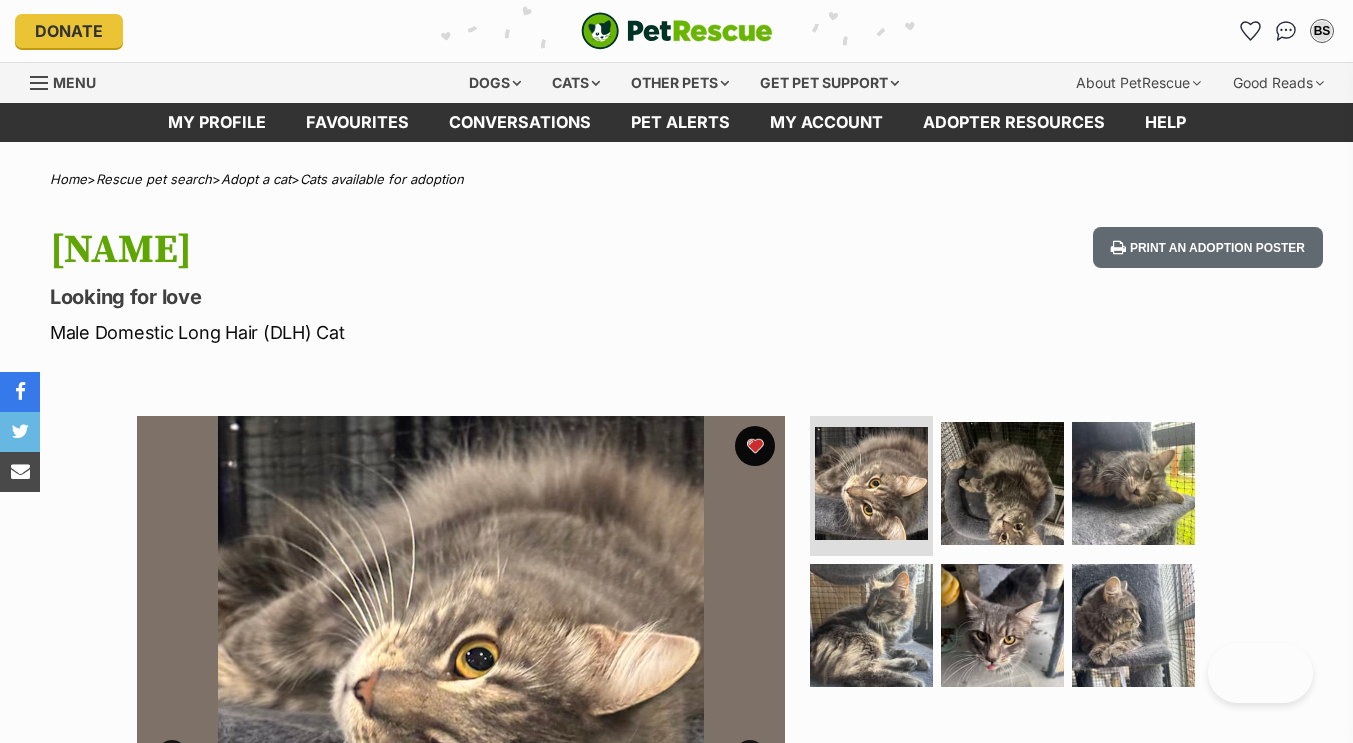 scroll, scrollTop: 0, scrollLeft: 0, axis: both 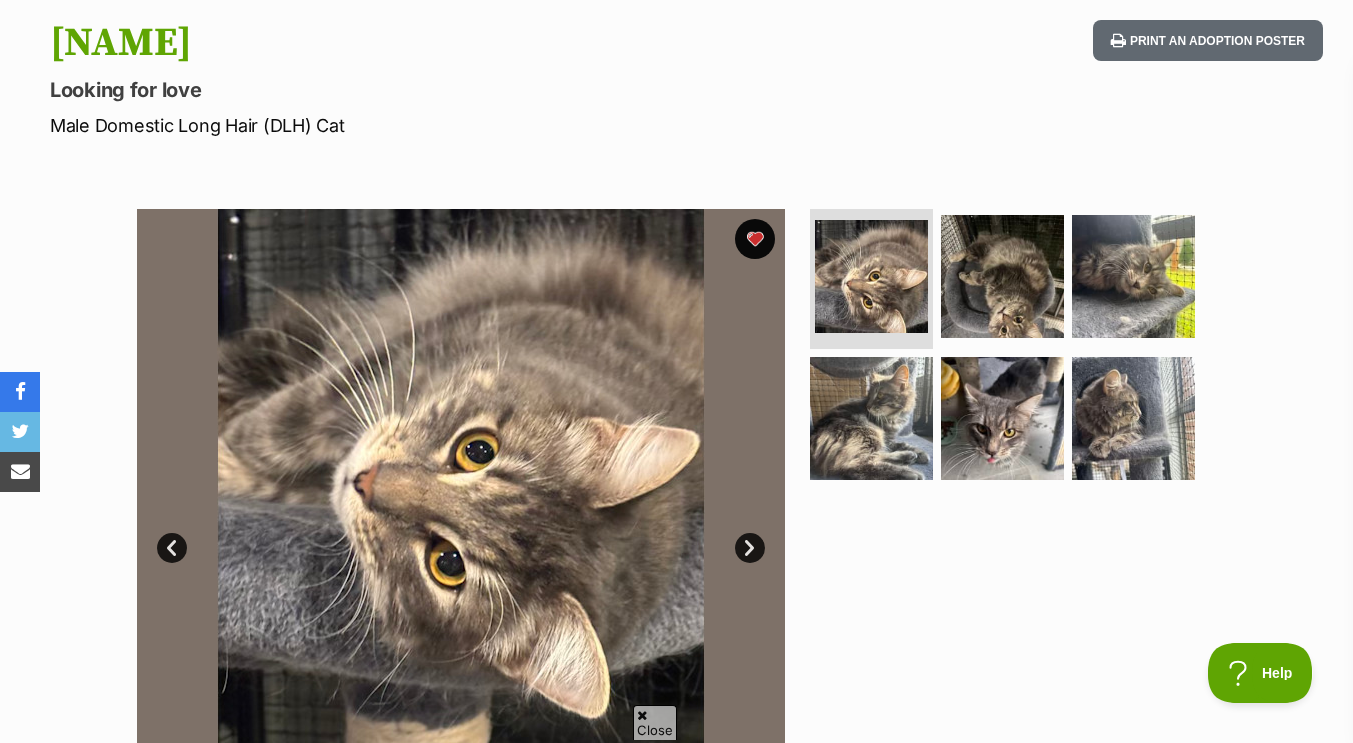 click on "Next" at bounding box center (750, 548) 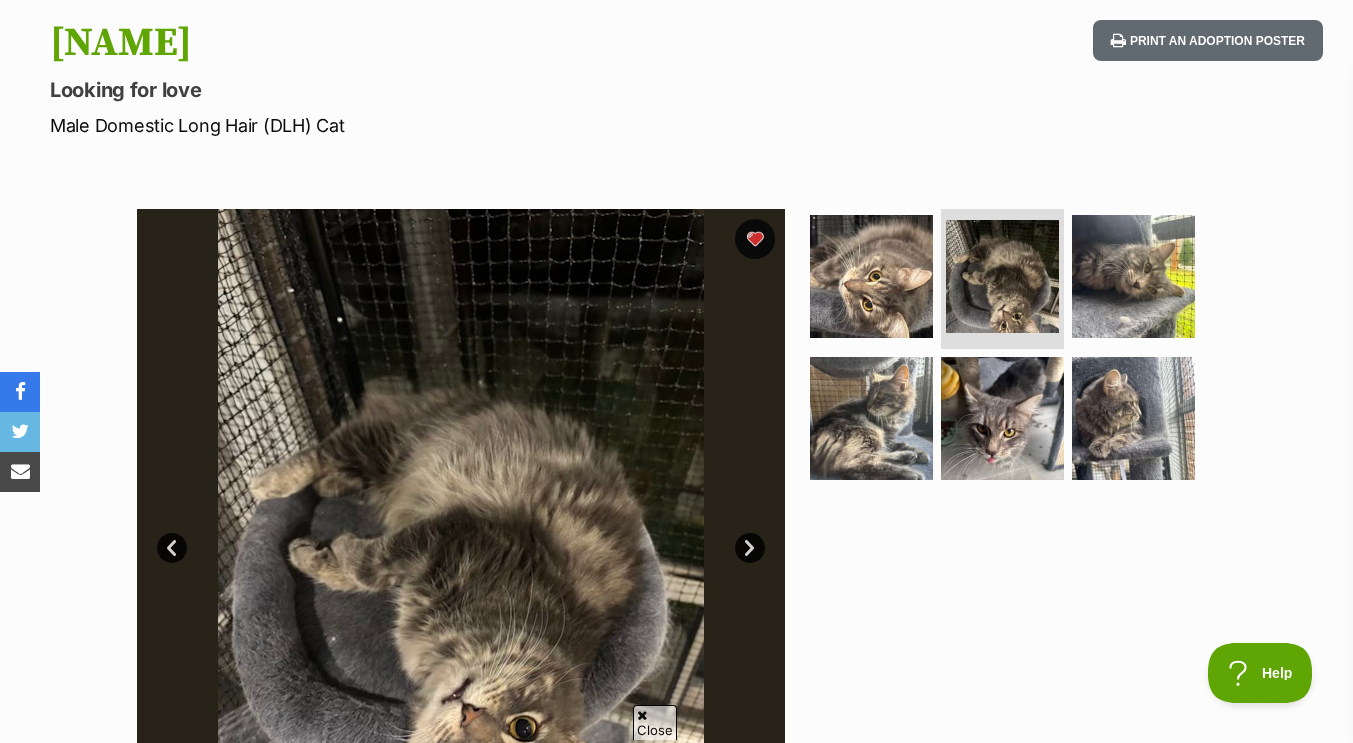 scroll, scrollTop: 519, scrollLeft: 0, axis: vertical 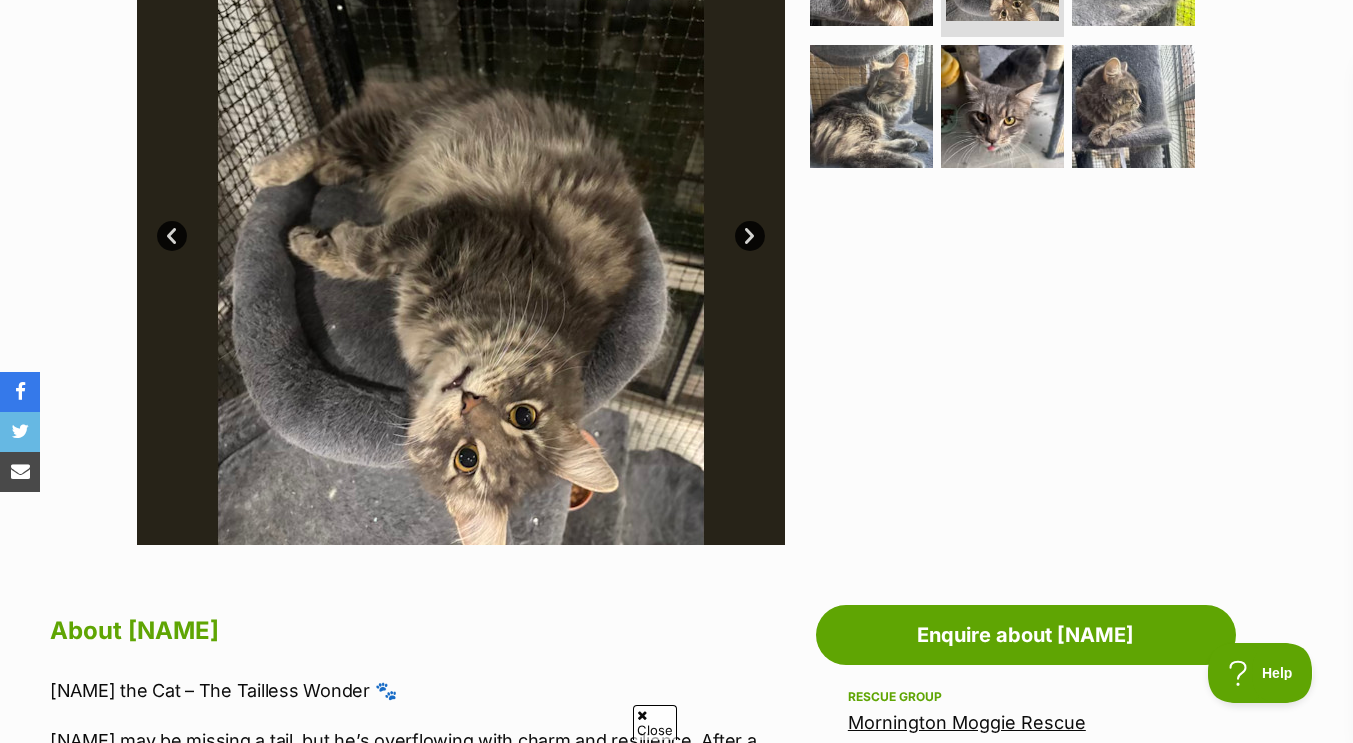 click on "Next" at bounding box center [750, 236] 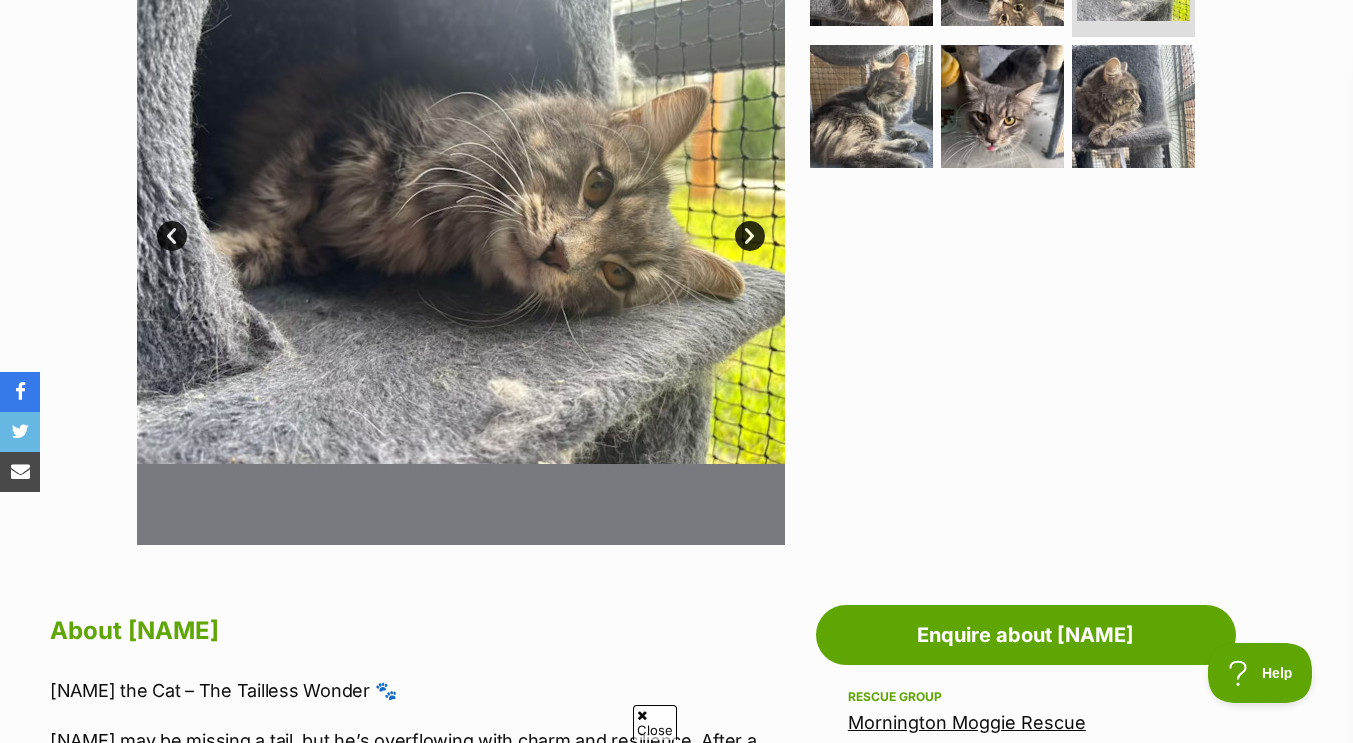 click on "Next" at bounding box center (750, 236) 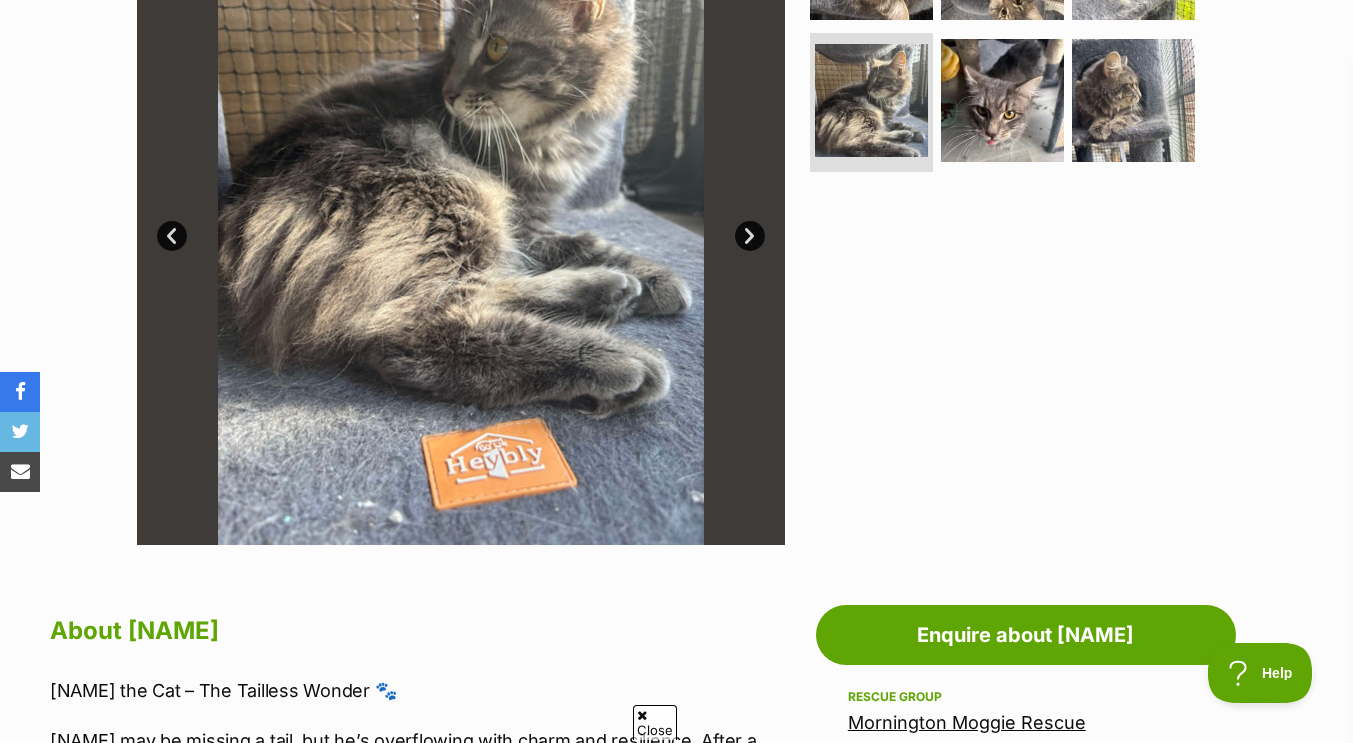 scroll, scrollTop: 350, scrollLeft: 0, axis: vertical 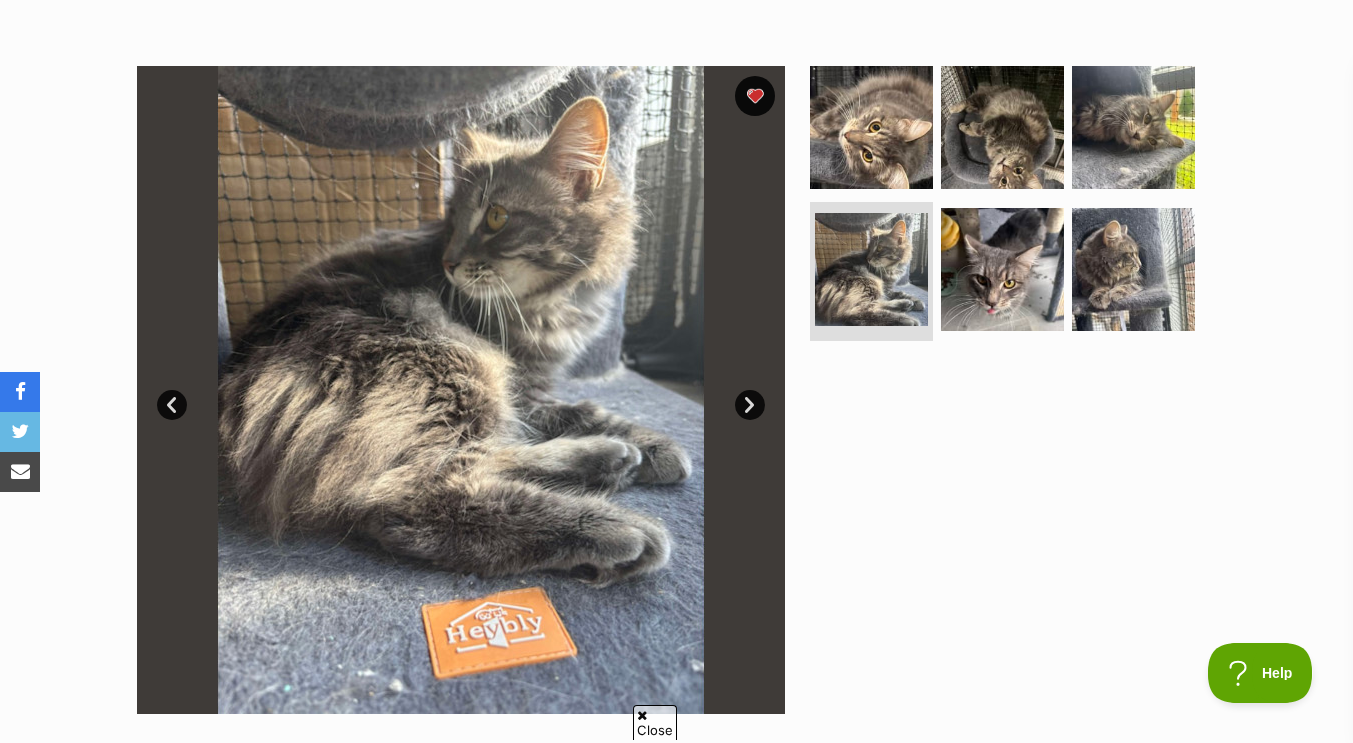 click on "Next" at bounding box center [750, 405] 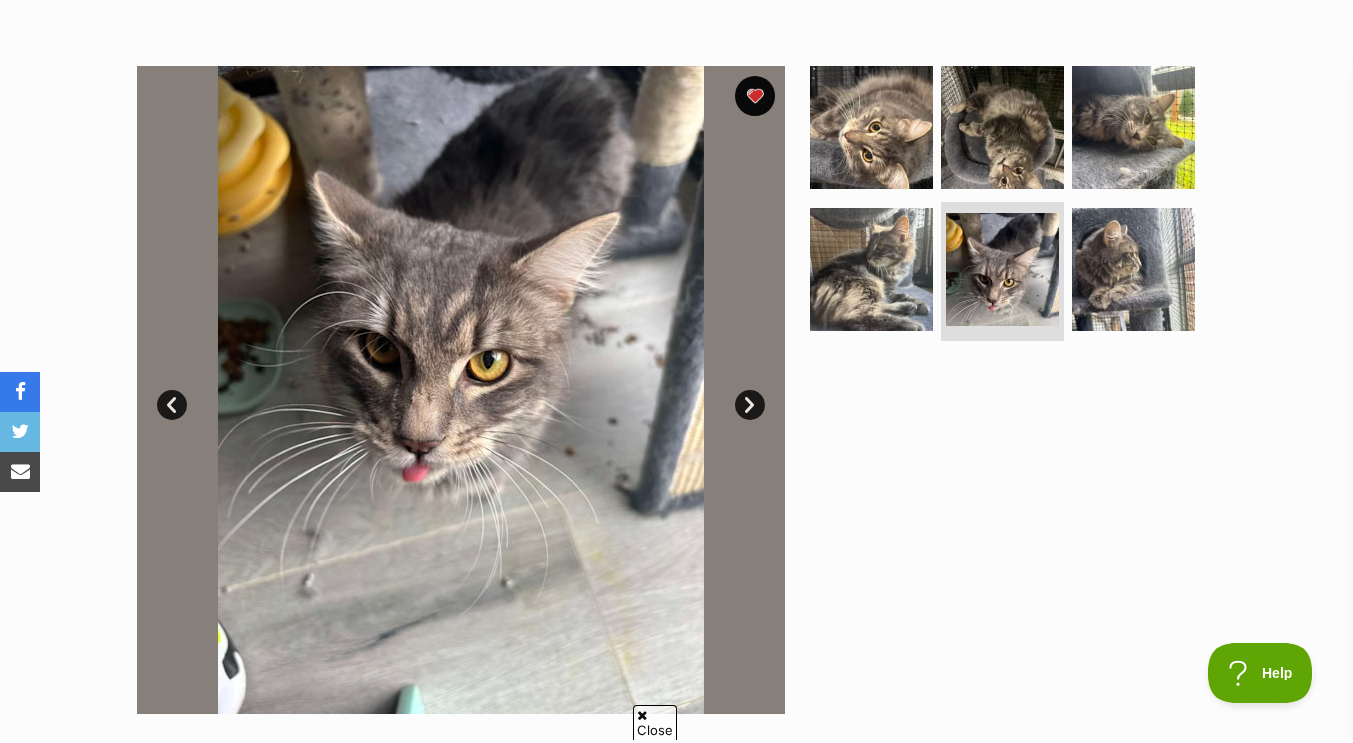 click on "Next" at bounding box center [750, 405] 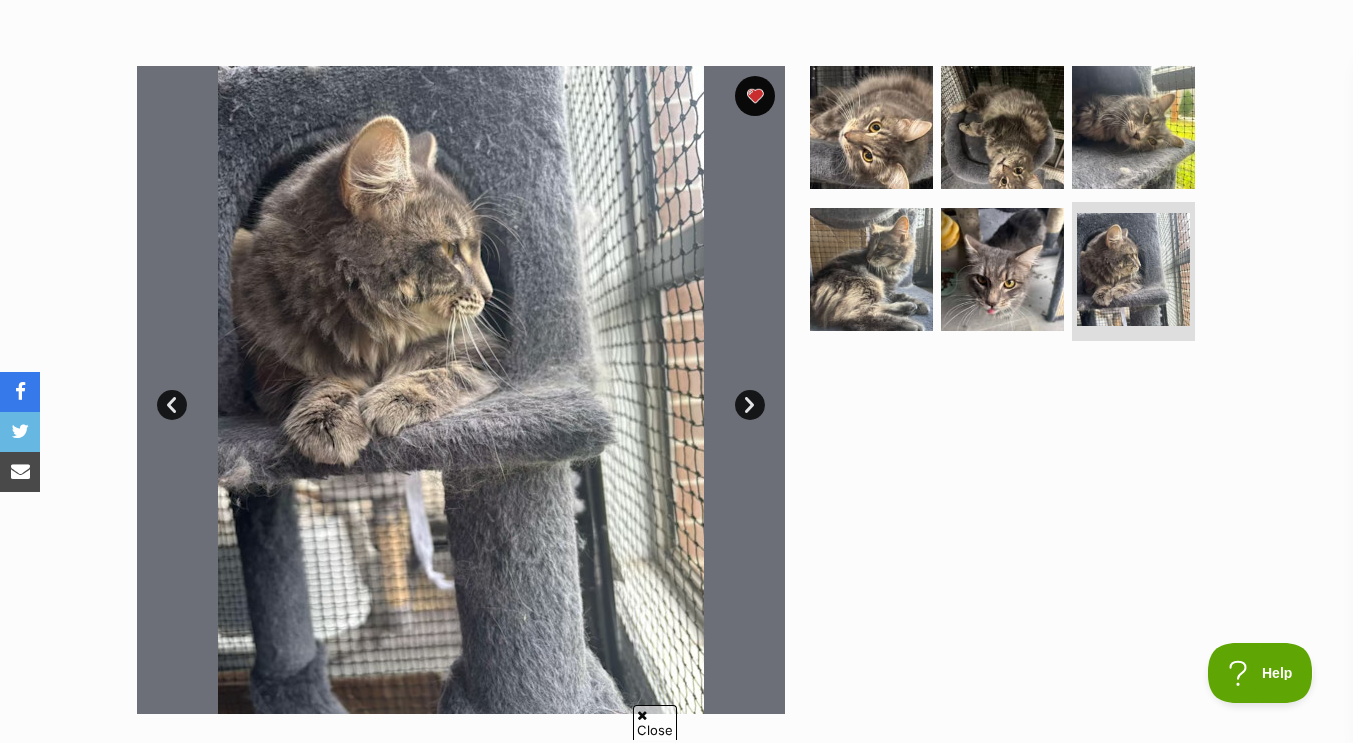 click on "Next" at bounding box center [750, 405] 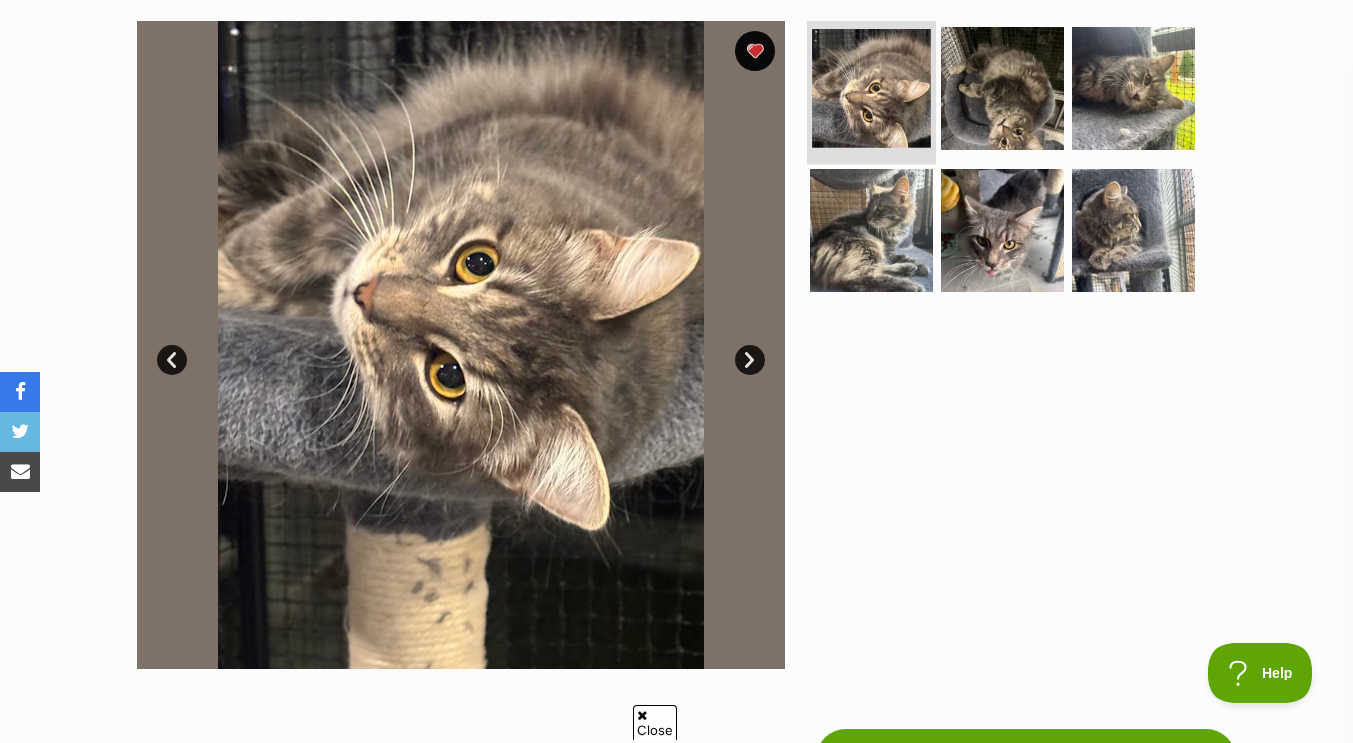 scroll, scrollTop: 396, scrollLeft: 0, axis: vertical 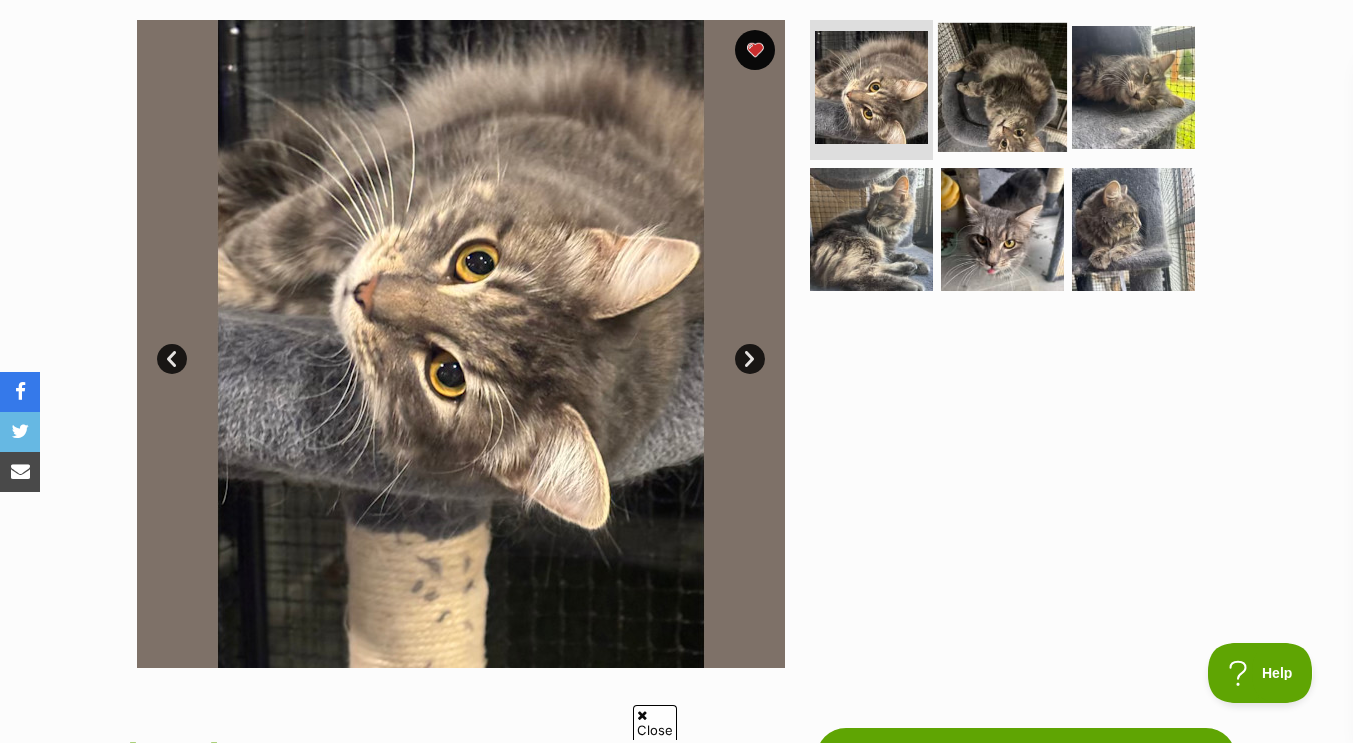 click at bounding box center [1002, 87] 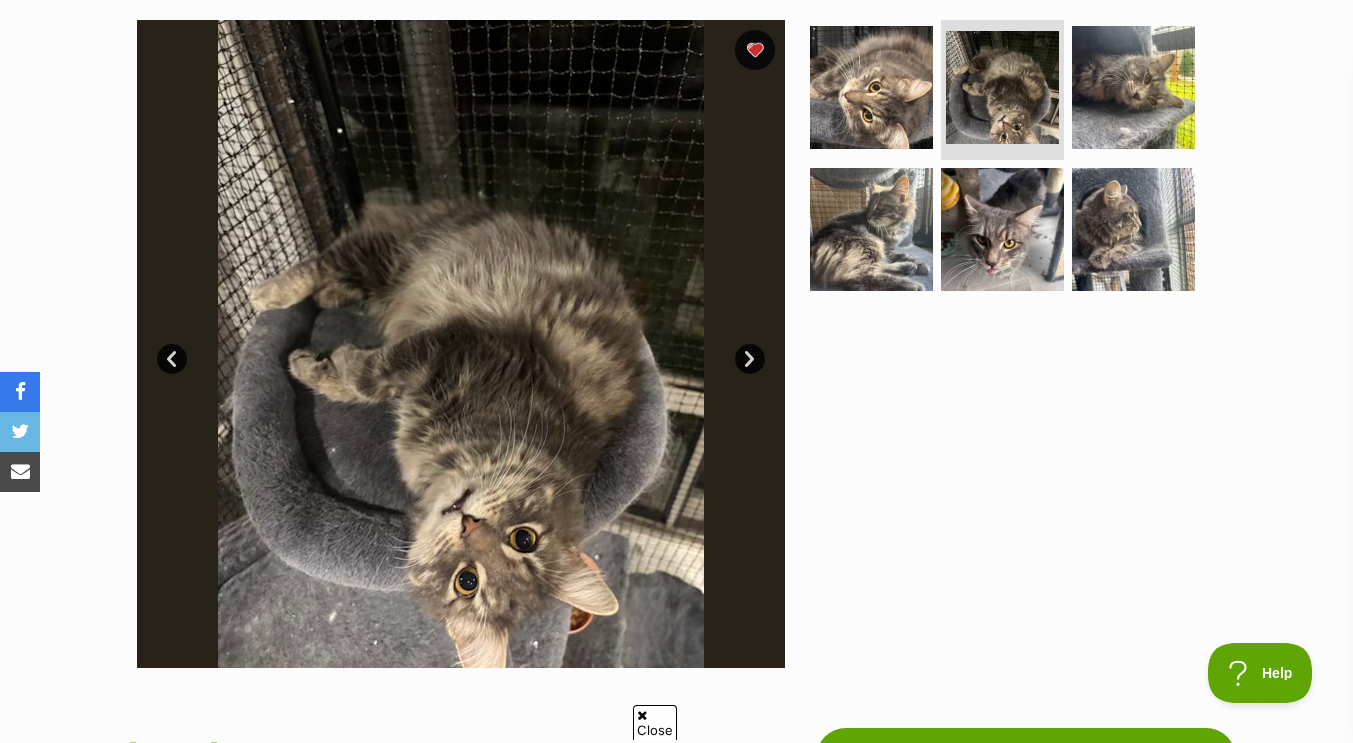 click on "Next" at bounding box center (750, 359) 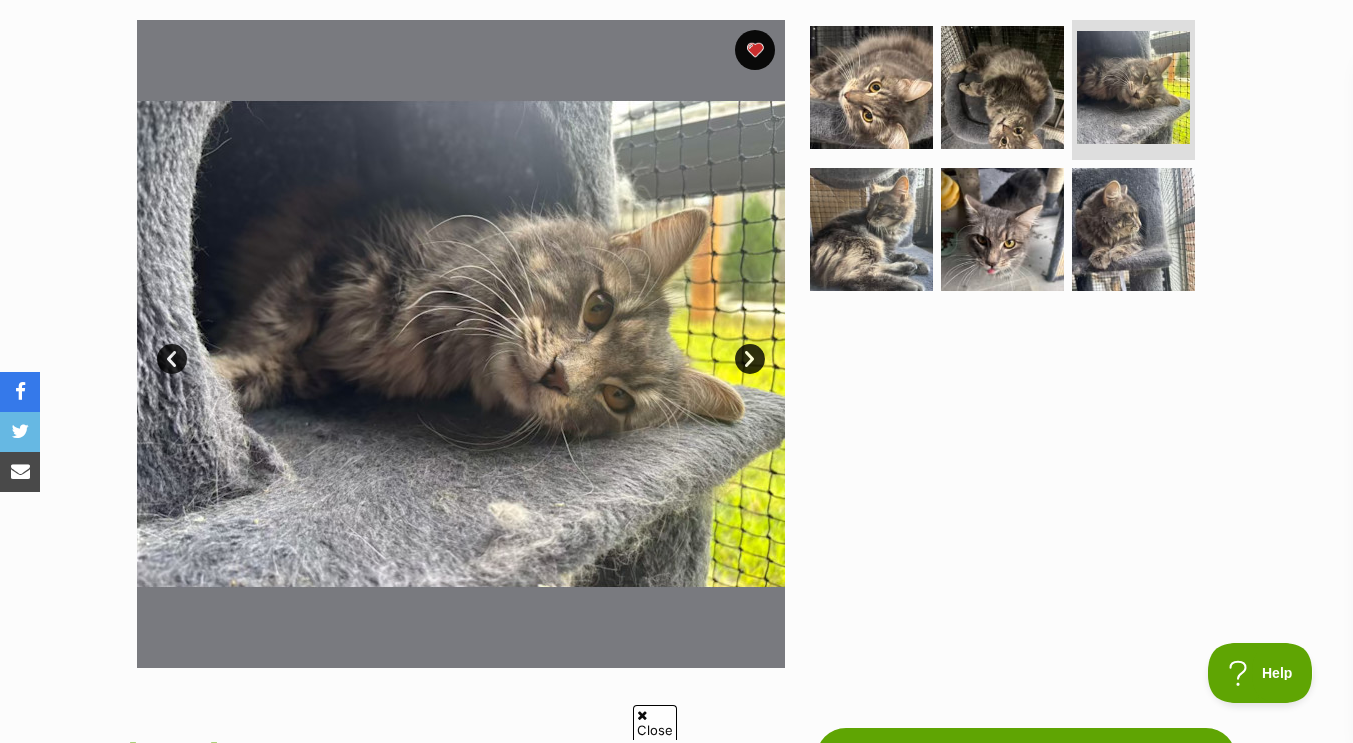 click on "Next" at bounding box center [750, 359] 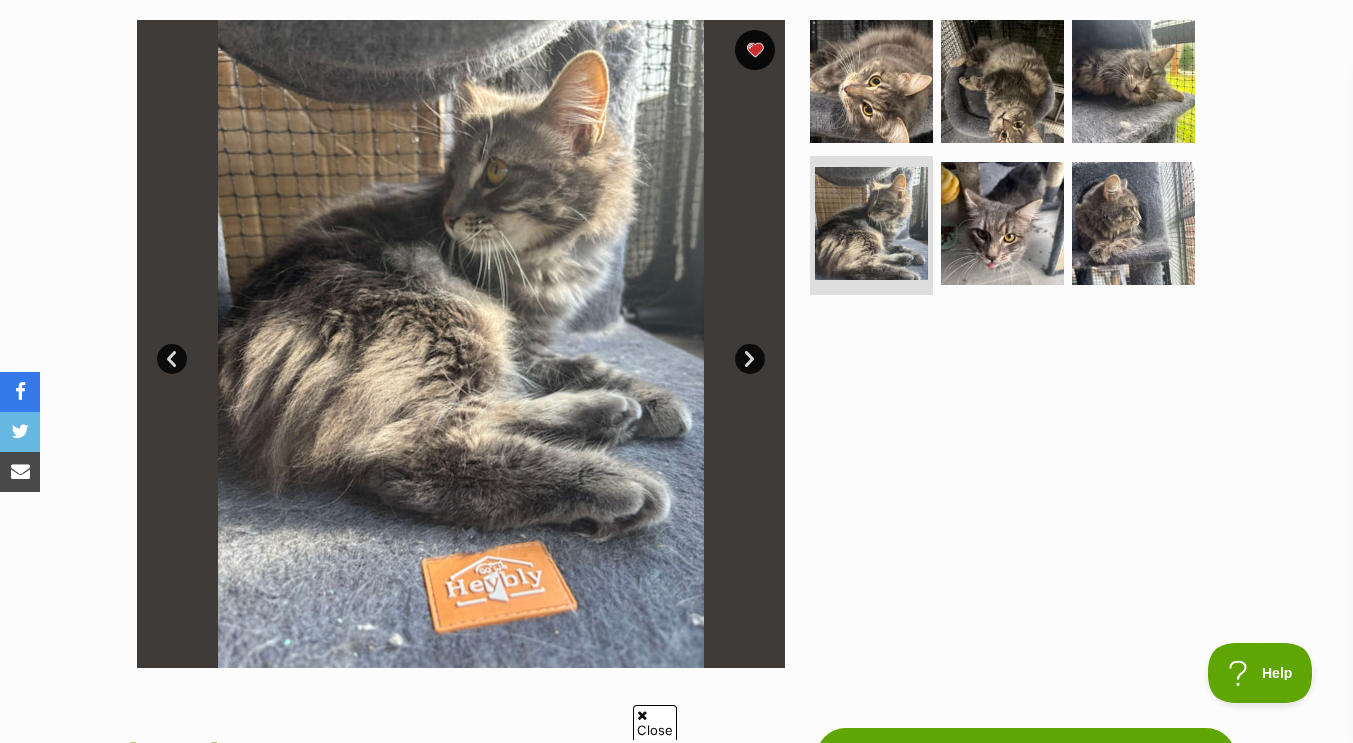 click on "Next" at bounding box center (750, 359) 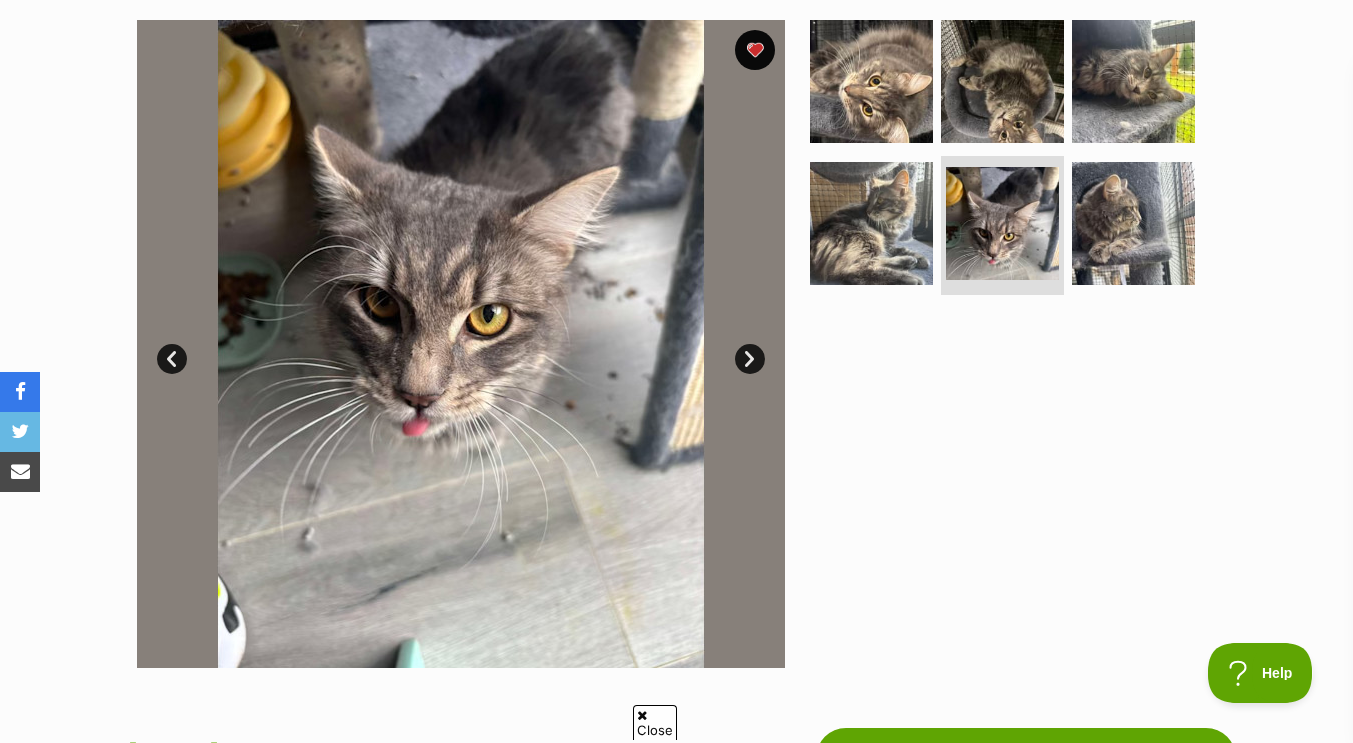 click on "Next" at bounding box center (750, 359) 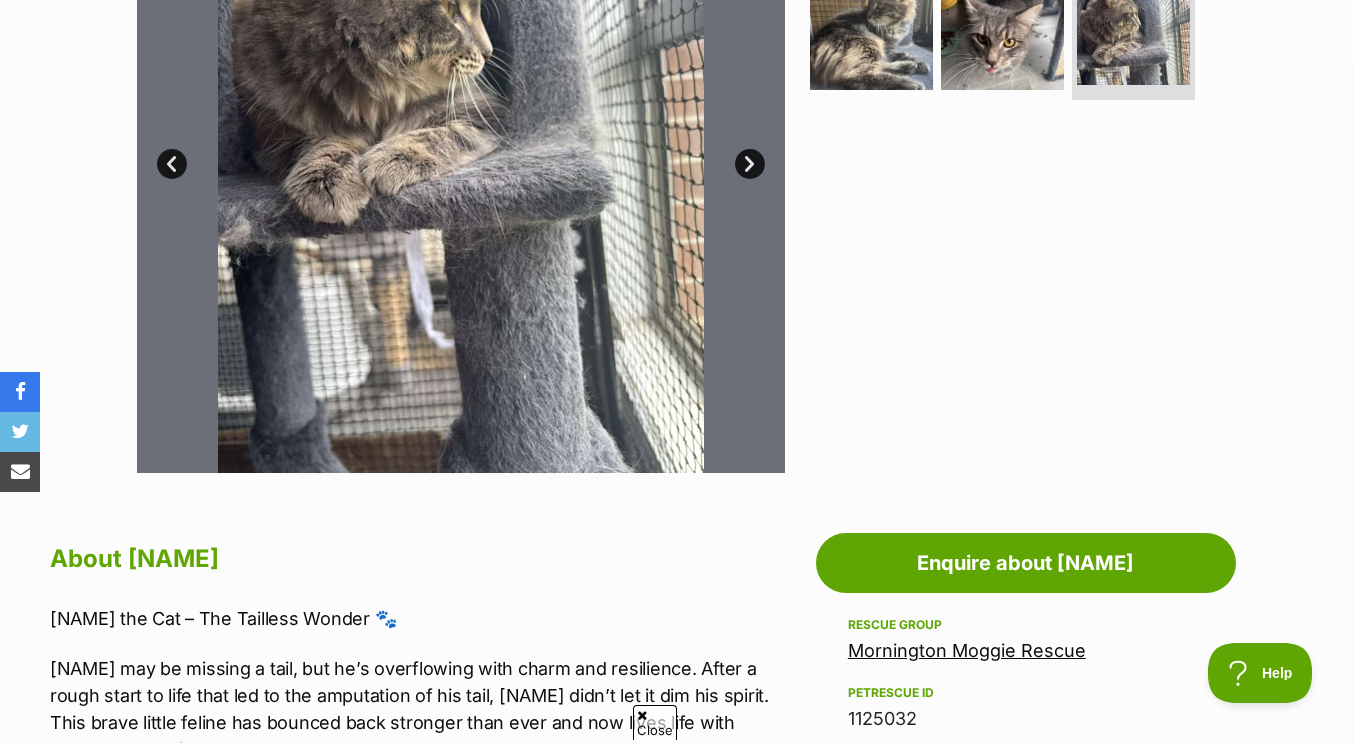 scroll, scrollTop: 0, scrollLeft: 0, axis: both 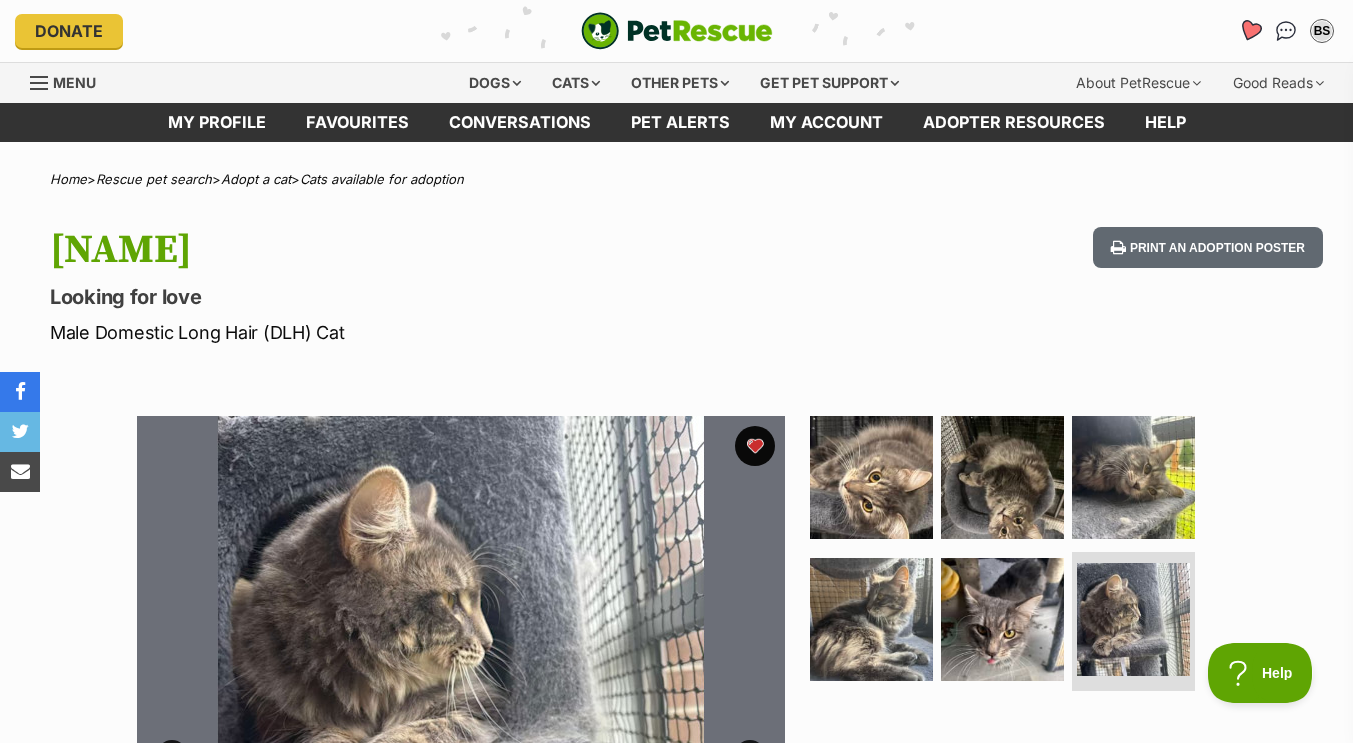 click 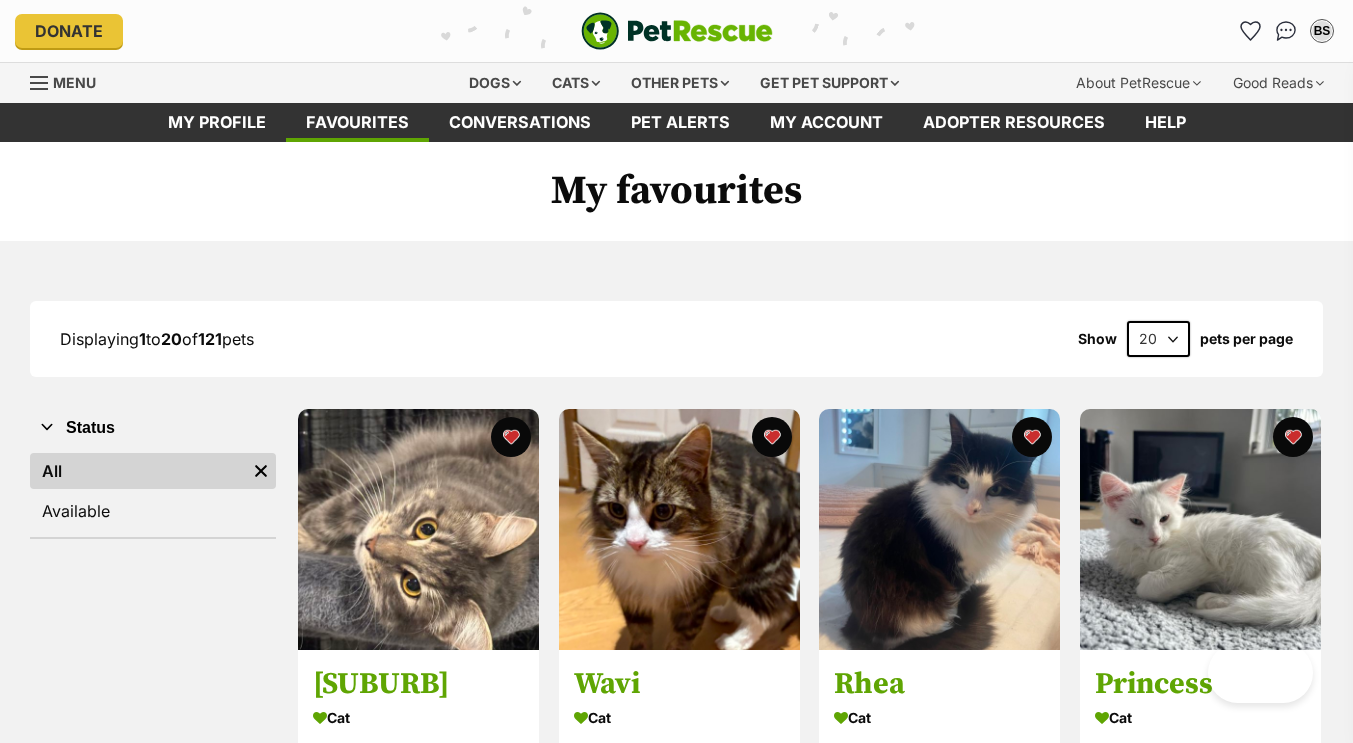 scroll, scrollTop: 0, scrollLeft: 0, axis: both 